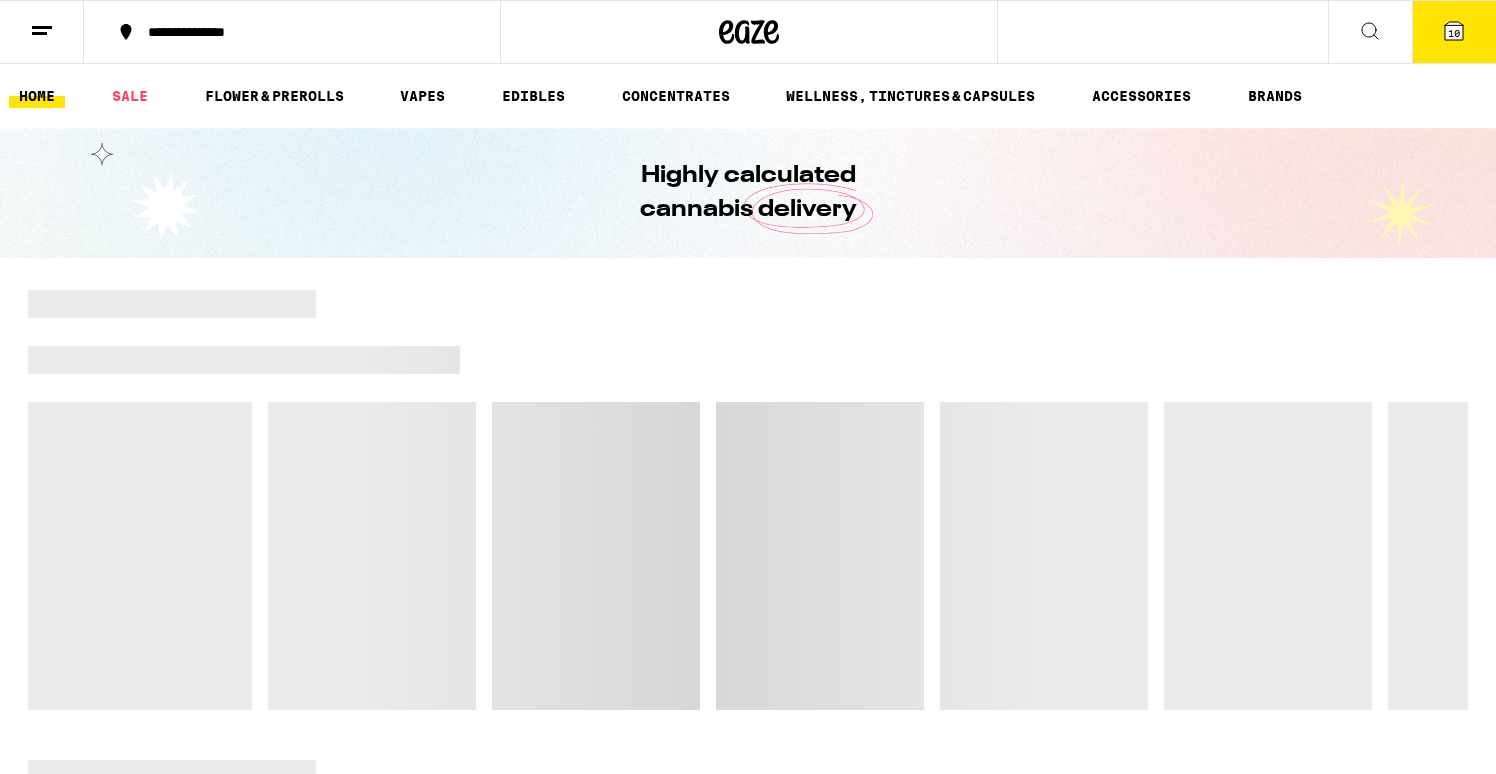 scroll, scrollTop: 0, scrollLeft: 0, axis: both 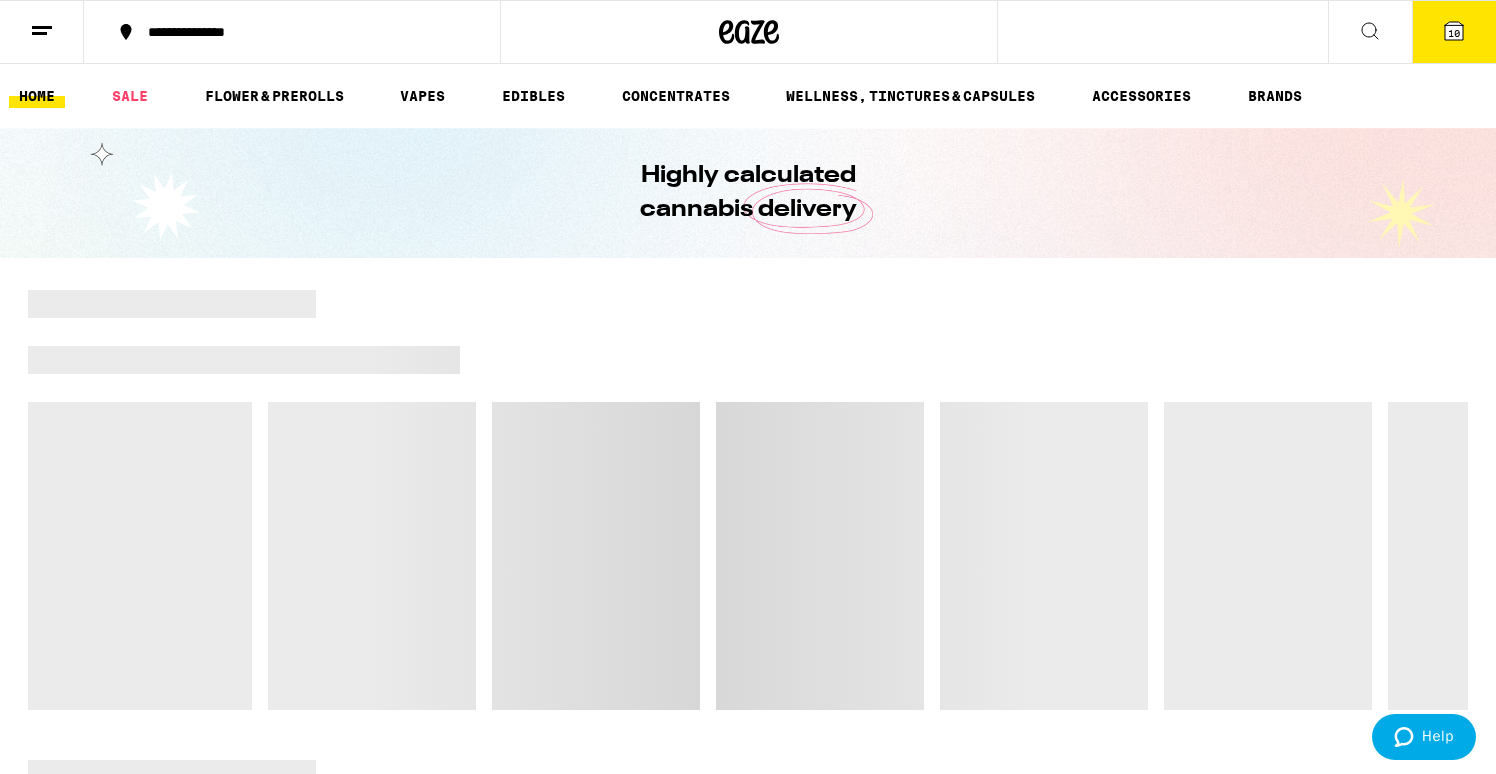click on "10" at bounding box center [1454, 33] 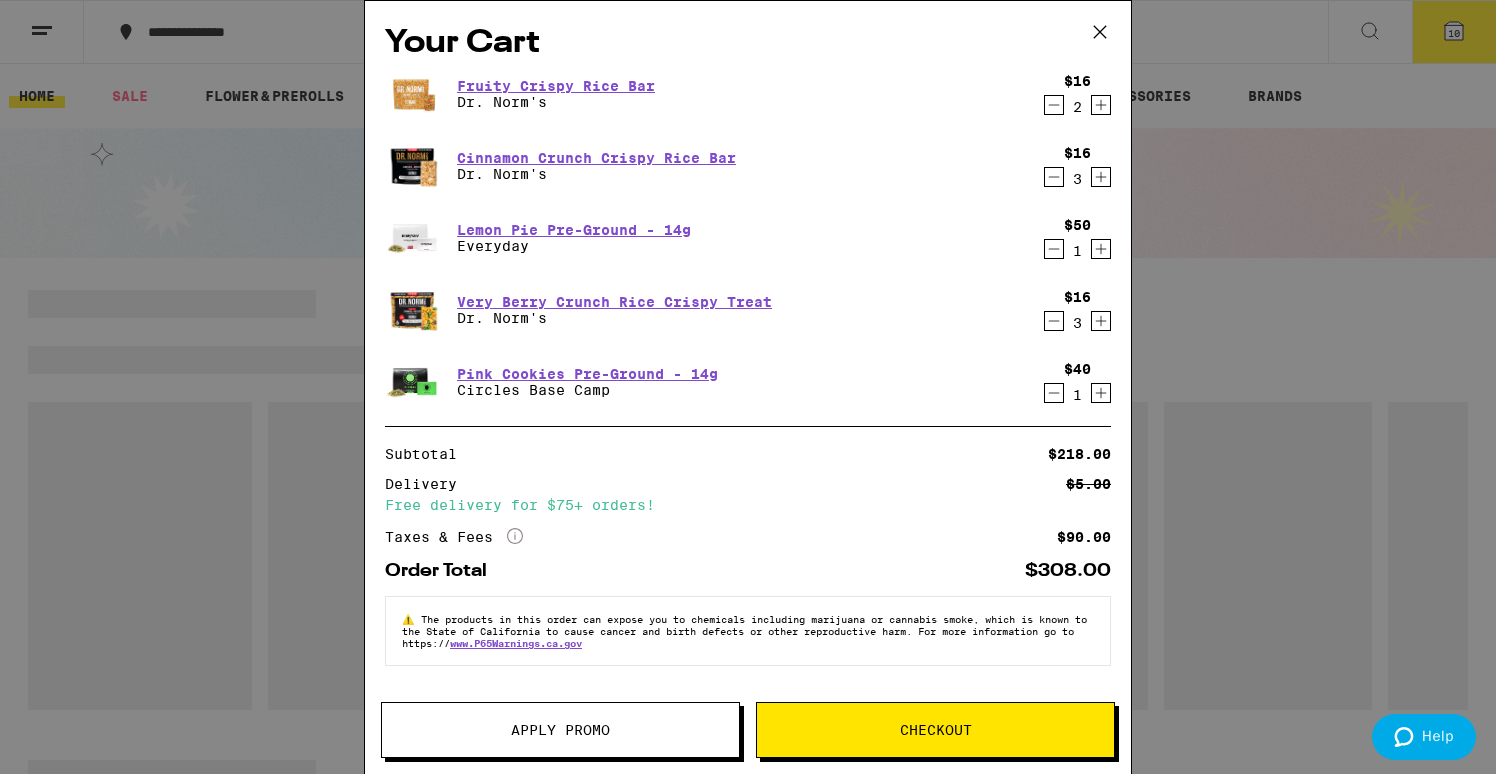 scroll, scrollTop: 0, scrollLeft: 0, axis: both 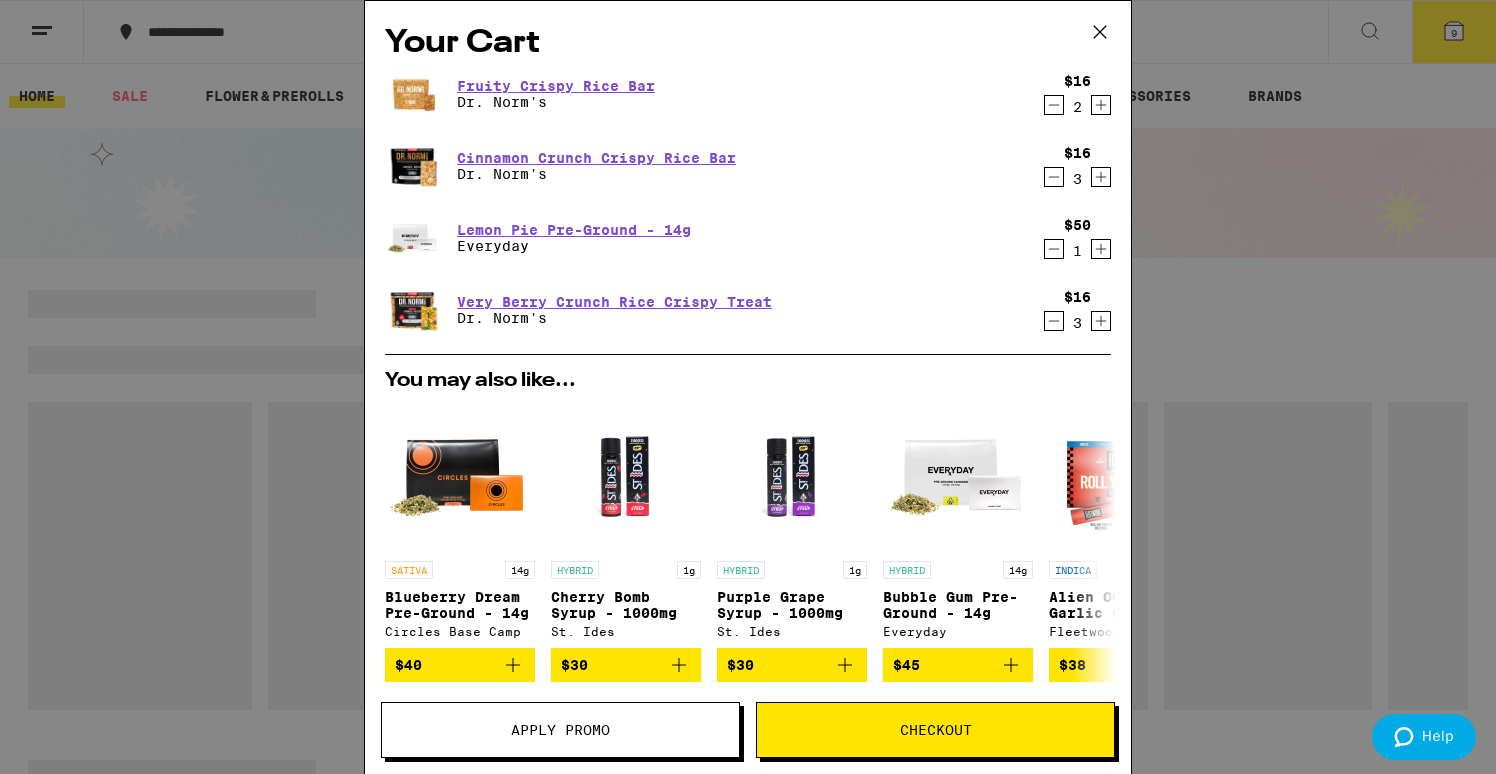 click 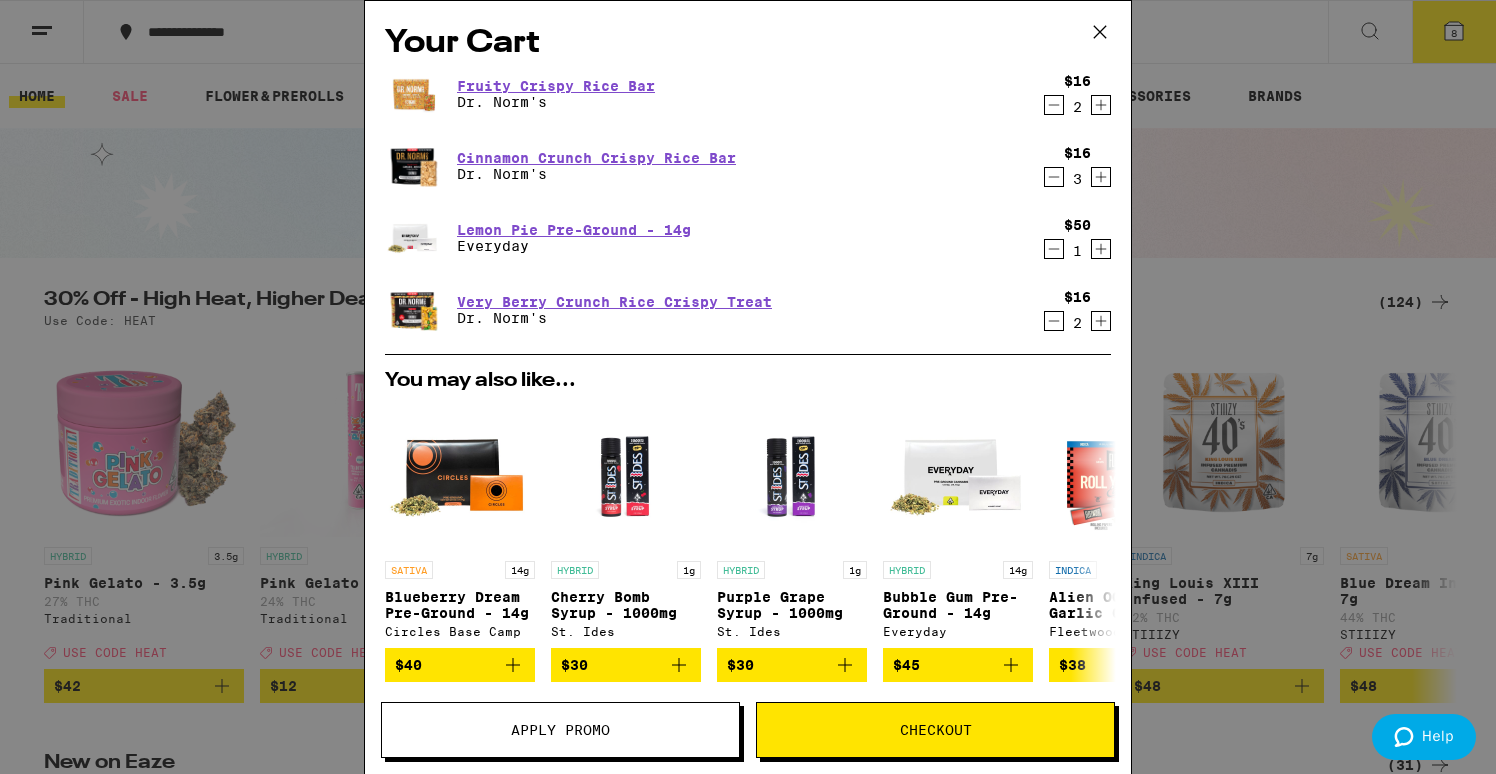 scroll, scrollTop: 0, scrollLeft: 0, axis: both 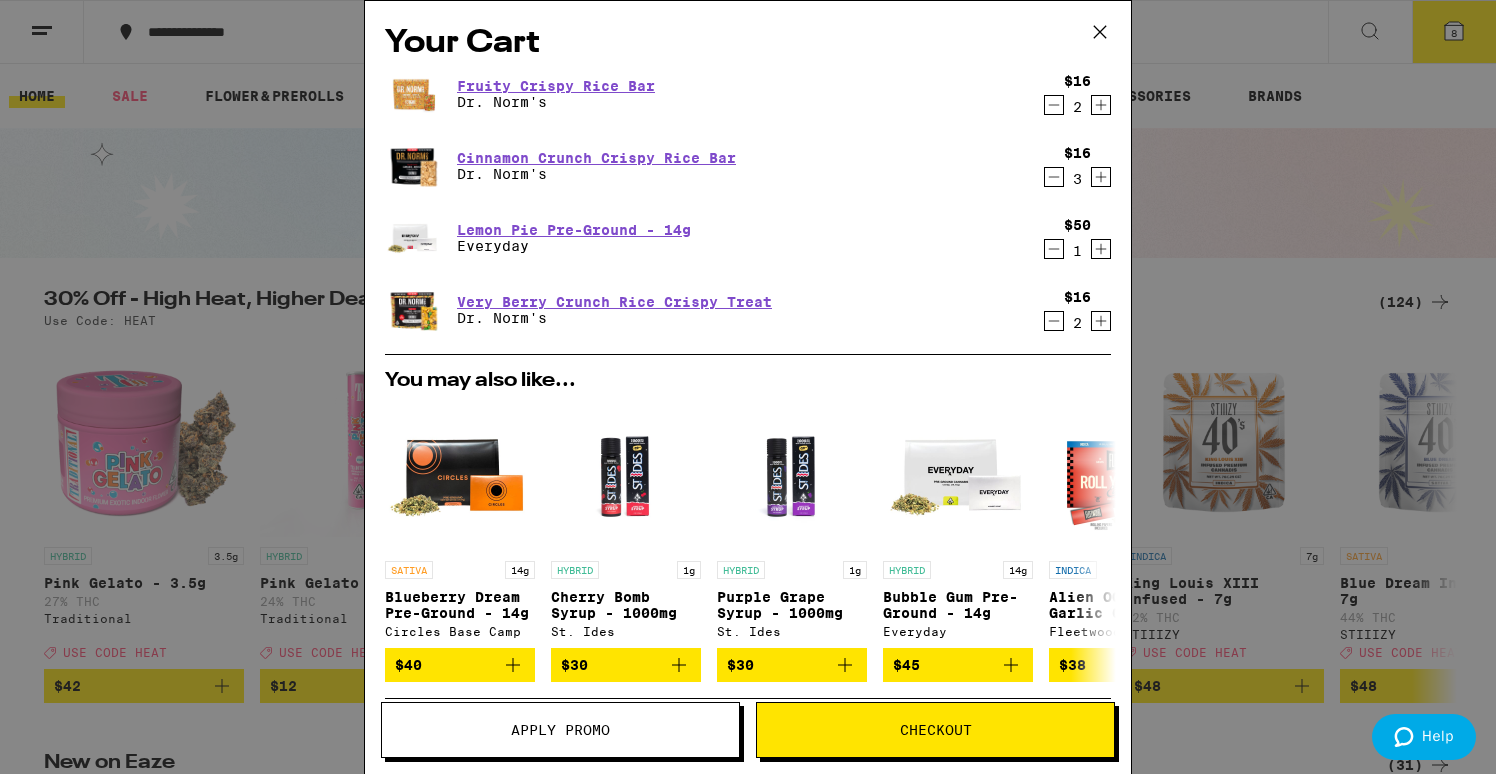 click 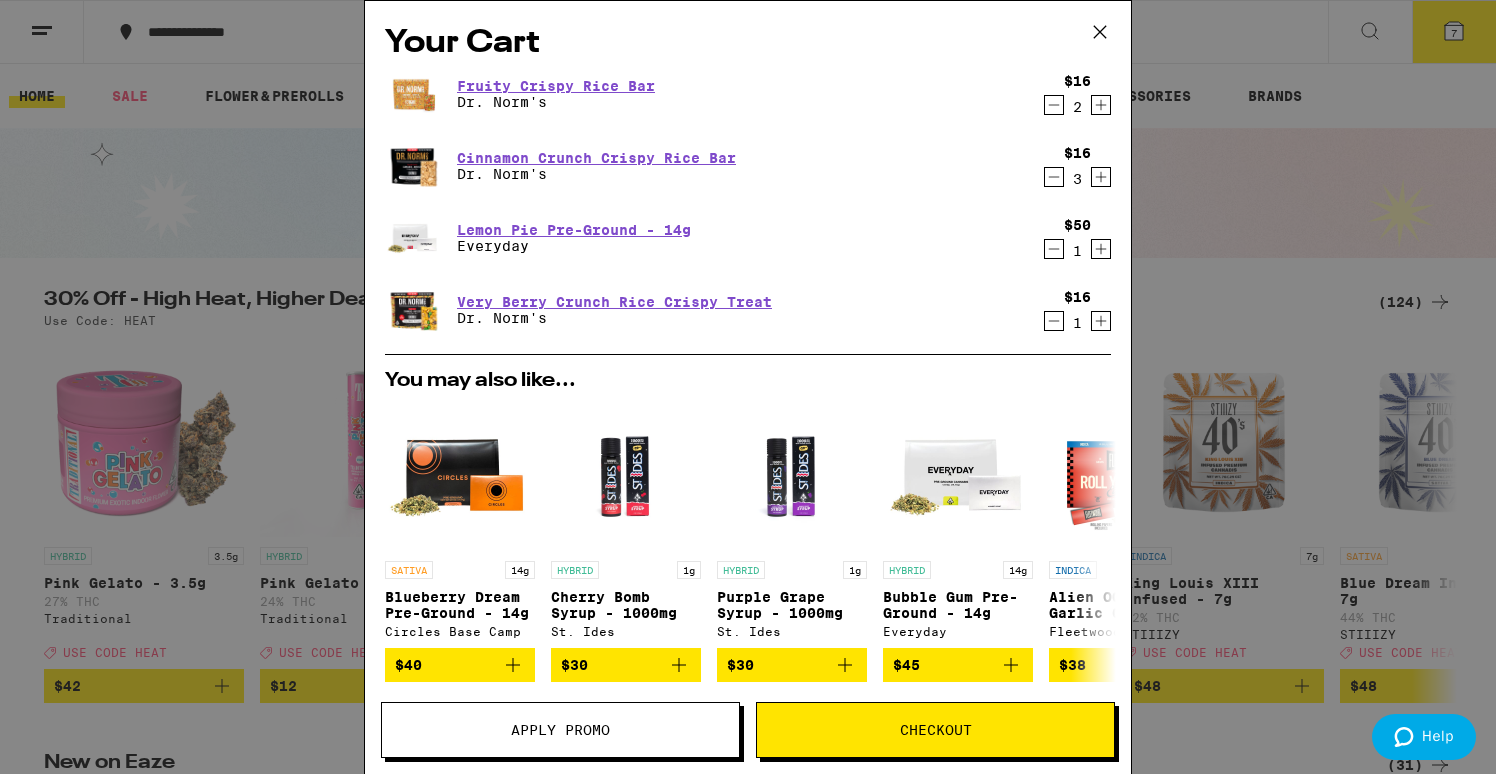 click 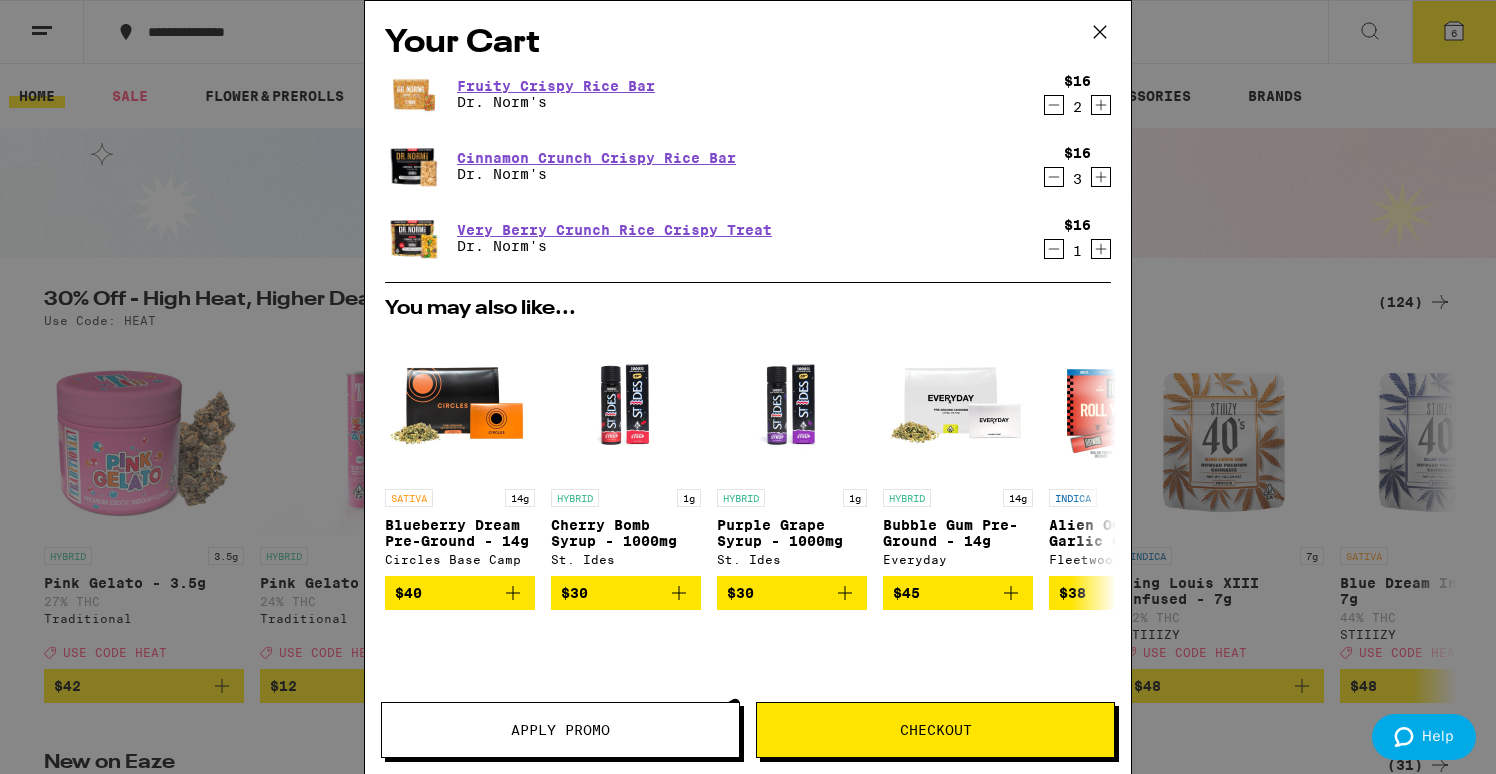 click 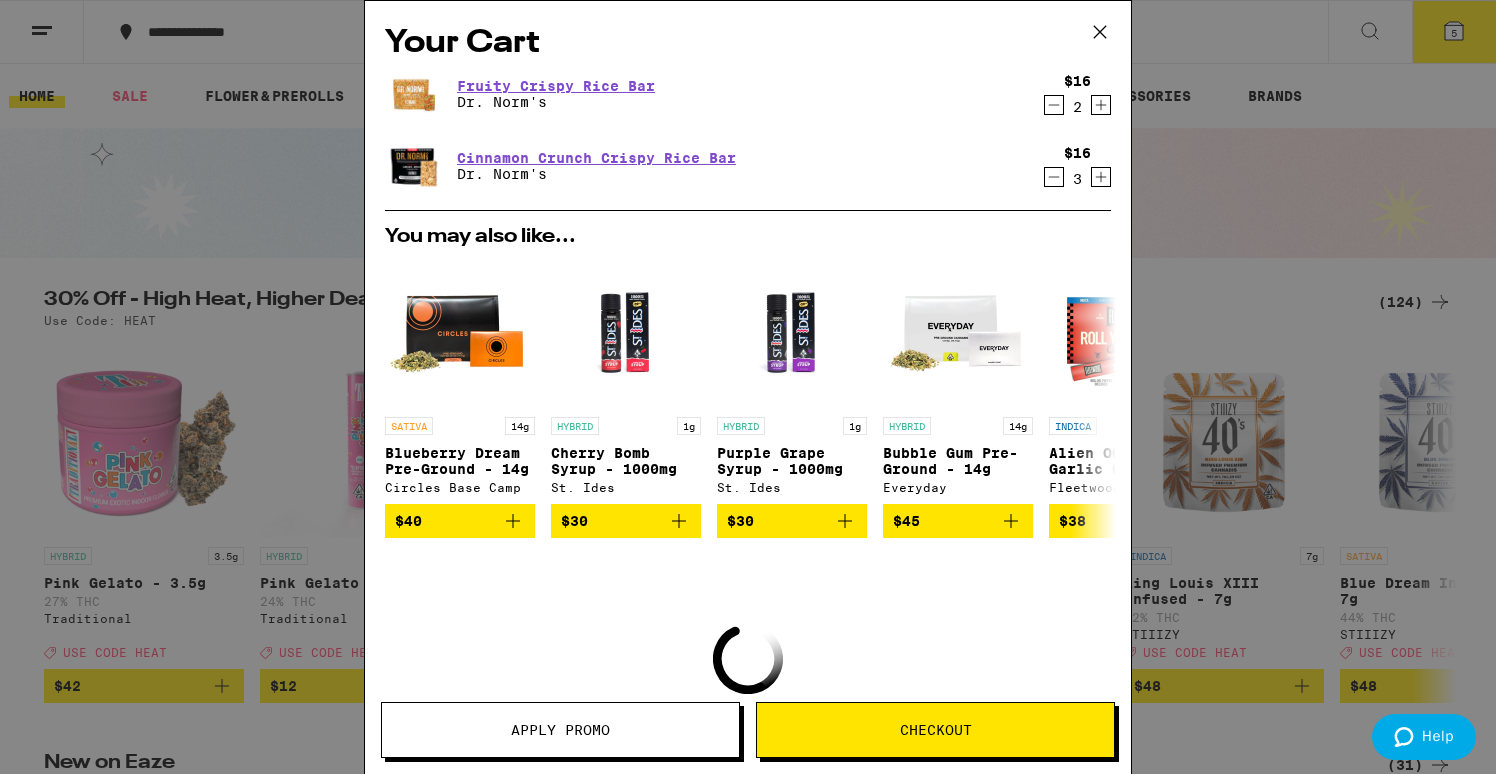 click 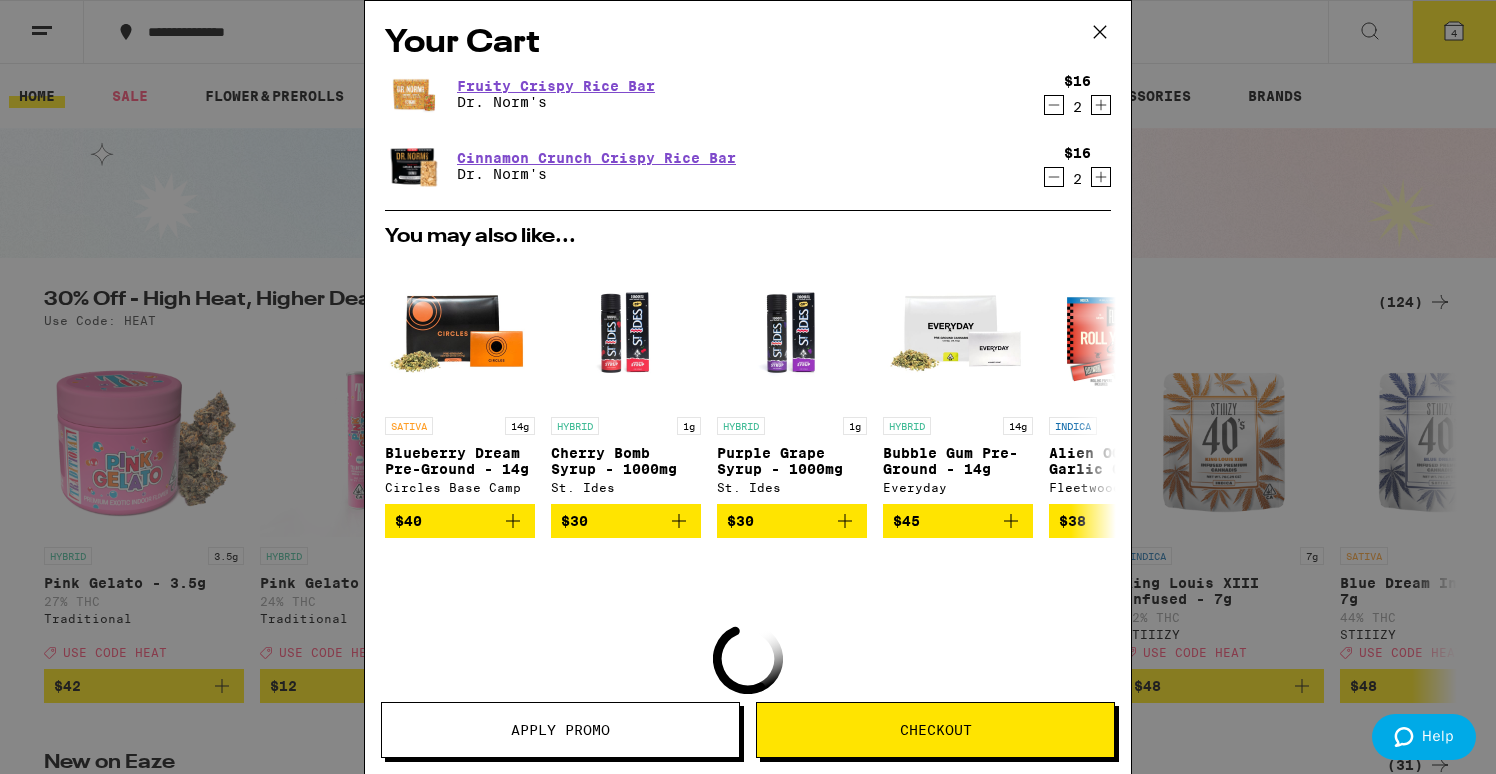 click 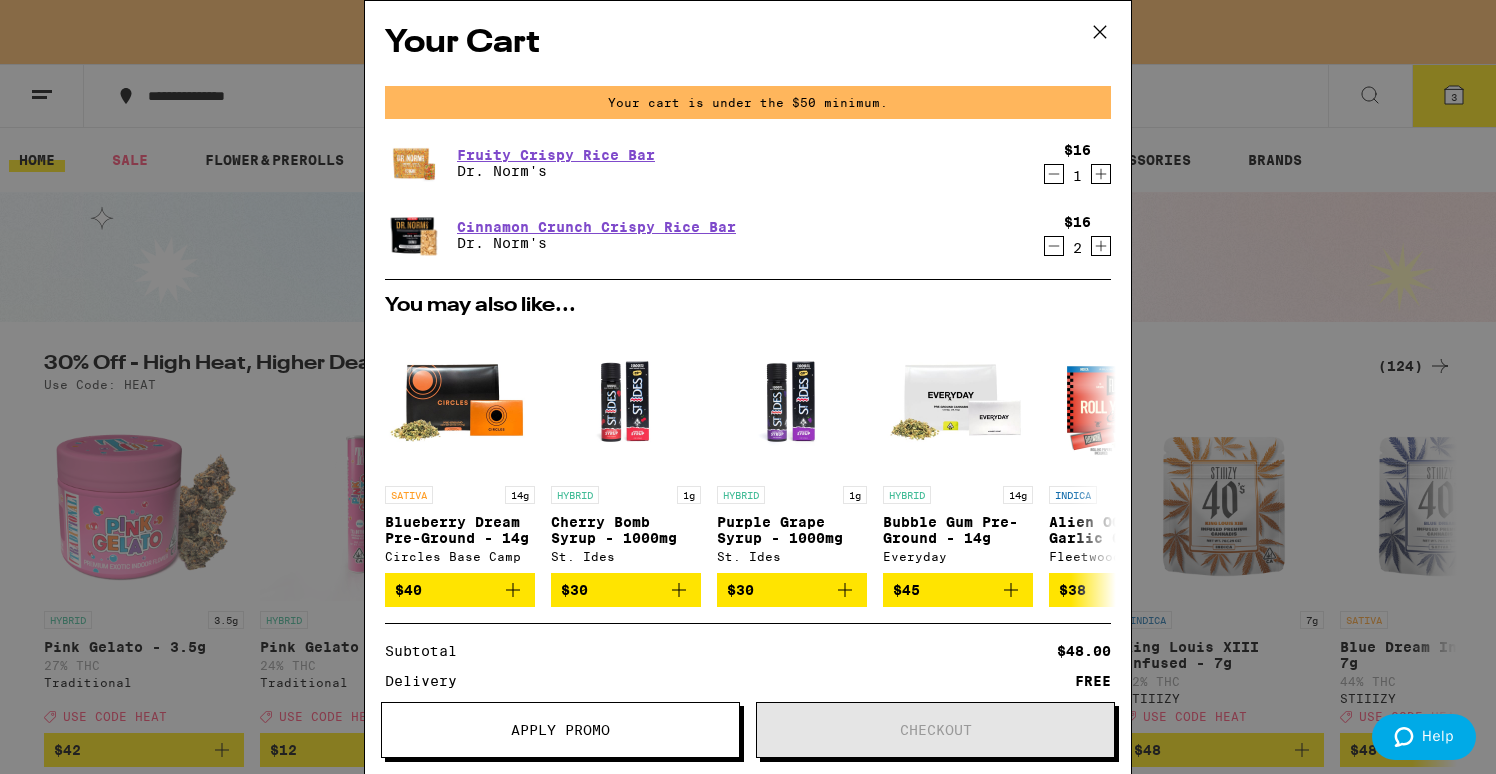 click 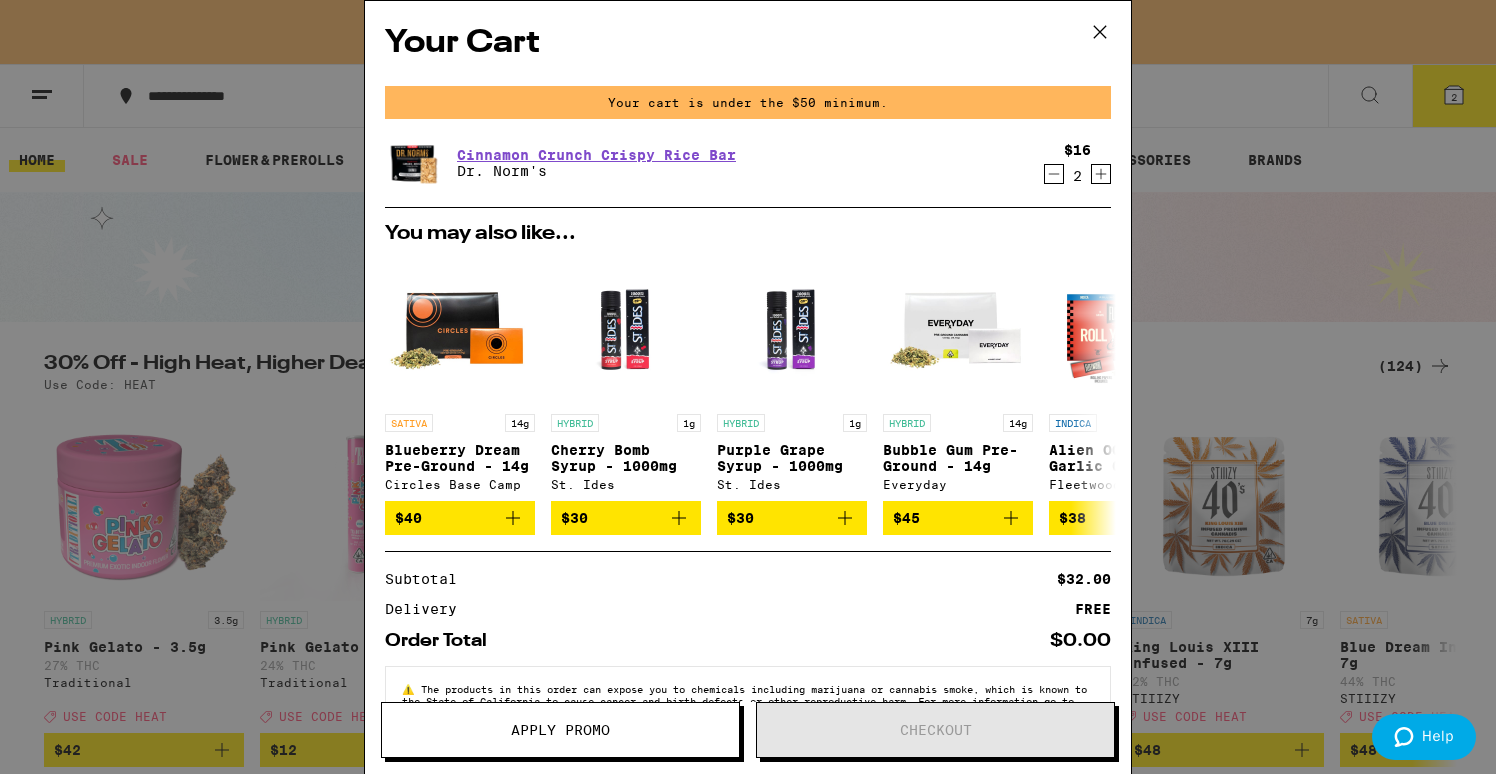 click 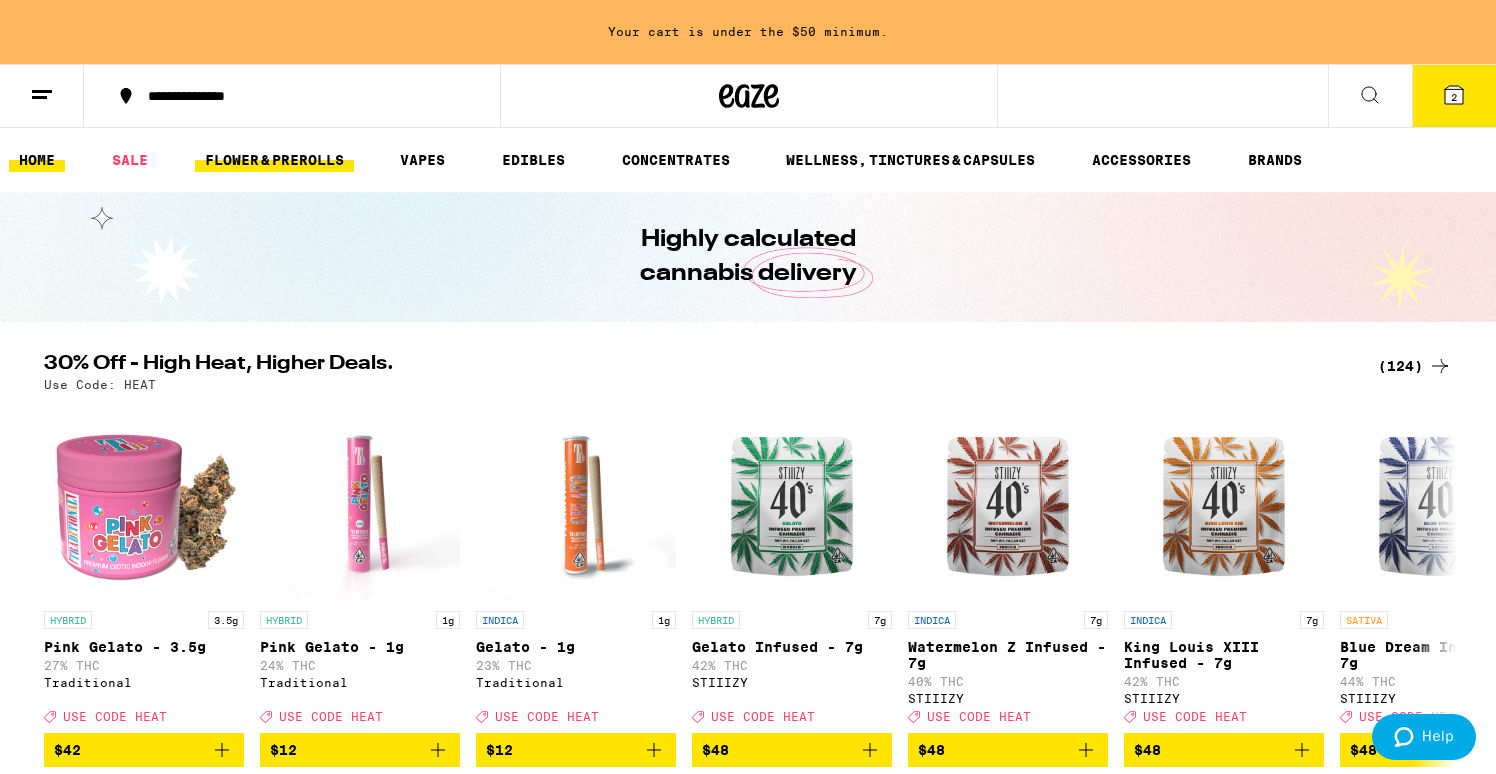 click on "FLOWER & PREROLLS" at bounding box center (274, 160) 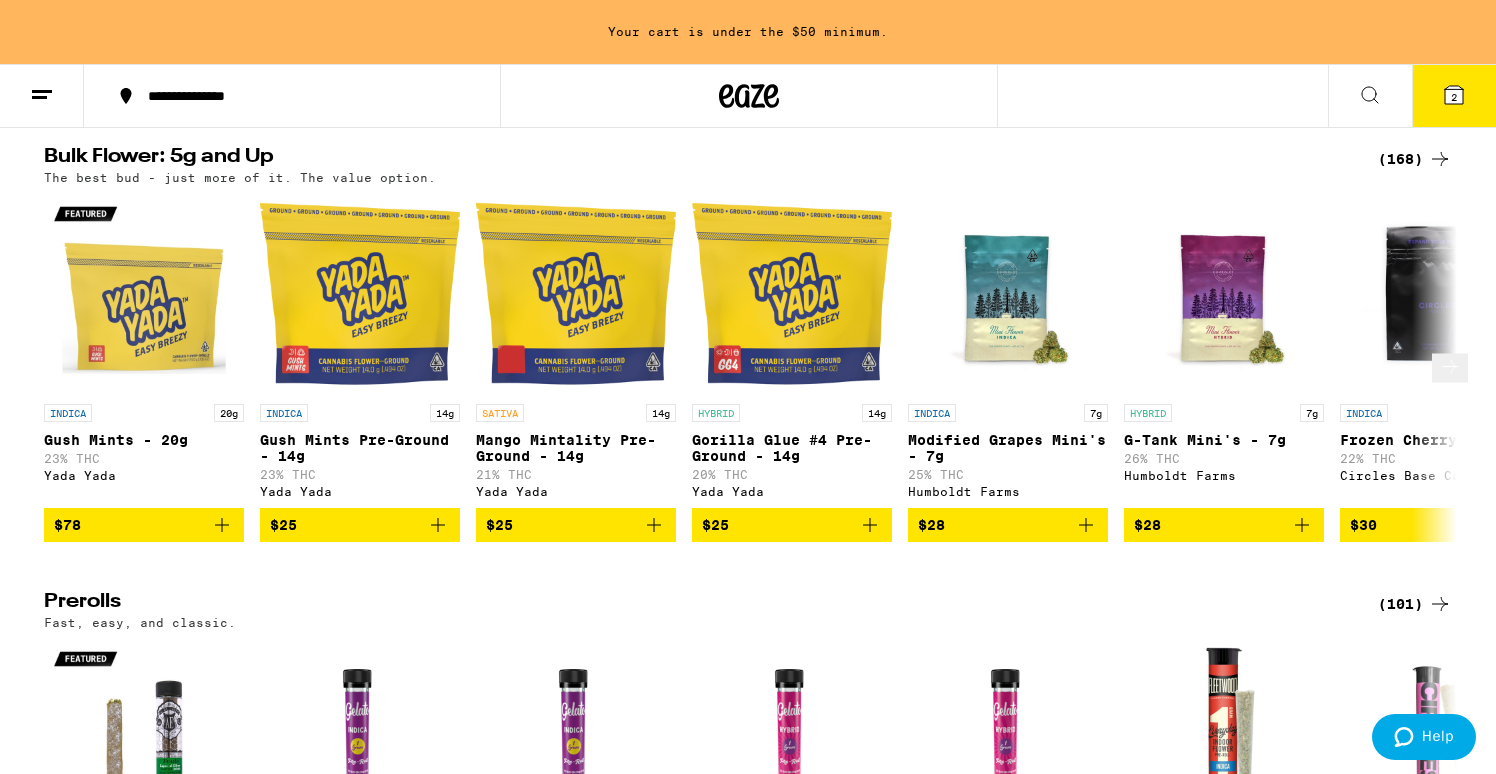 scroll, scrollTop: 630, scrollLeft: 0, axis: vertical 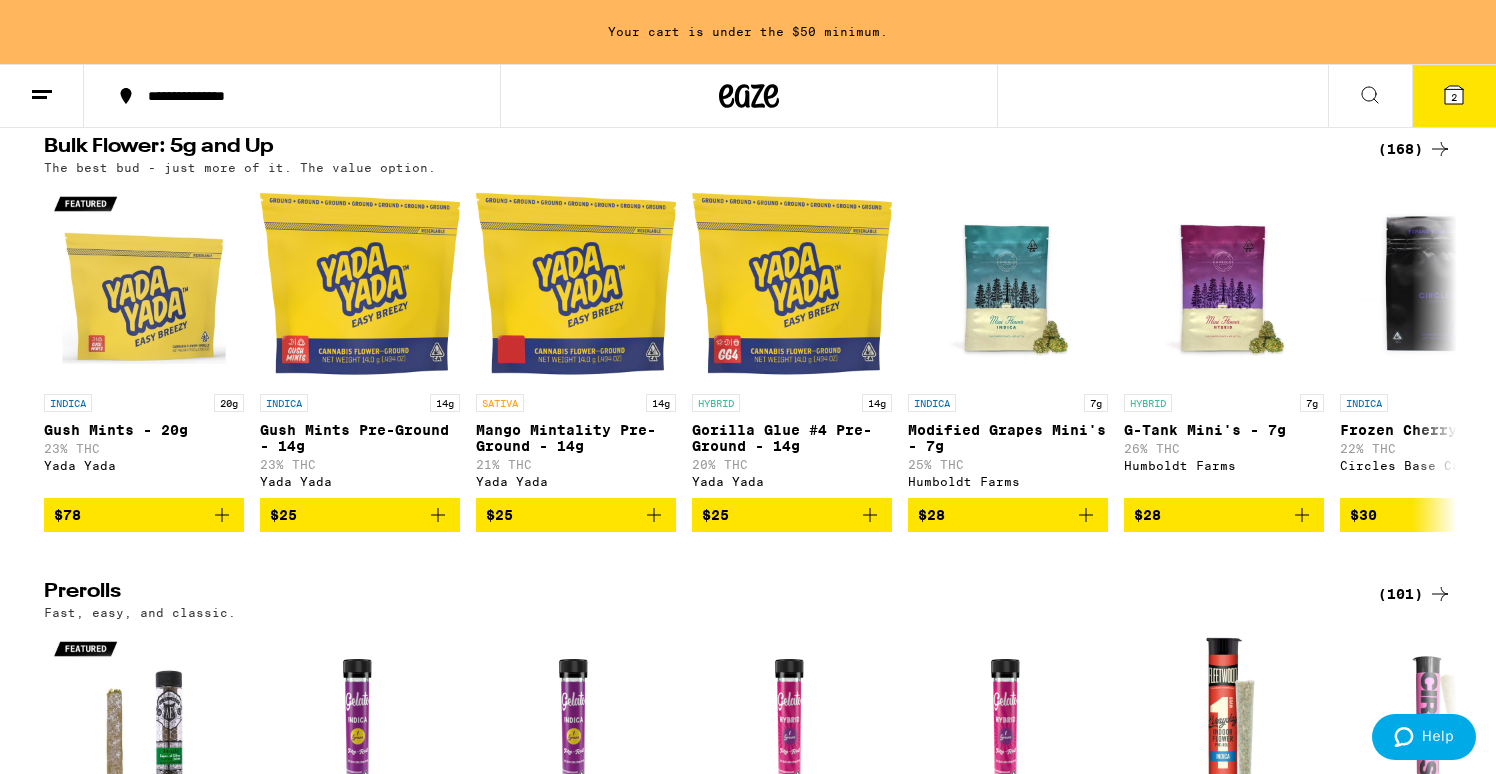 click on "(168)" at bounding box center (1415, 149) 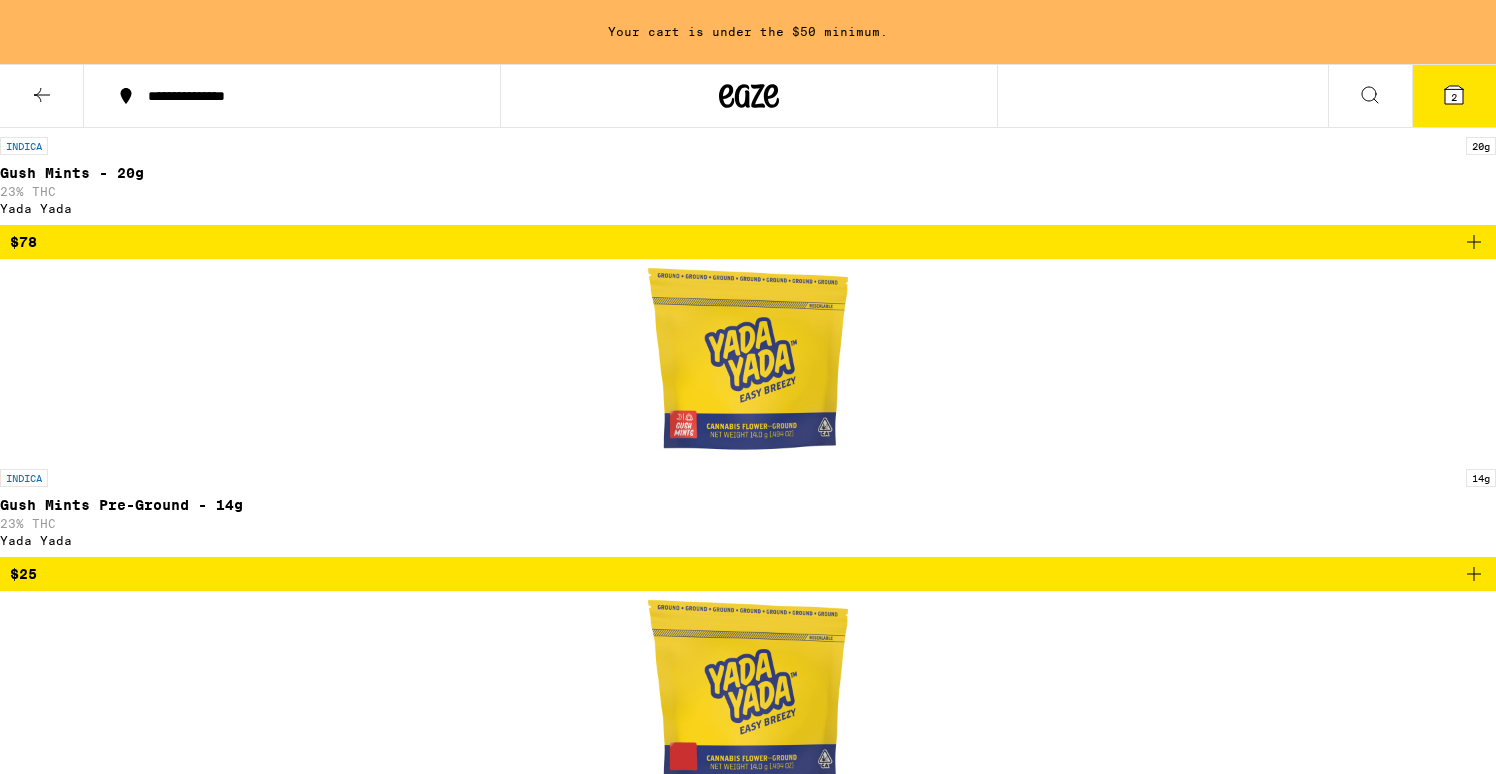 scroll, scrollTop: 0, scrollLeft: 0, axis: both 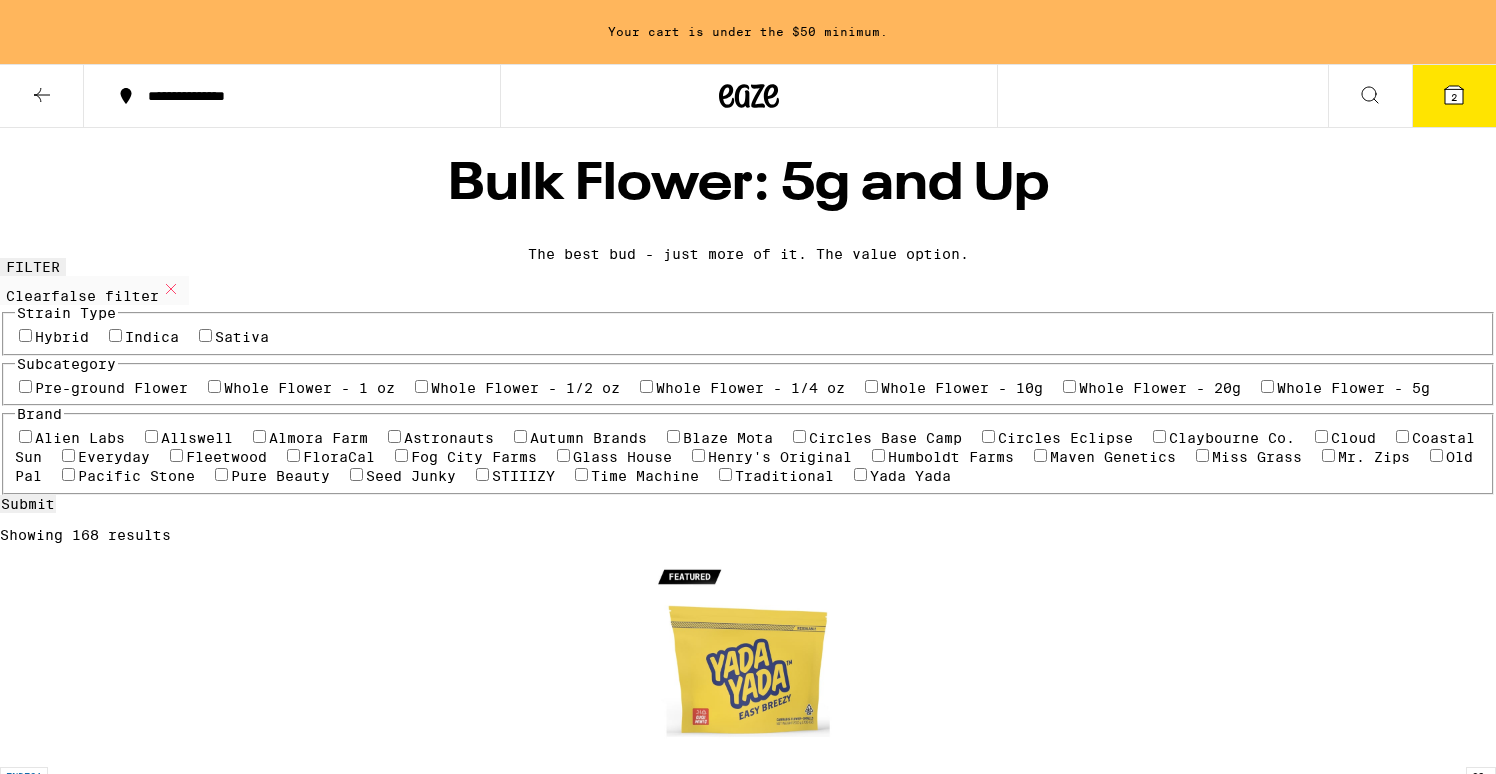 click on "Bulk Flower: 5g and Up The best bud - just more of it. The value option." at bounding box center [748, 193] 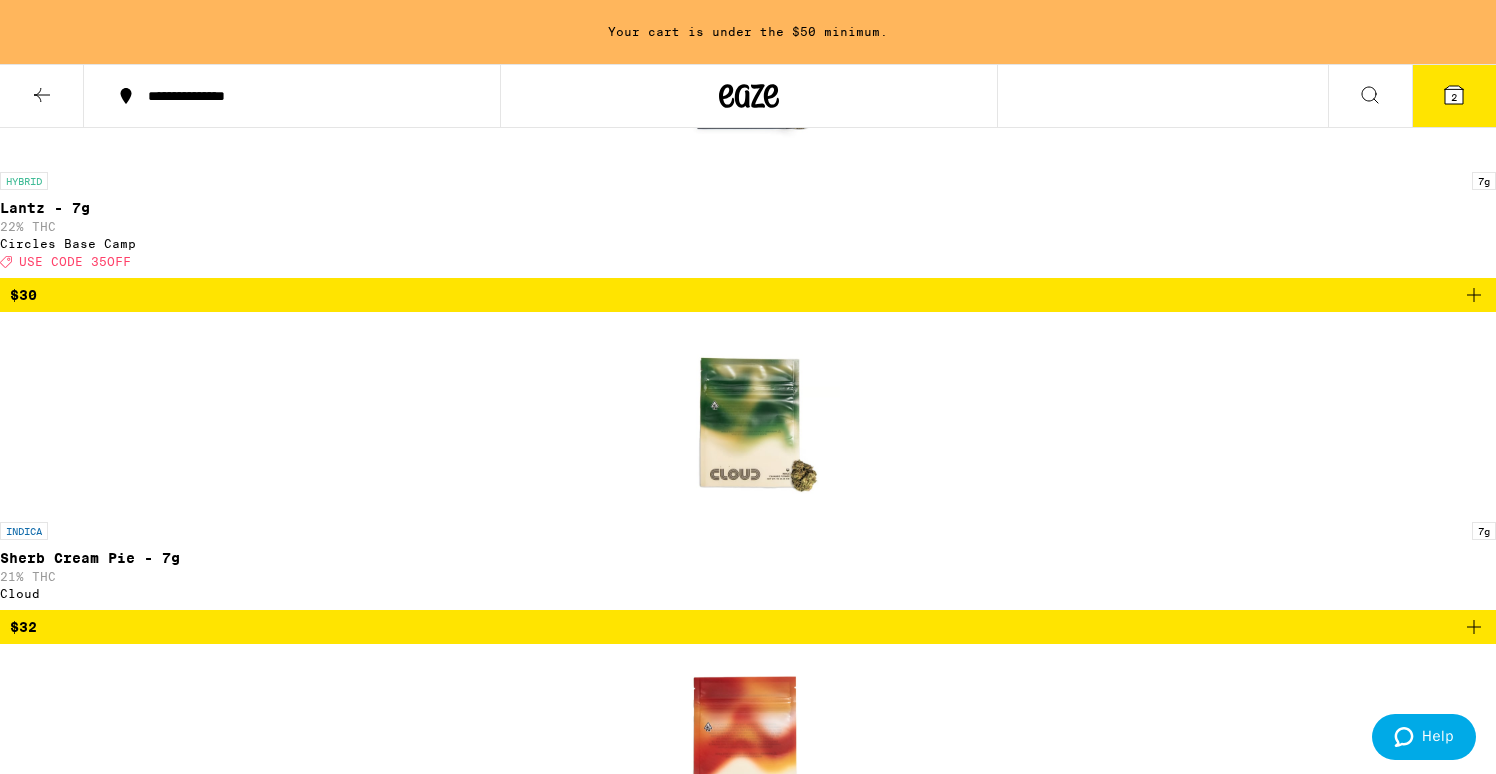 scroll, scrollTop: 4235, scrollLeft: 0, axis: vertical 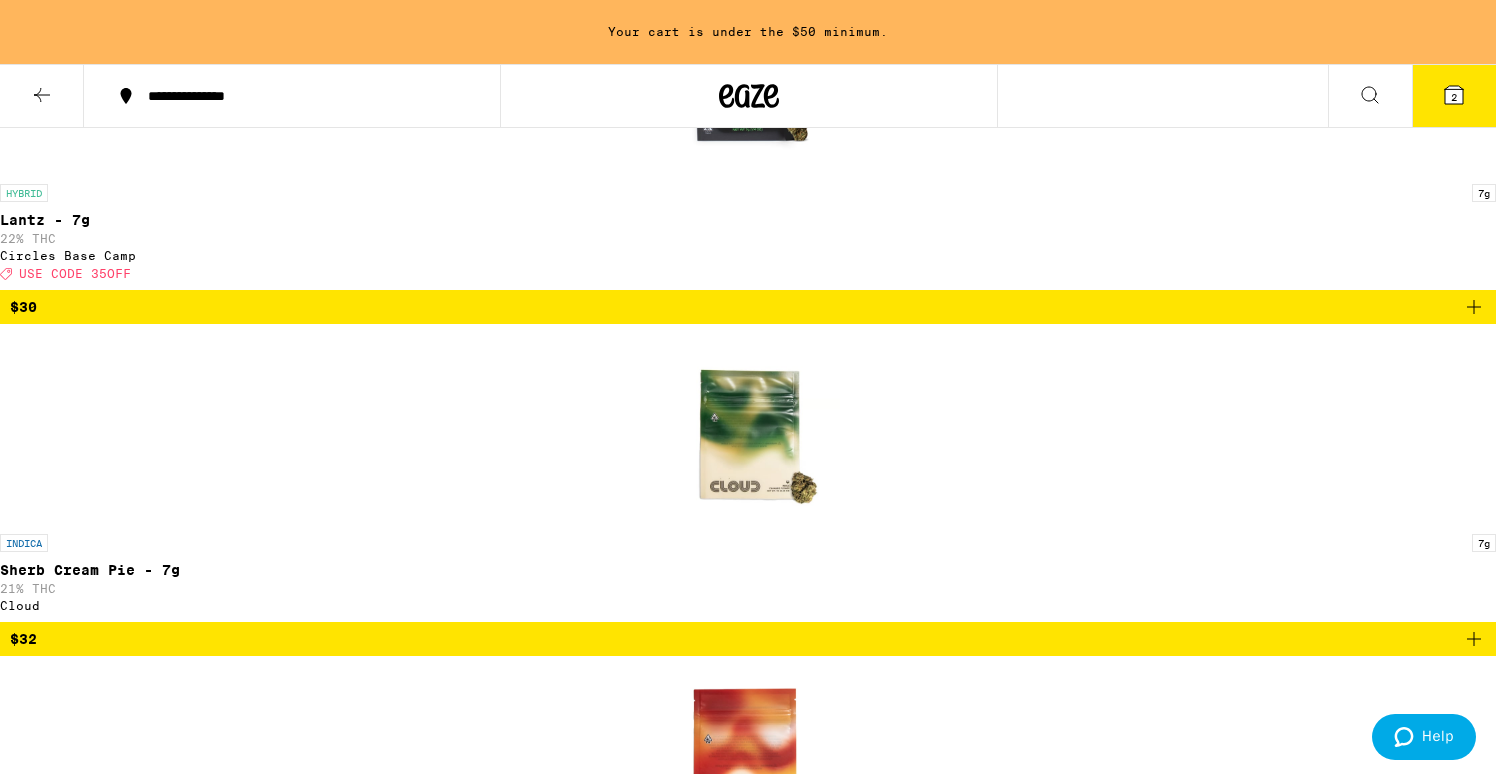 click at bounding box center [748, 16083] 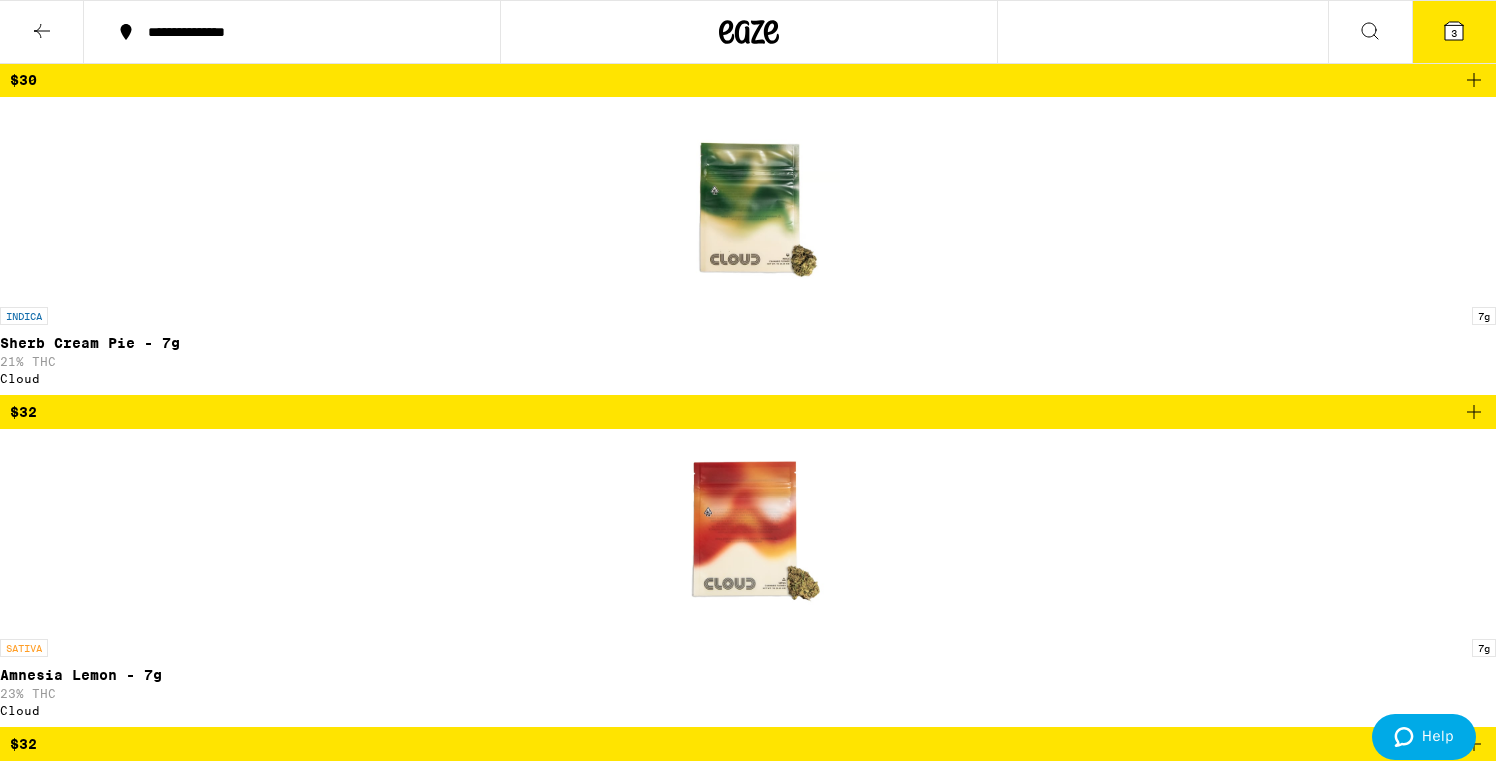 scroll, scrollTop: 4389, scrollLeft: 0, axis: vertical 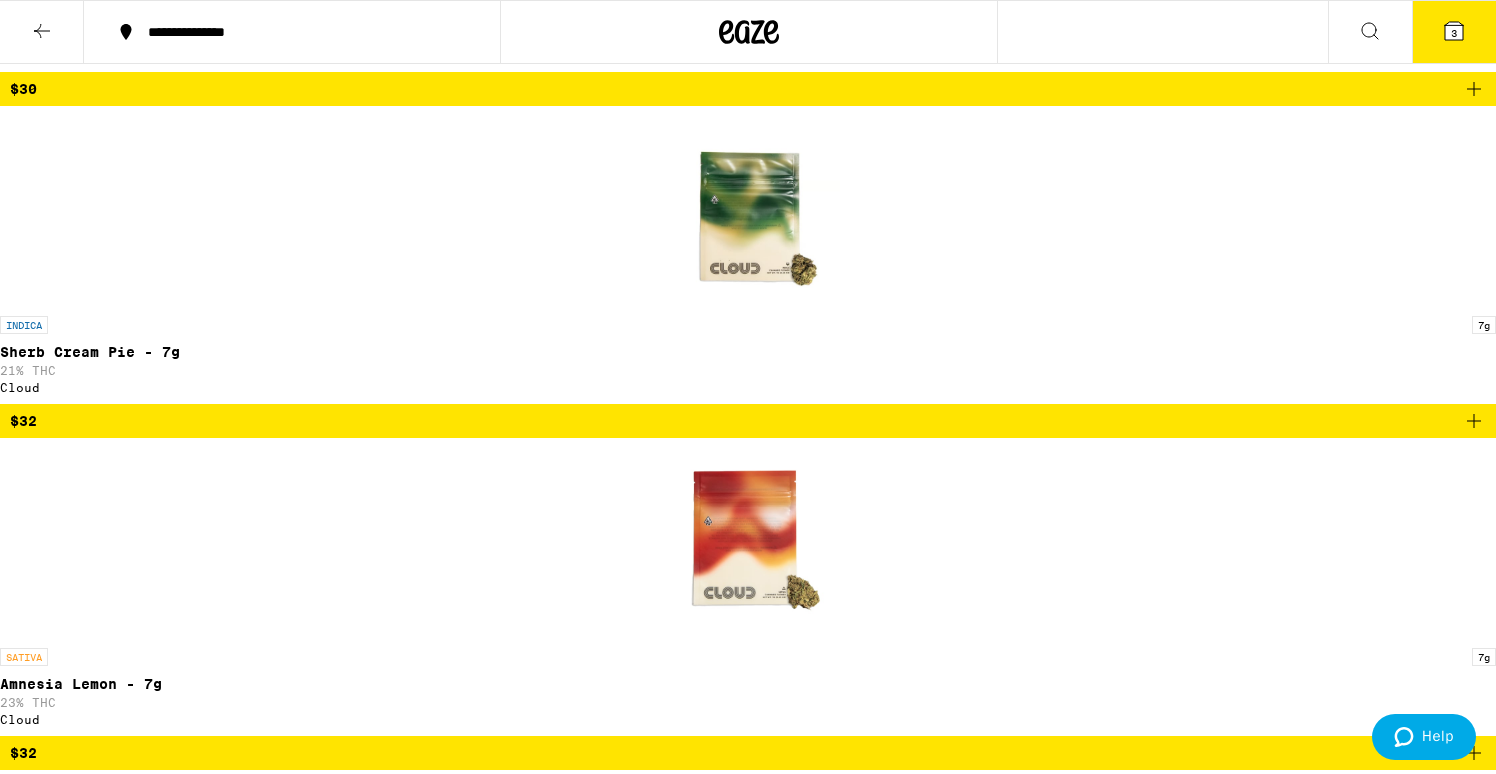 click 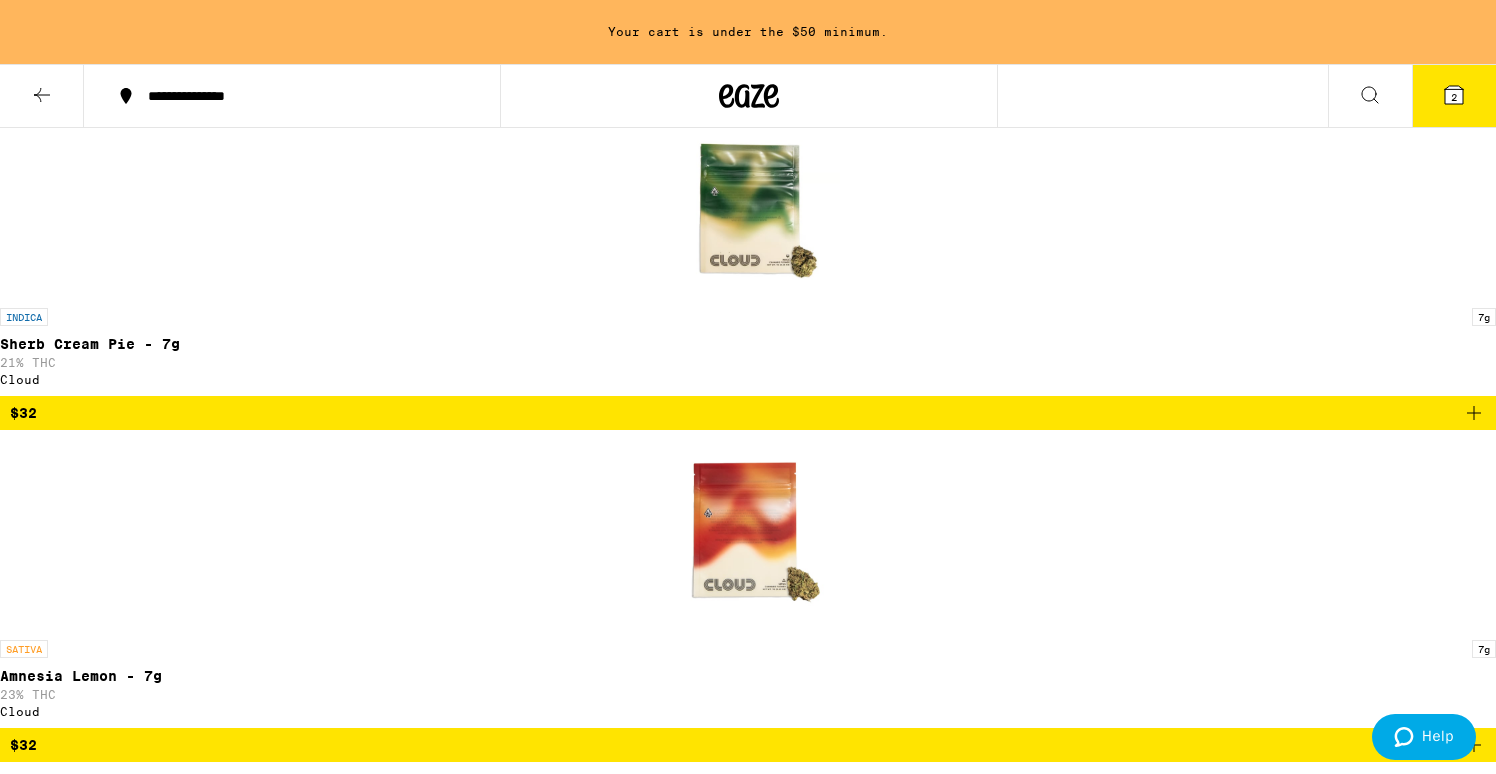 scroll, scrollTop: 4455, scrollLeft: 0, axis: vertical 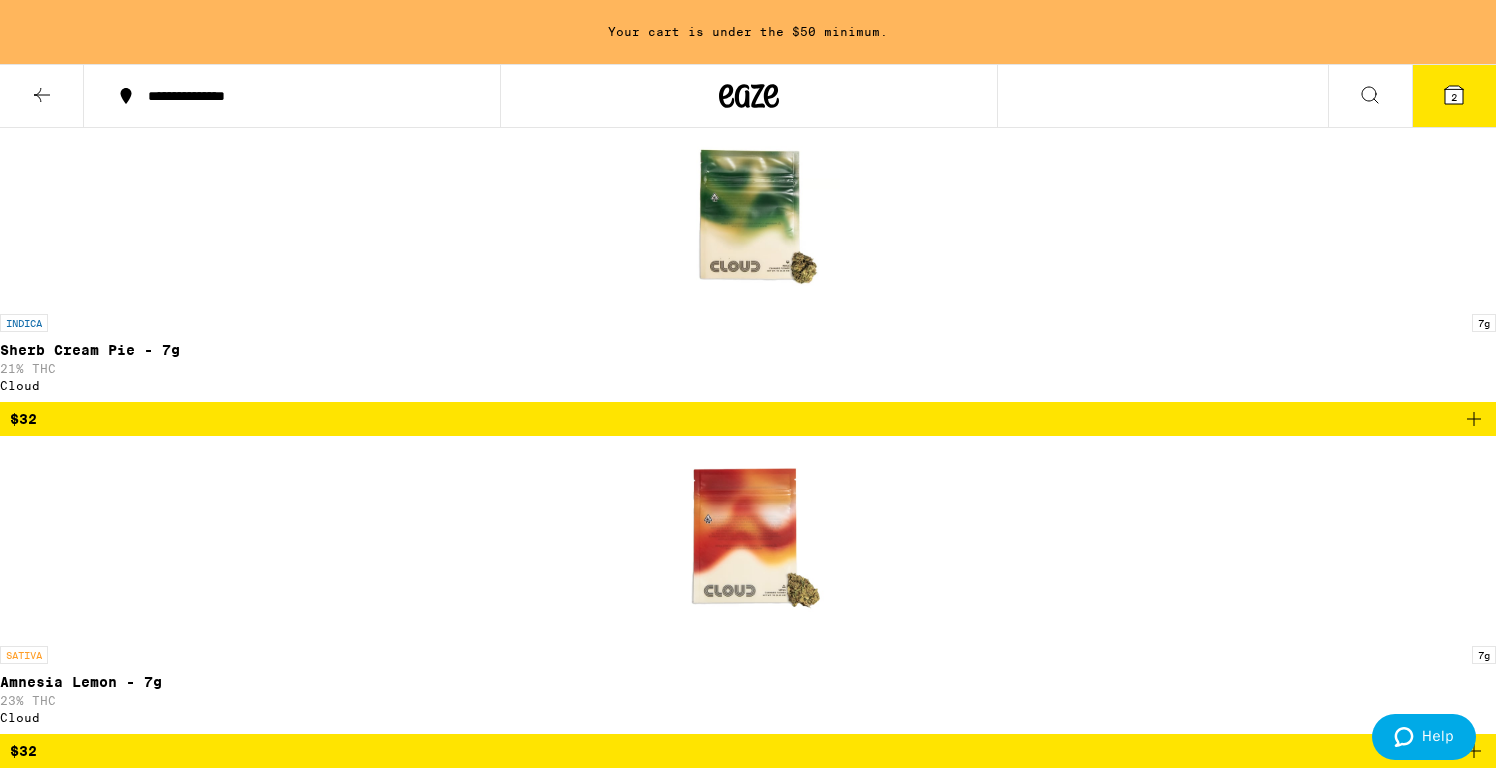 click on "$48" at bounding box center [748, 16096] 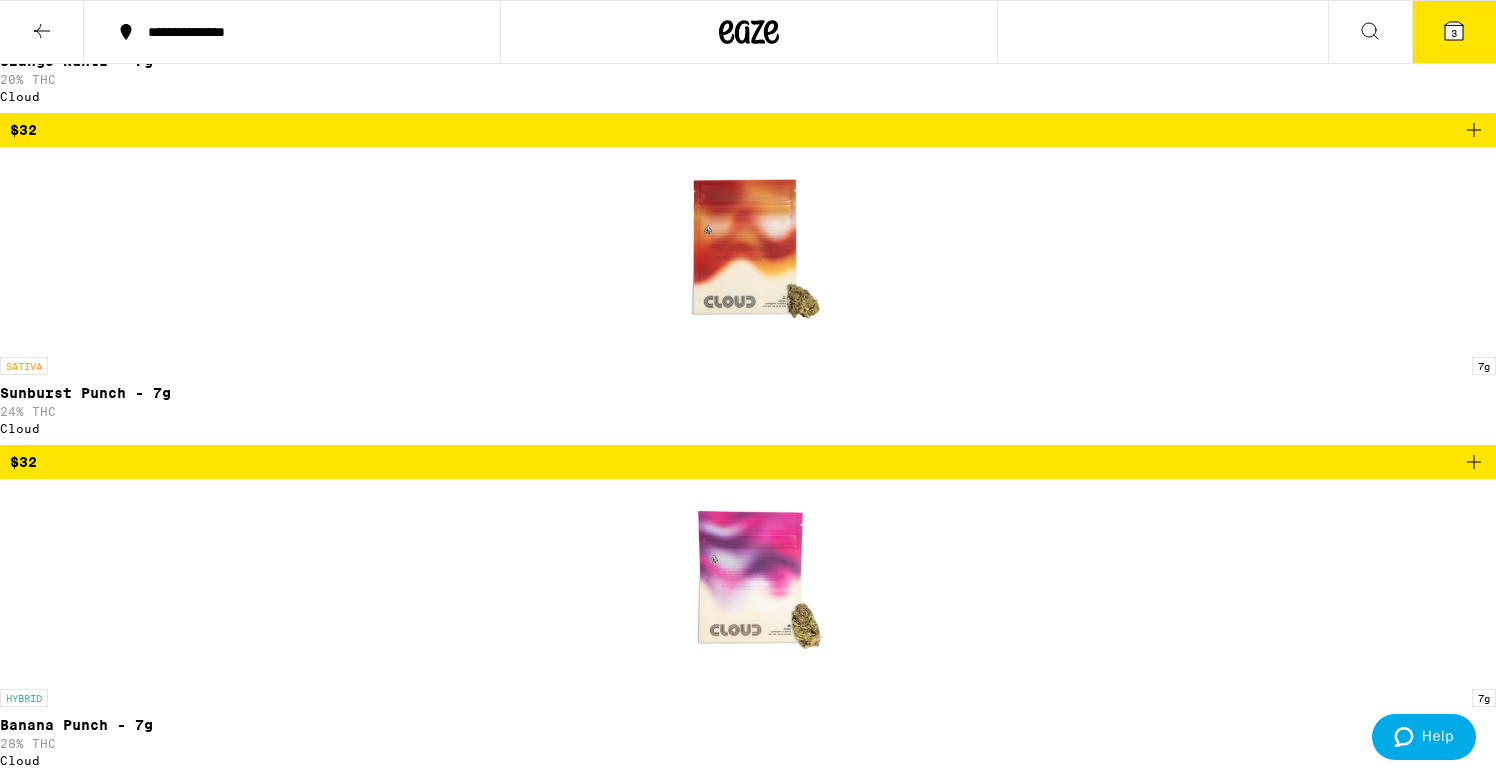scroll, scrollTop: 5692, scrollLeft: 0, axis: vertical 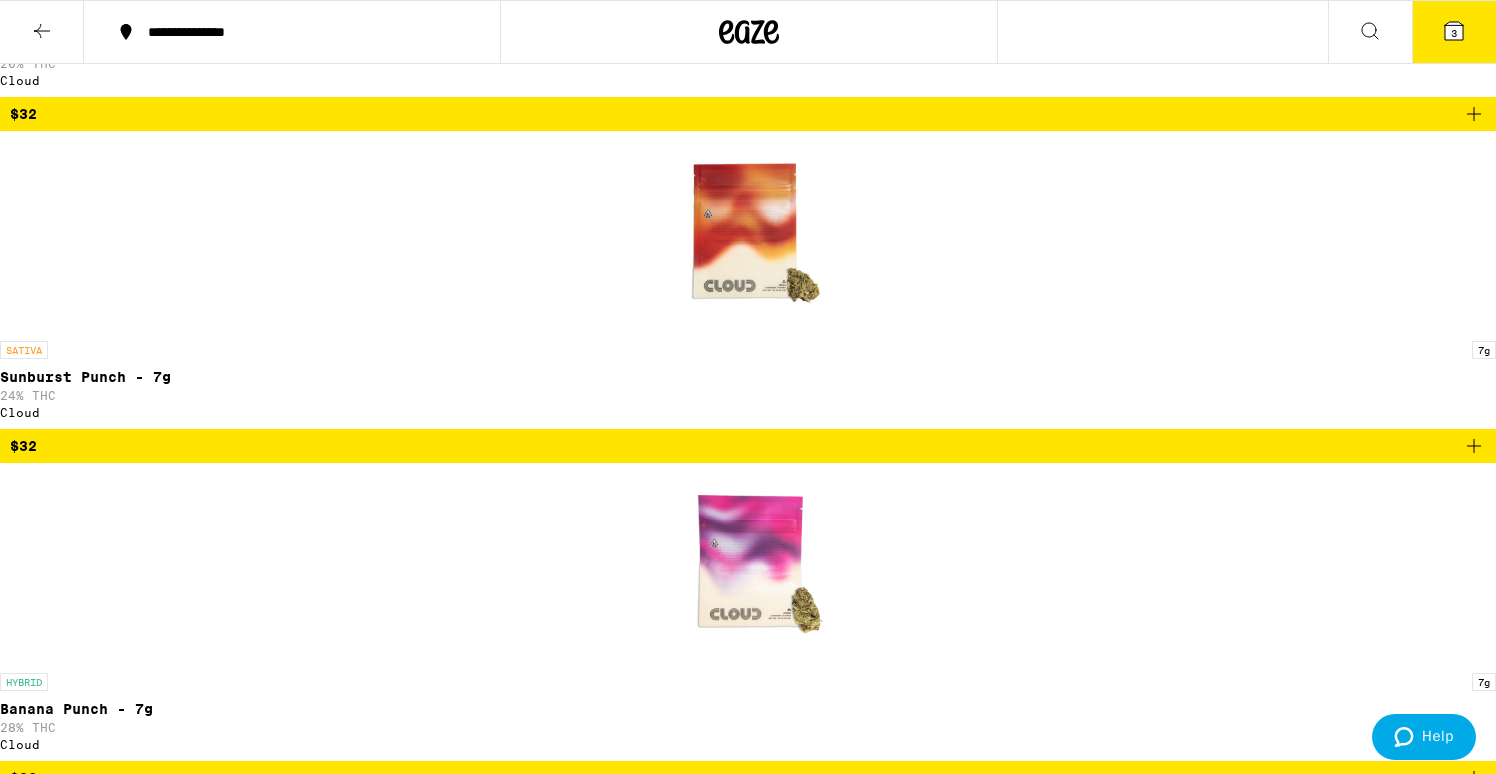 click 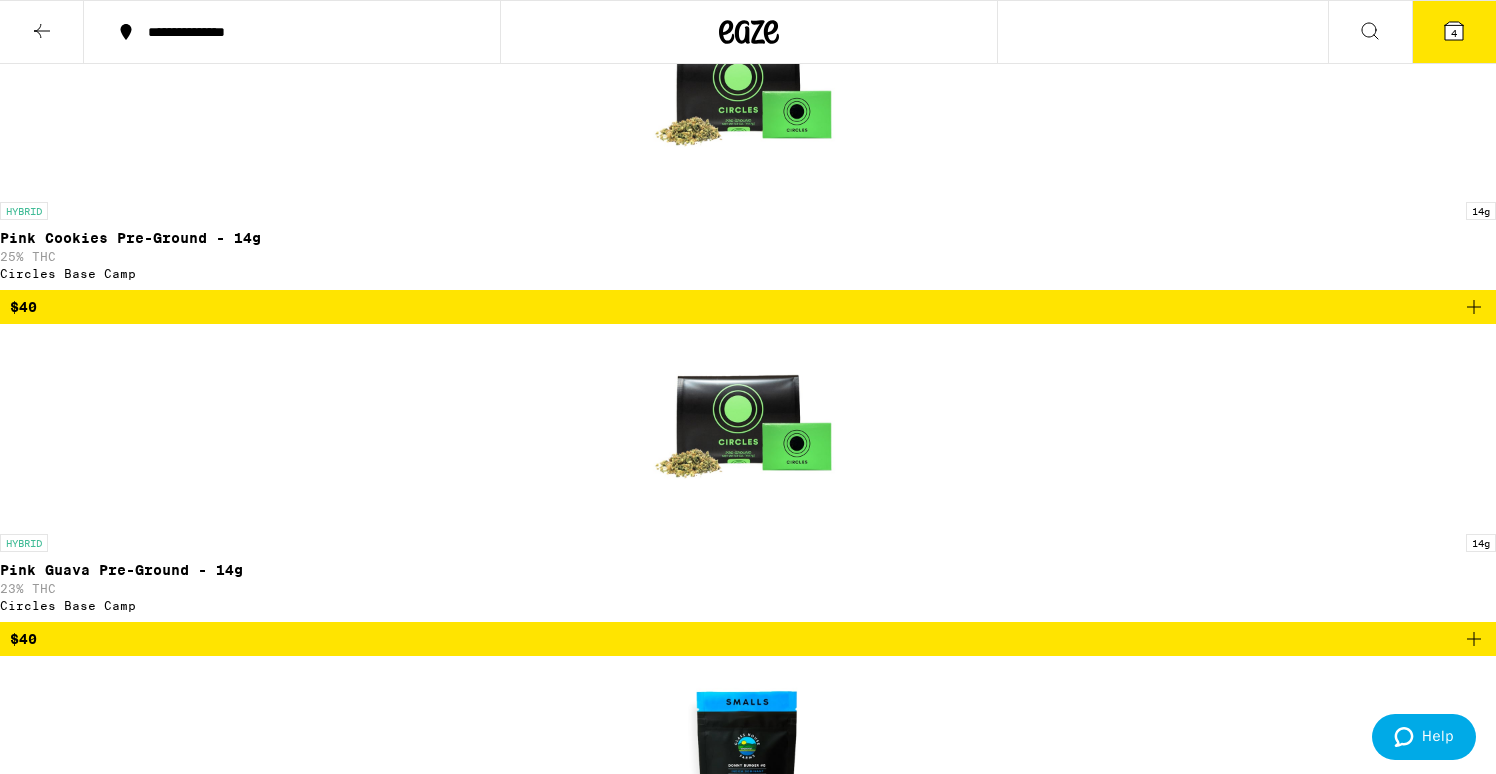 scroll, scrollTop: 12124, scrollLeft: 0, axis: vertical 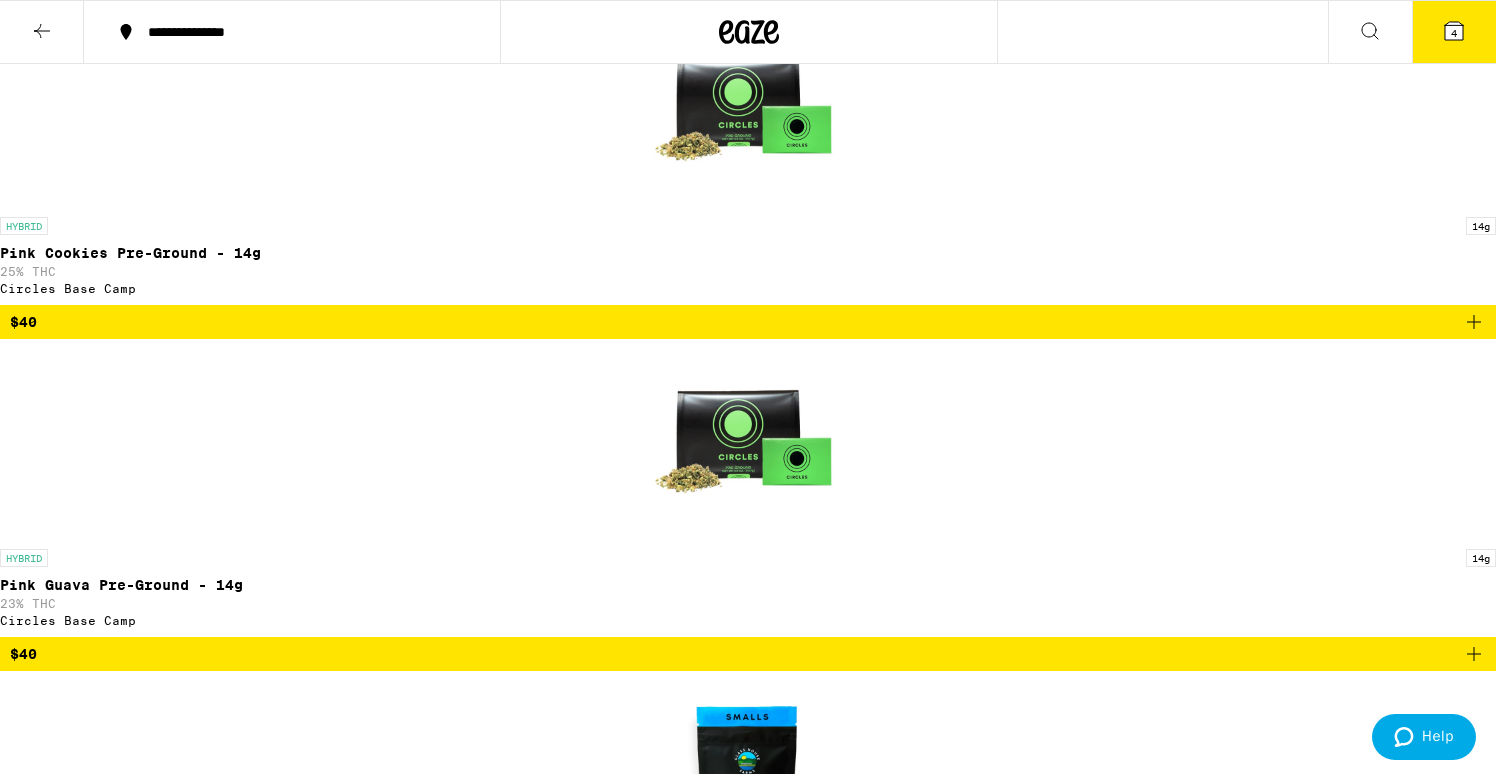 click 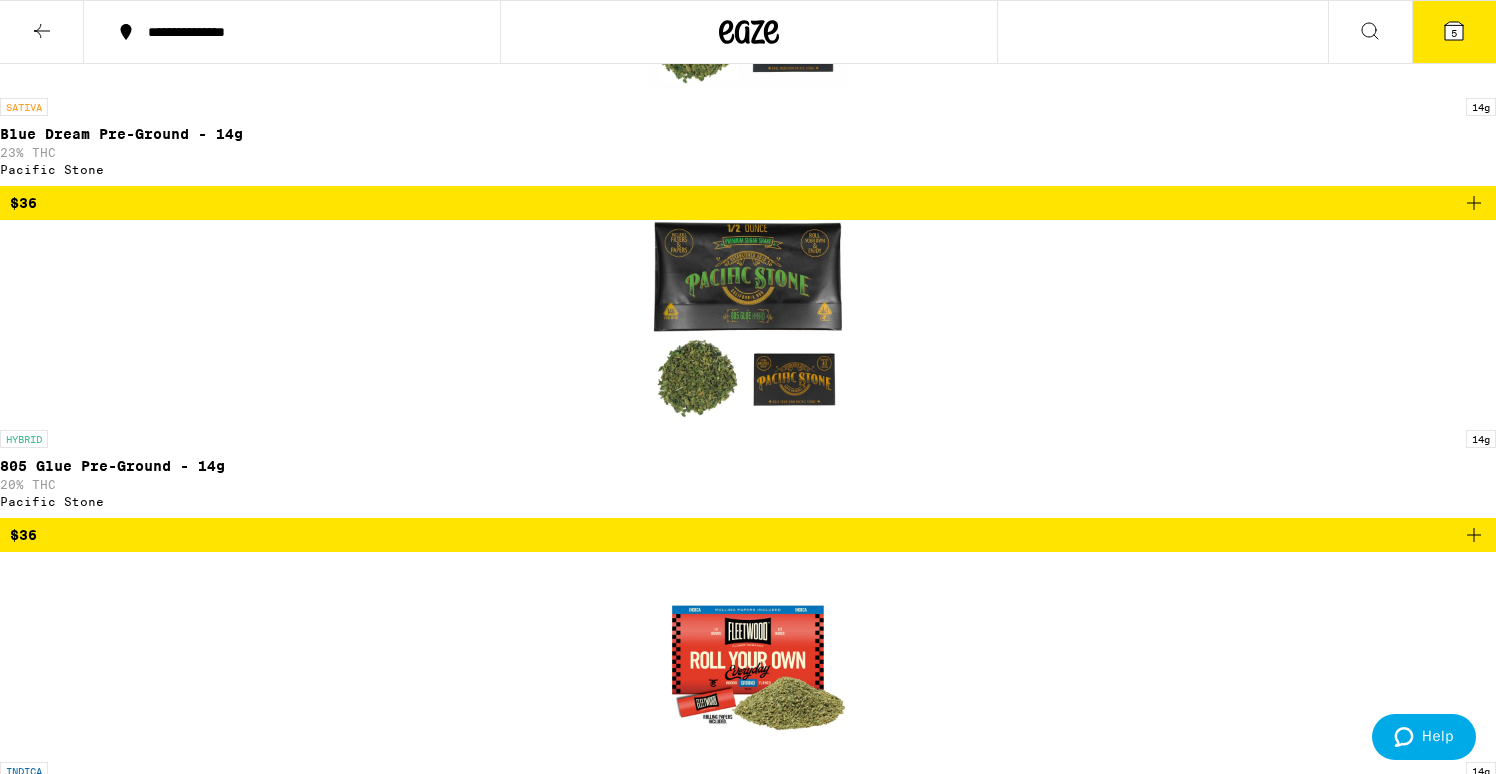 scroll, scrollTop: 9269, scrollLeft: 0, axis: vertical 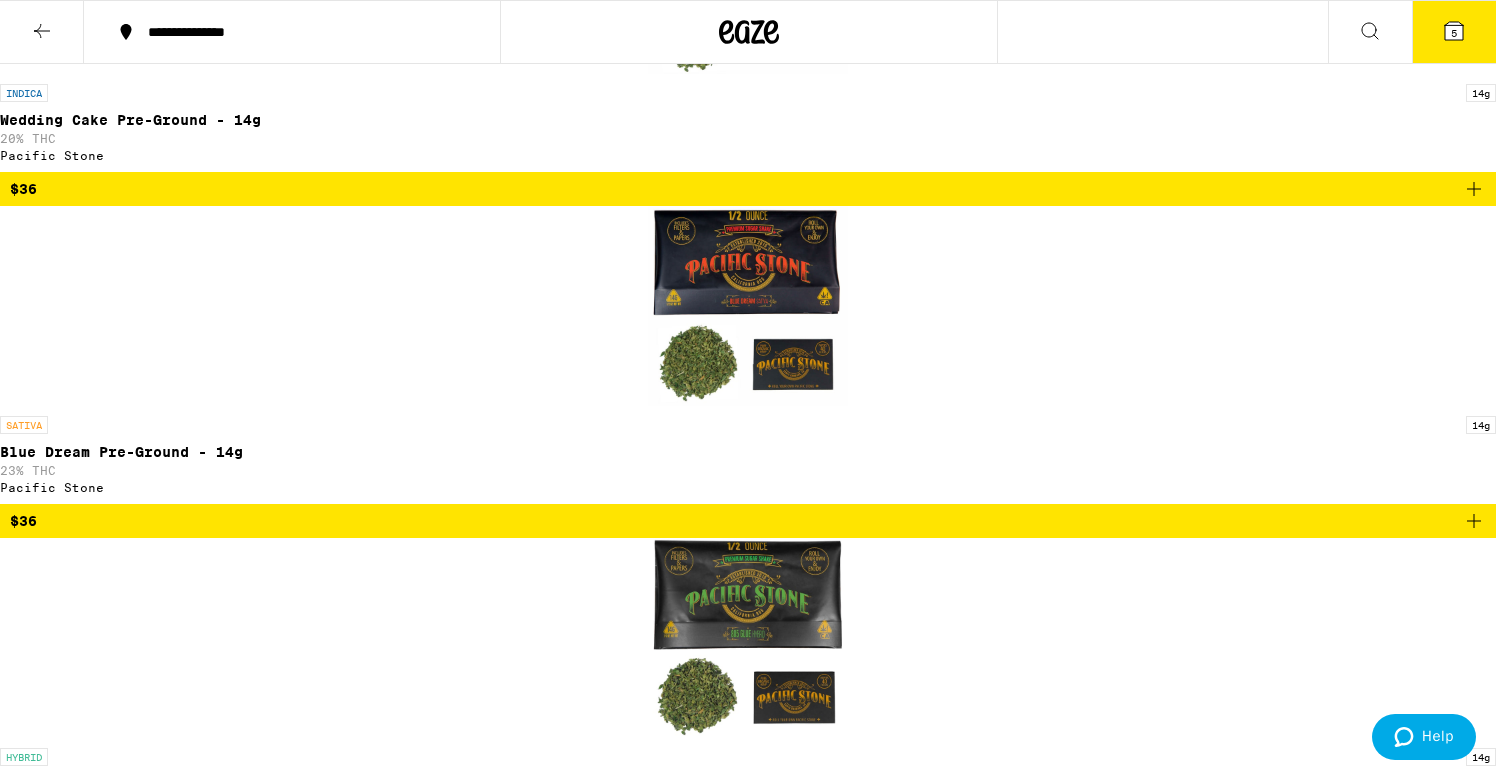 click 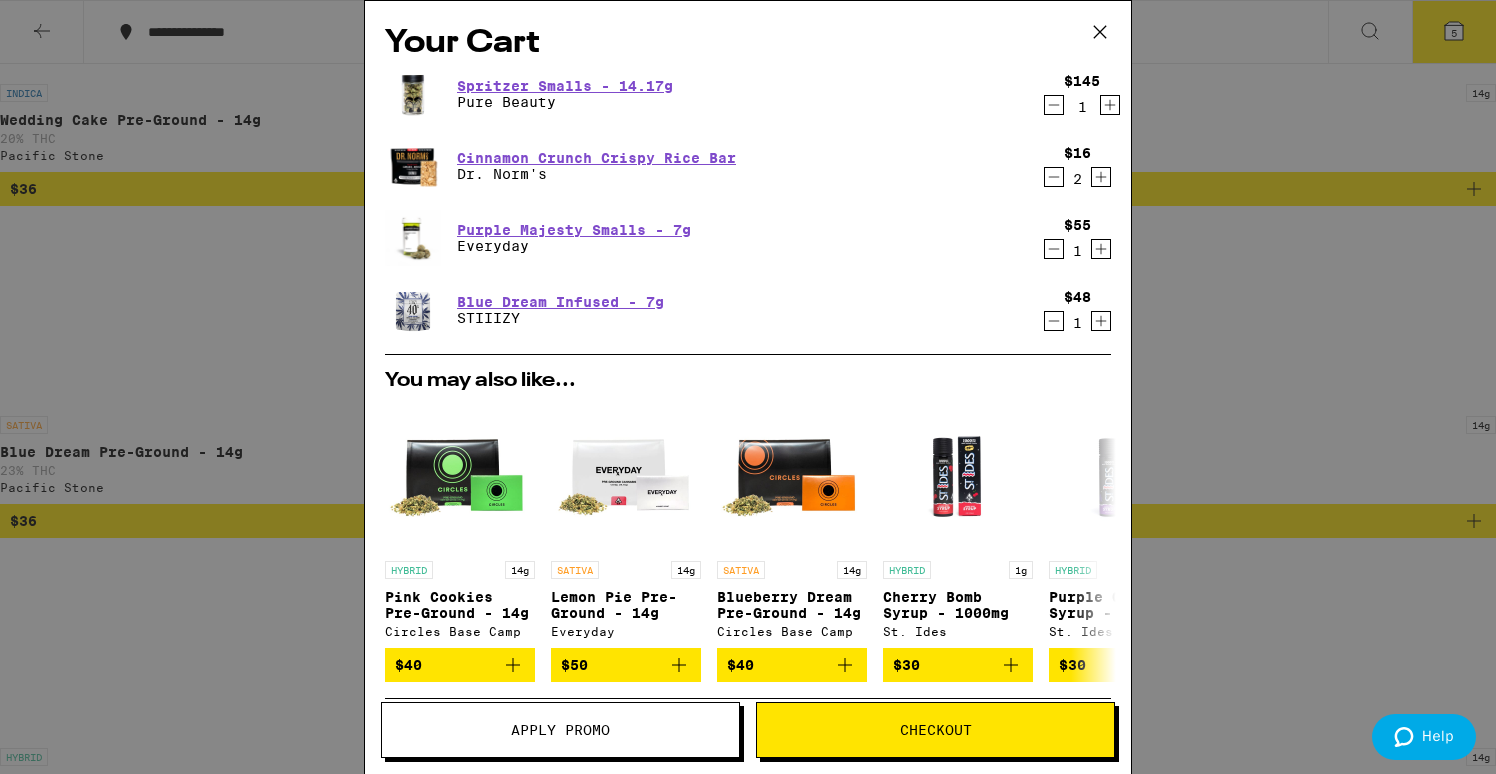 scroll, scrollTop: 0, scrollLeft: 0, axis: both 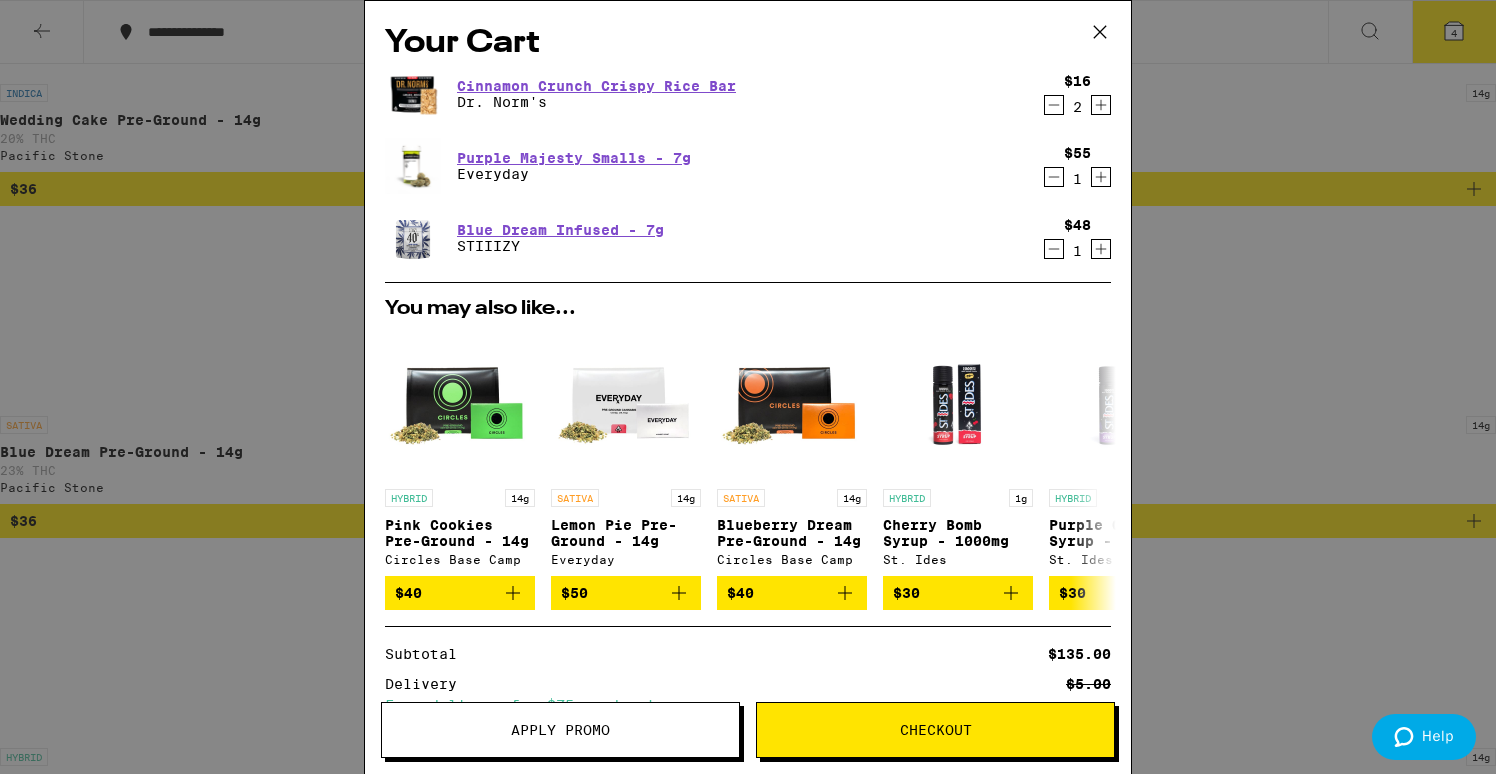 click 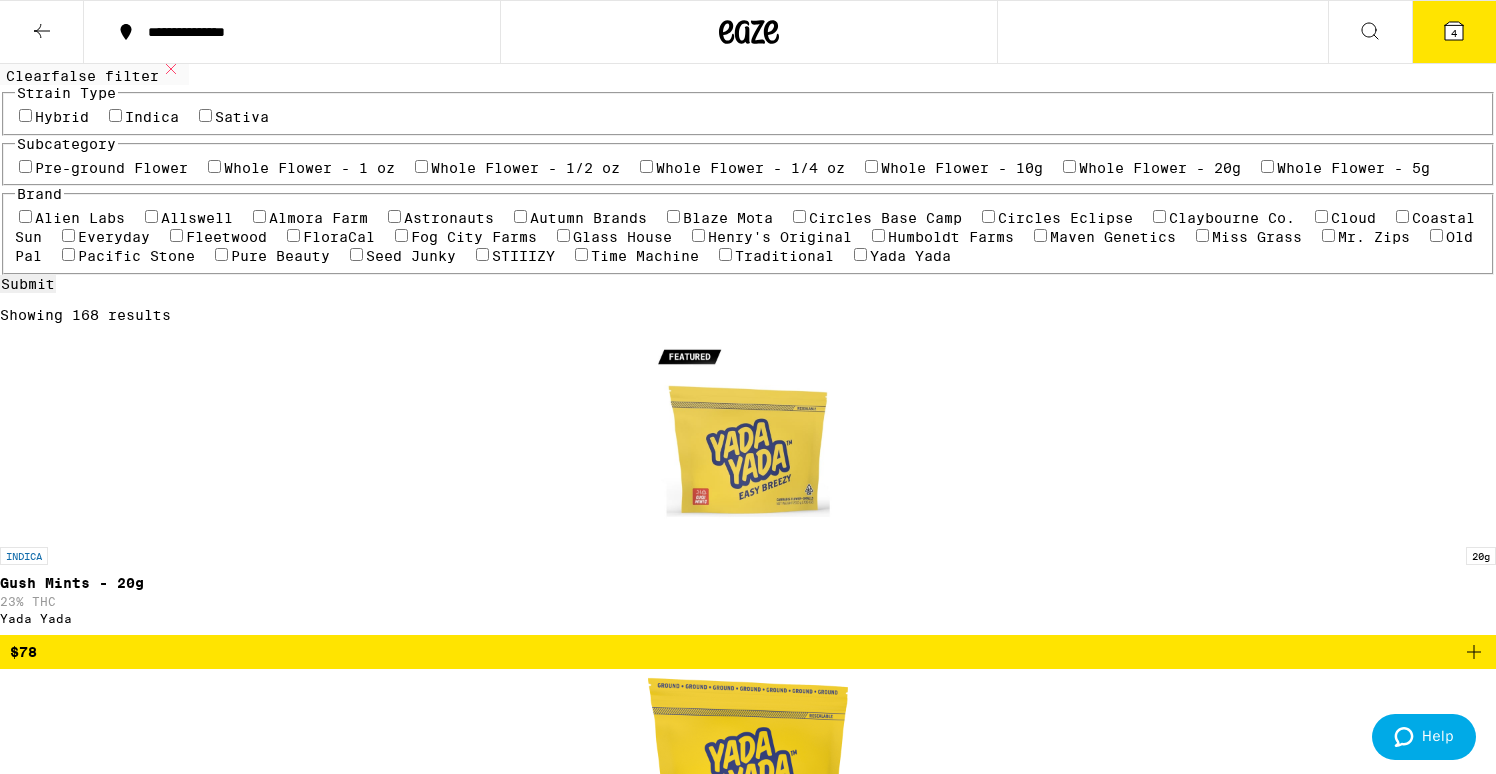 scroll, scrollTop: 144, scrollLeft: 0, axis: vertical 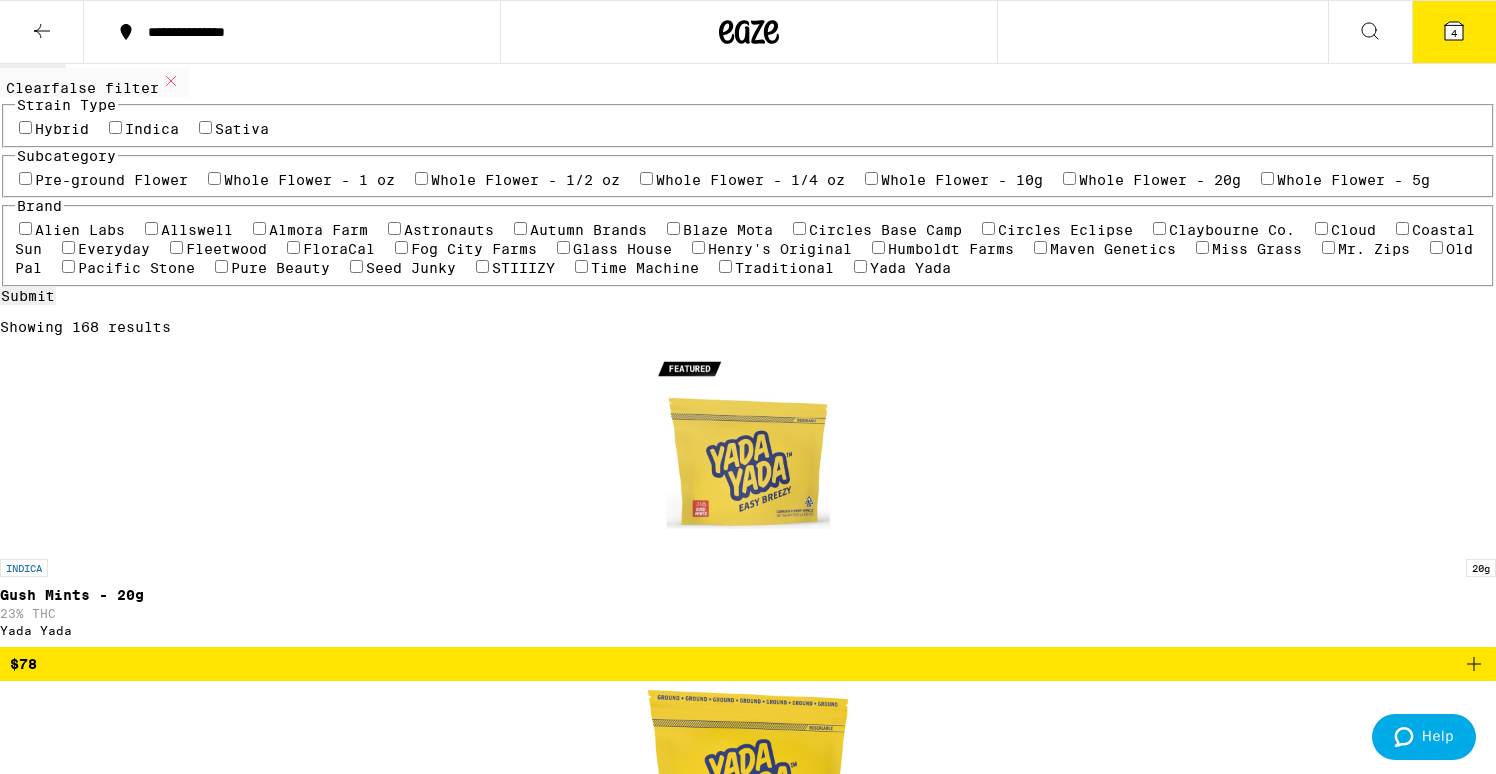 click on "Whole Flower - 1/2 oz" at bounding box center (525, 180) 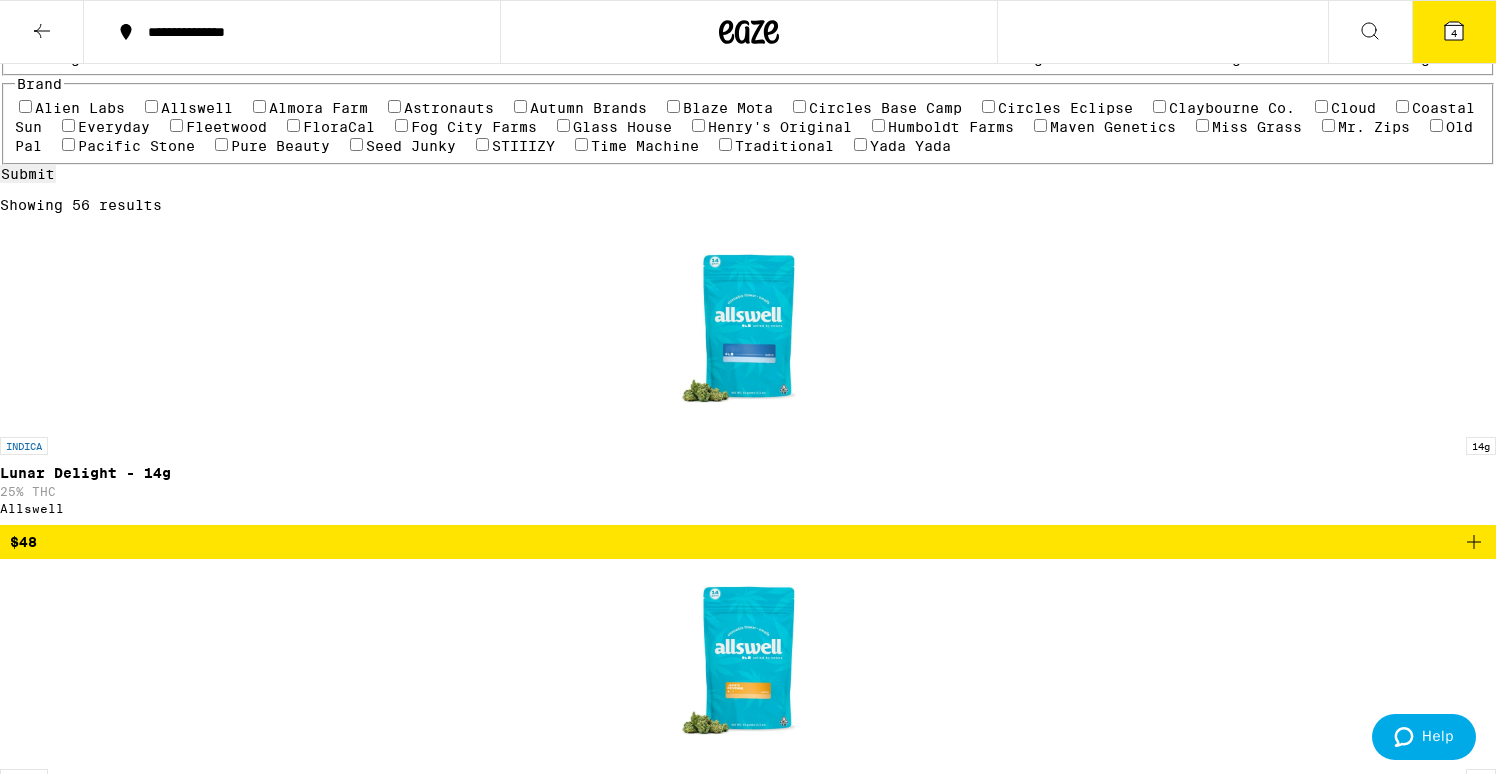 scroll, scrollTop: 164, scrollLeft: 0, axis: vertical 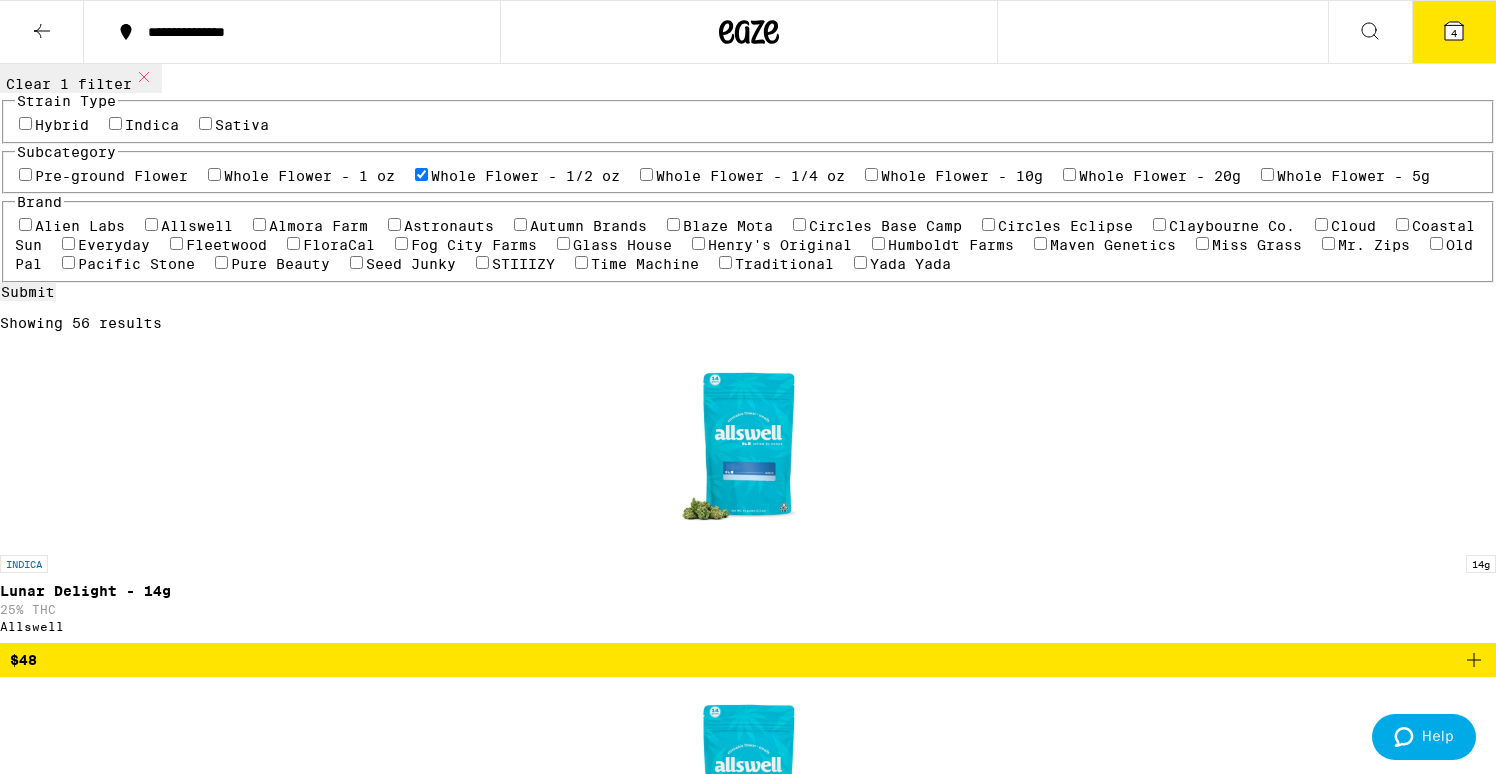 click on "Whole Flower - 1/2 oz" at bounding box center (525, 176) 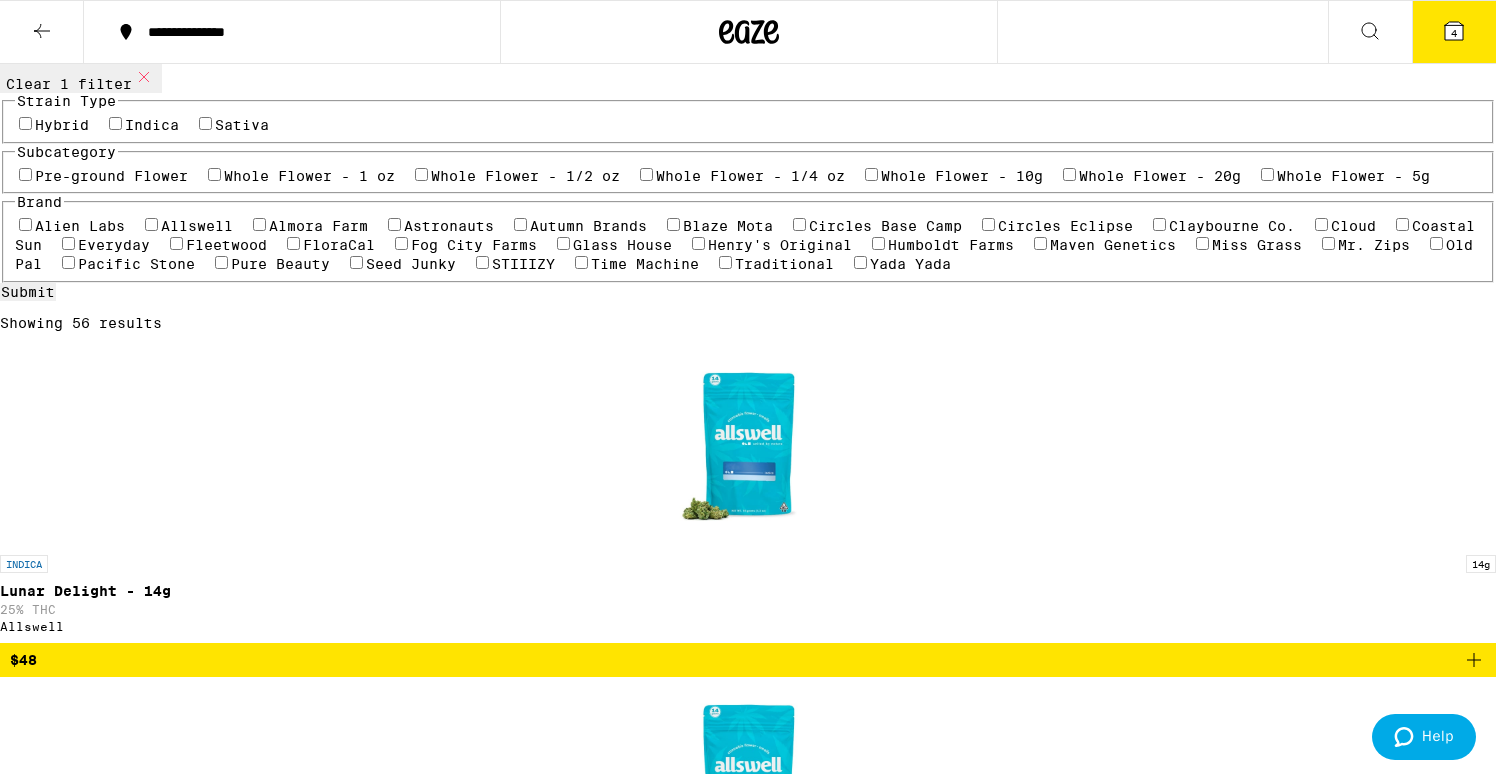checkbox on "false" 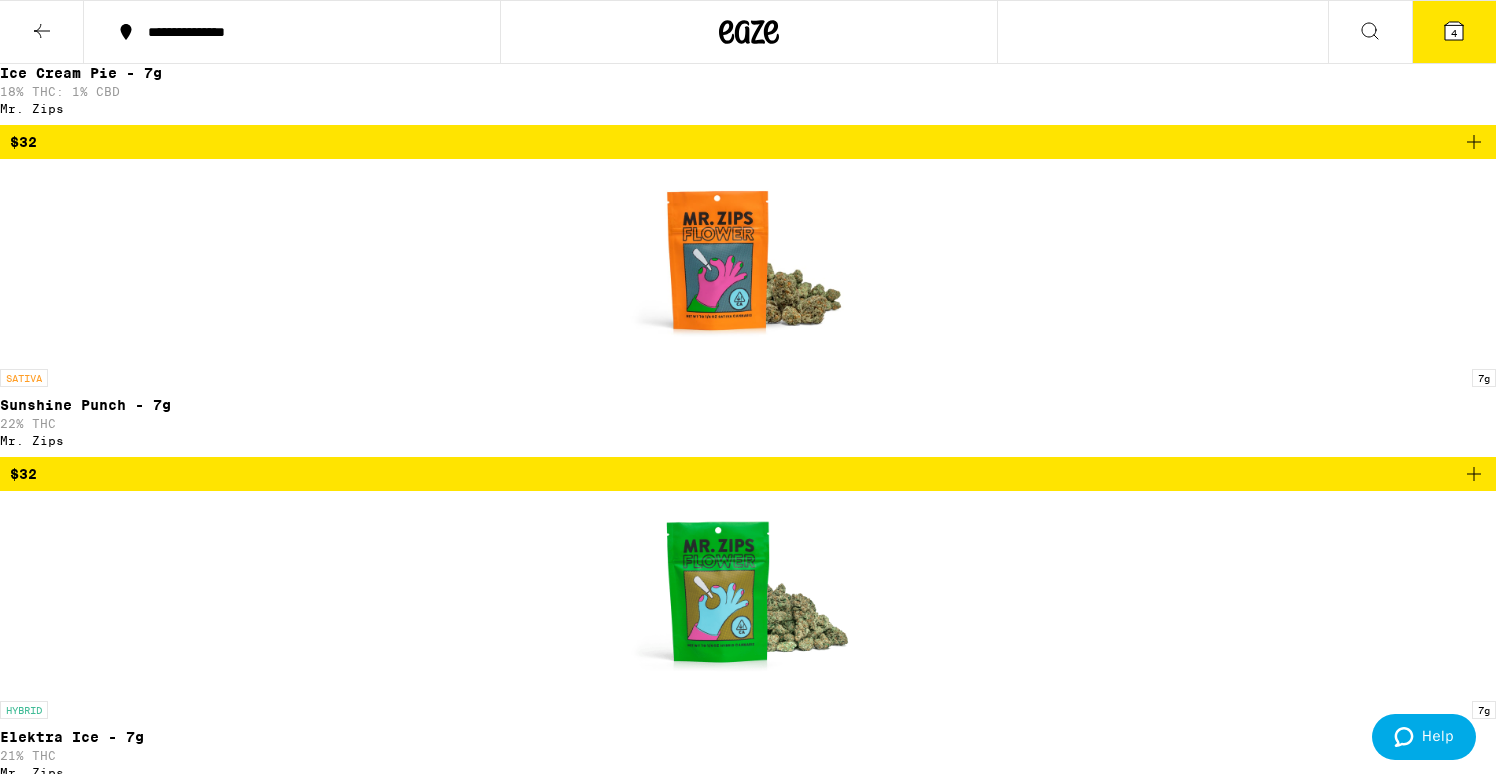 scroll, scrollTop: 7326, scrollLeft: 0, axis: vertical 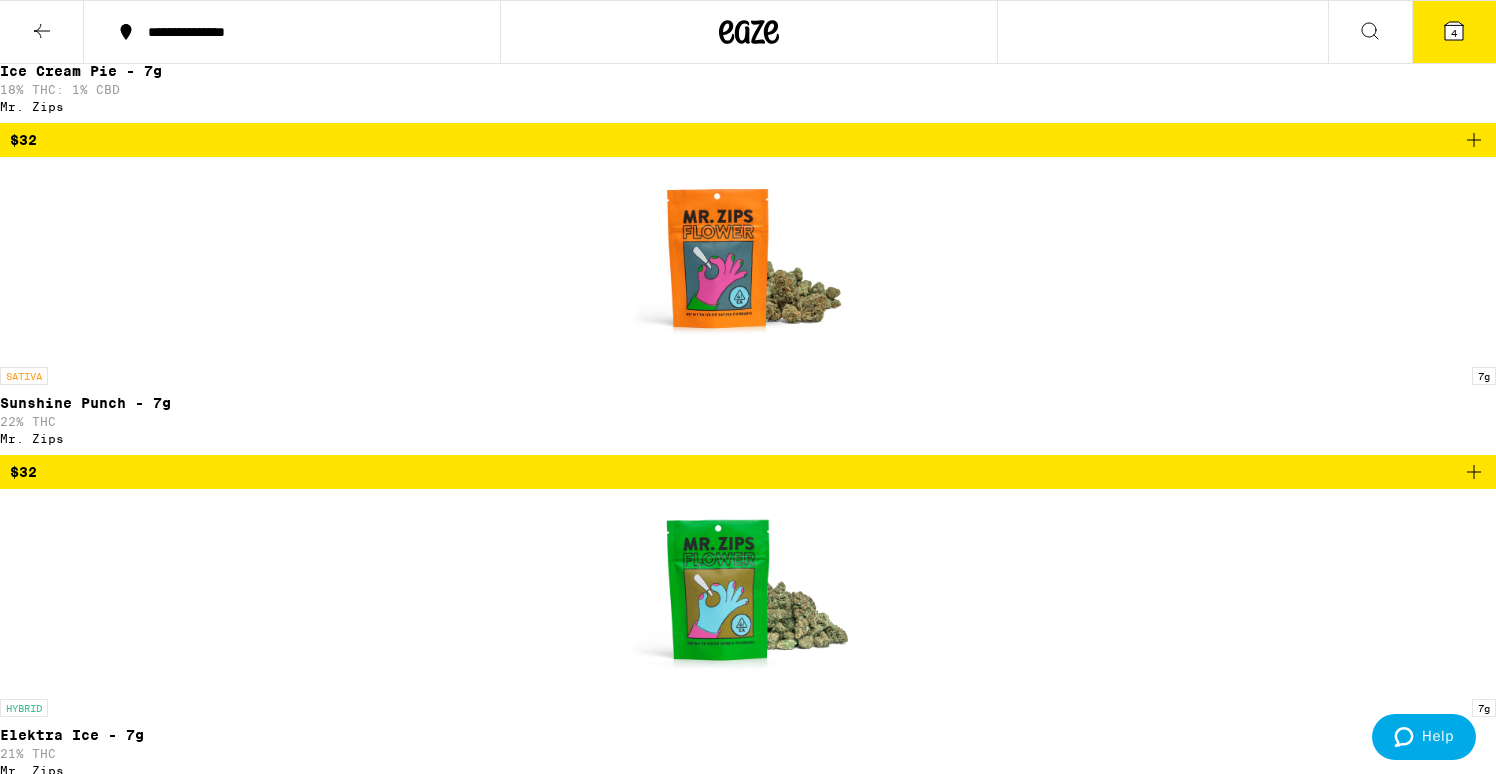 click 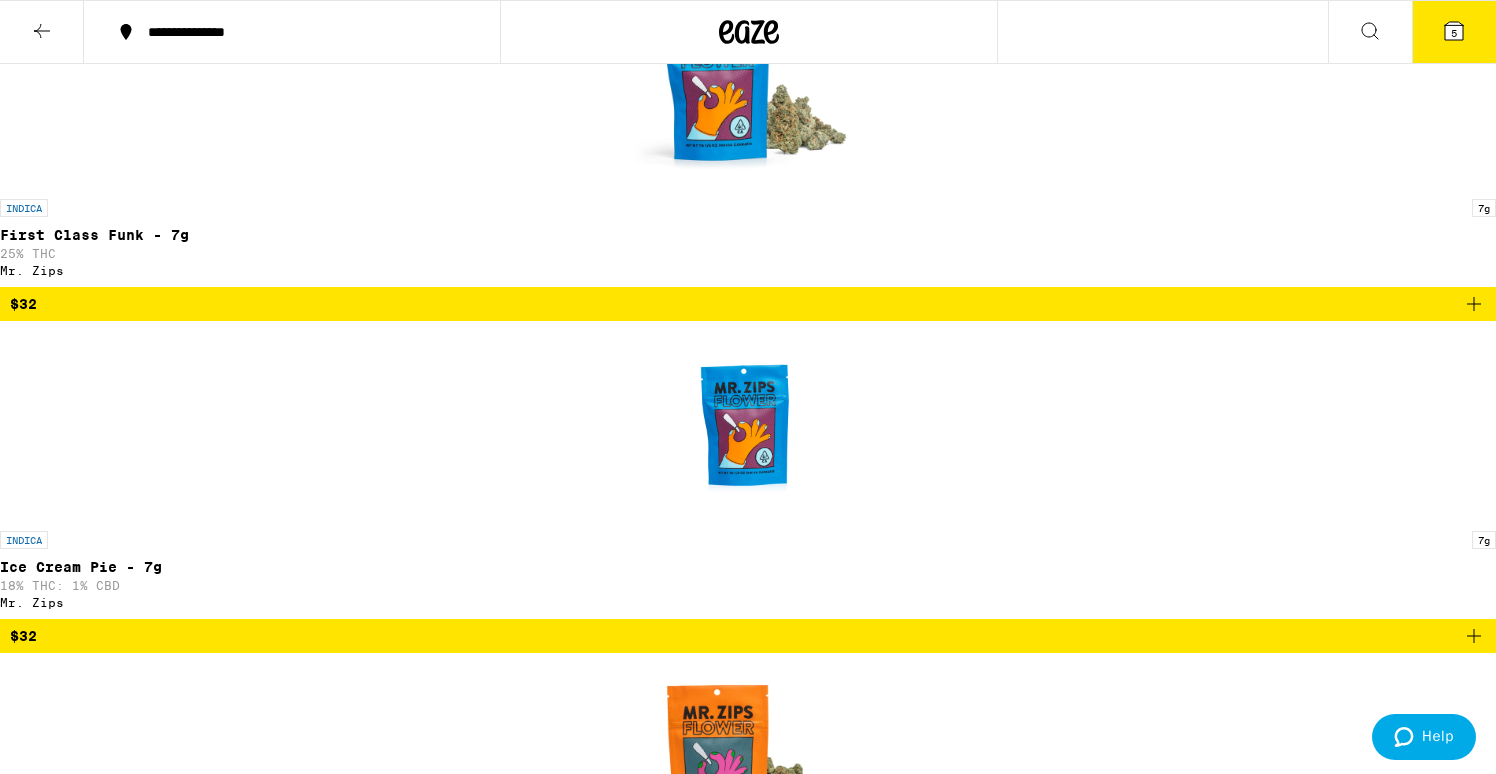 scroll, scrollTop: 6838, scrollLeft: 0, axis: vertical 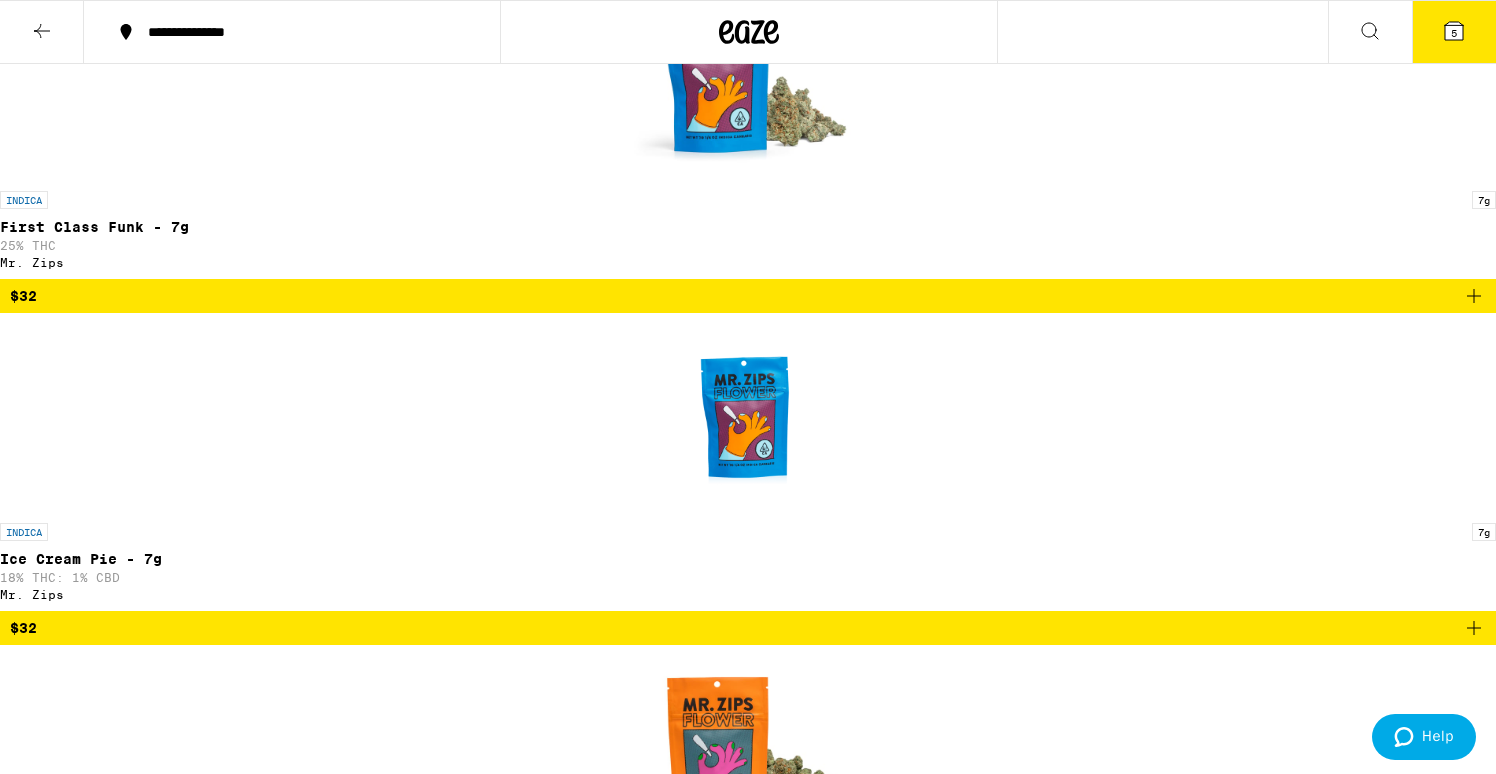 click 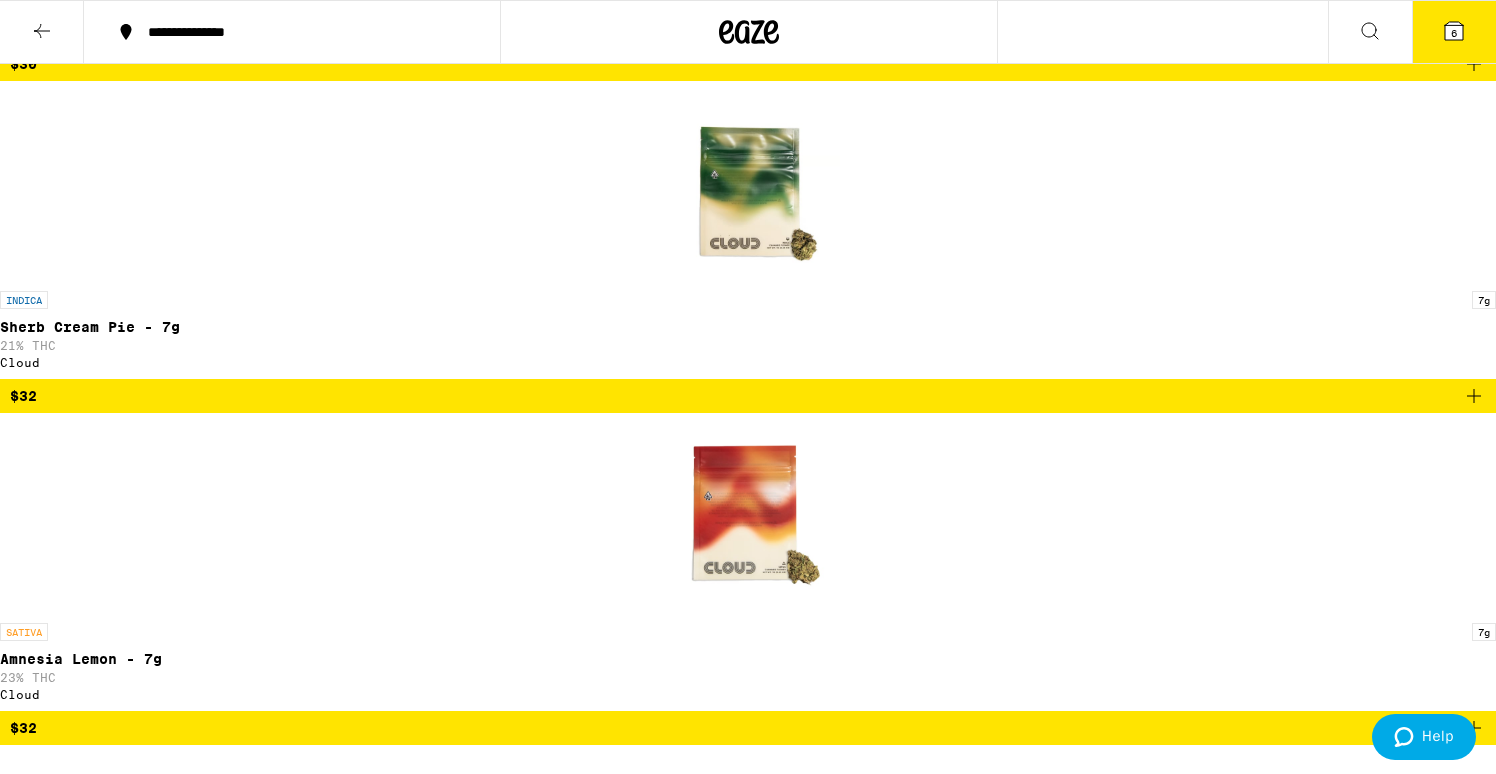 scroll, scrollTop: 4416, scrollLeft: 0, axis: vertical 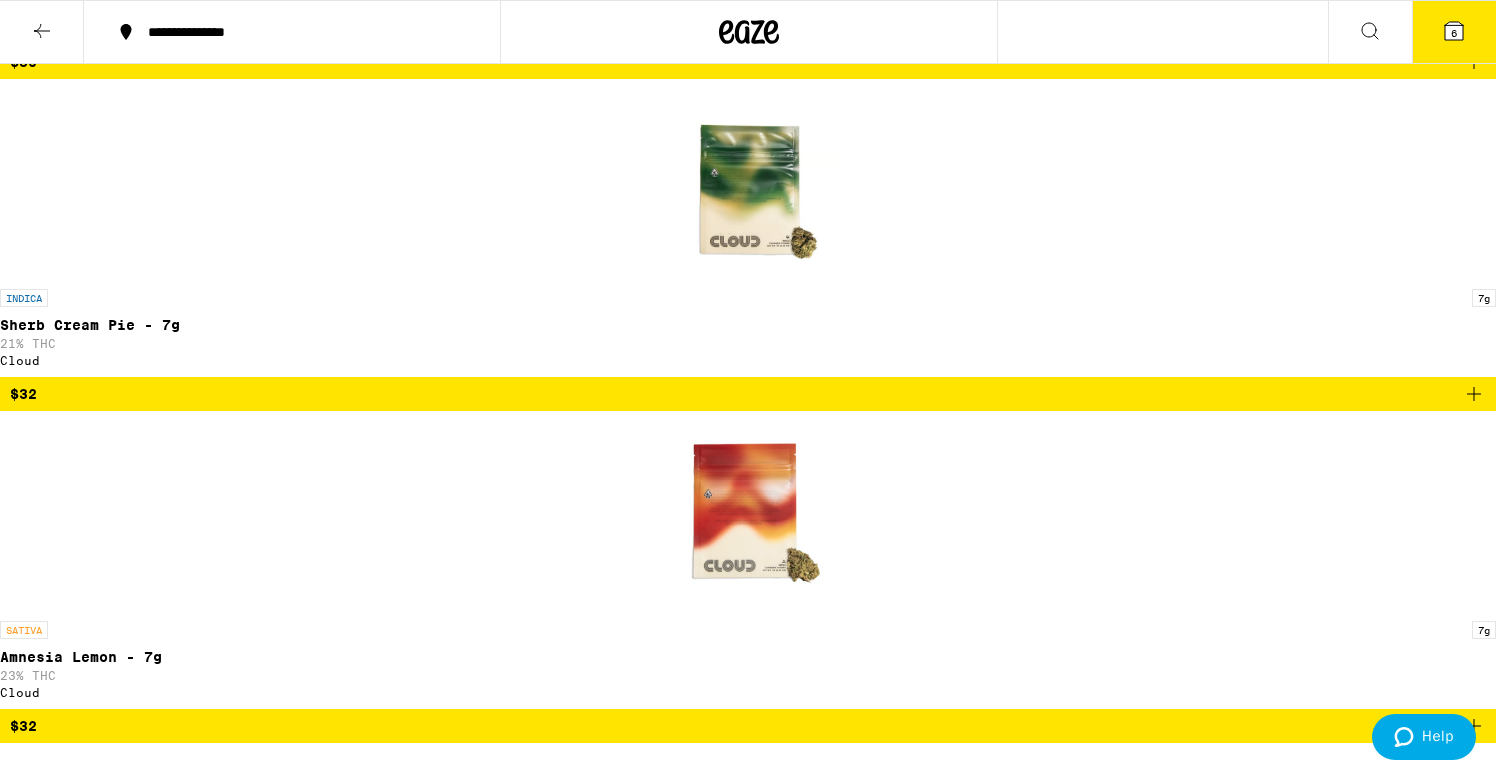 click 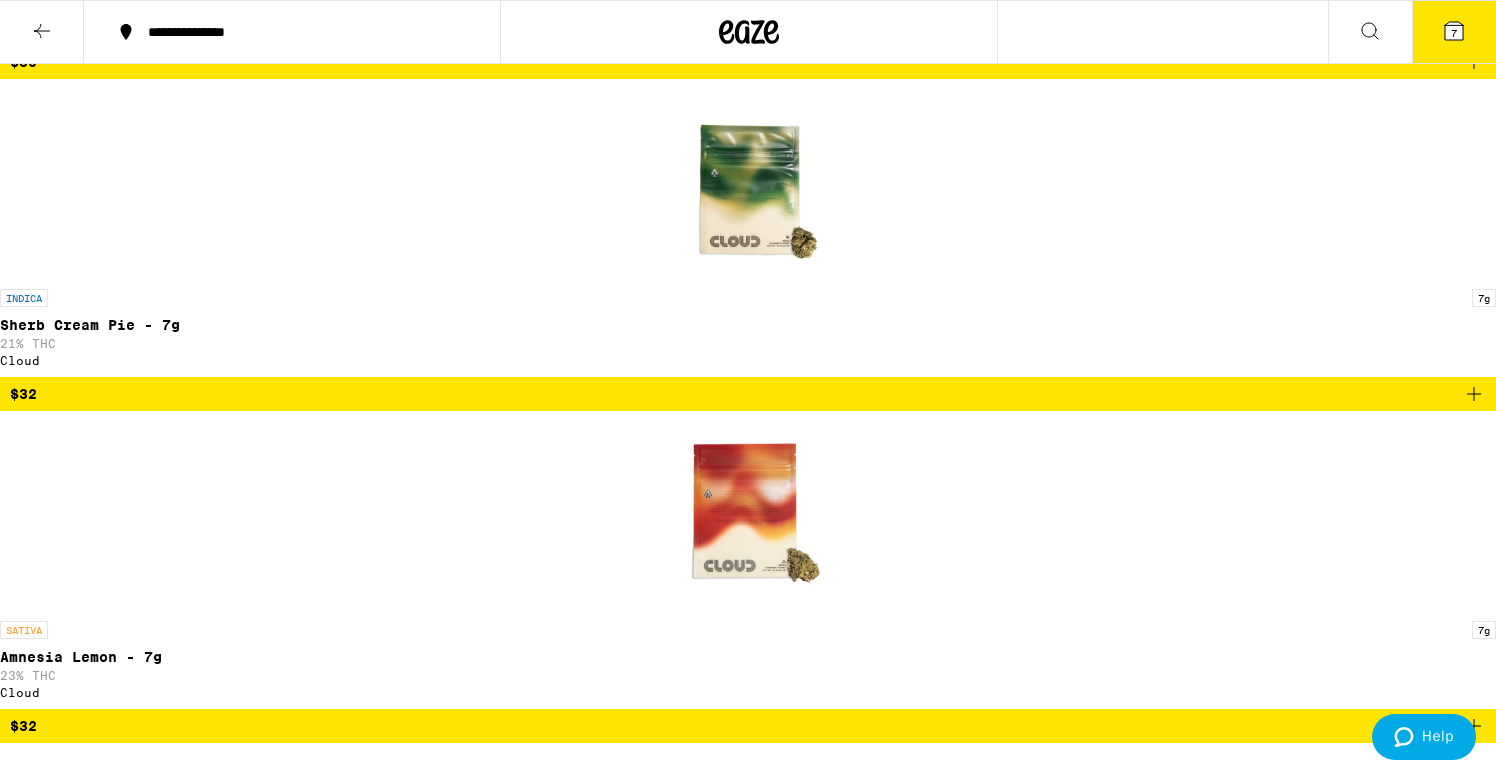 click on "7" at bounding box center (1454, 32) 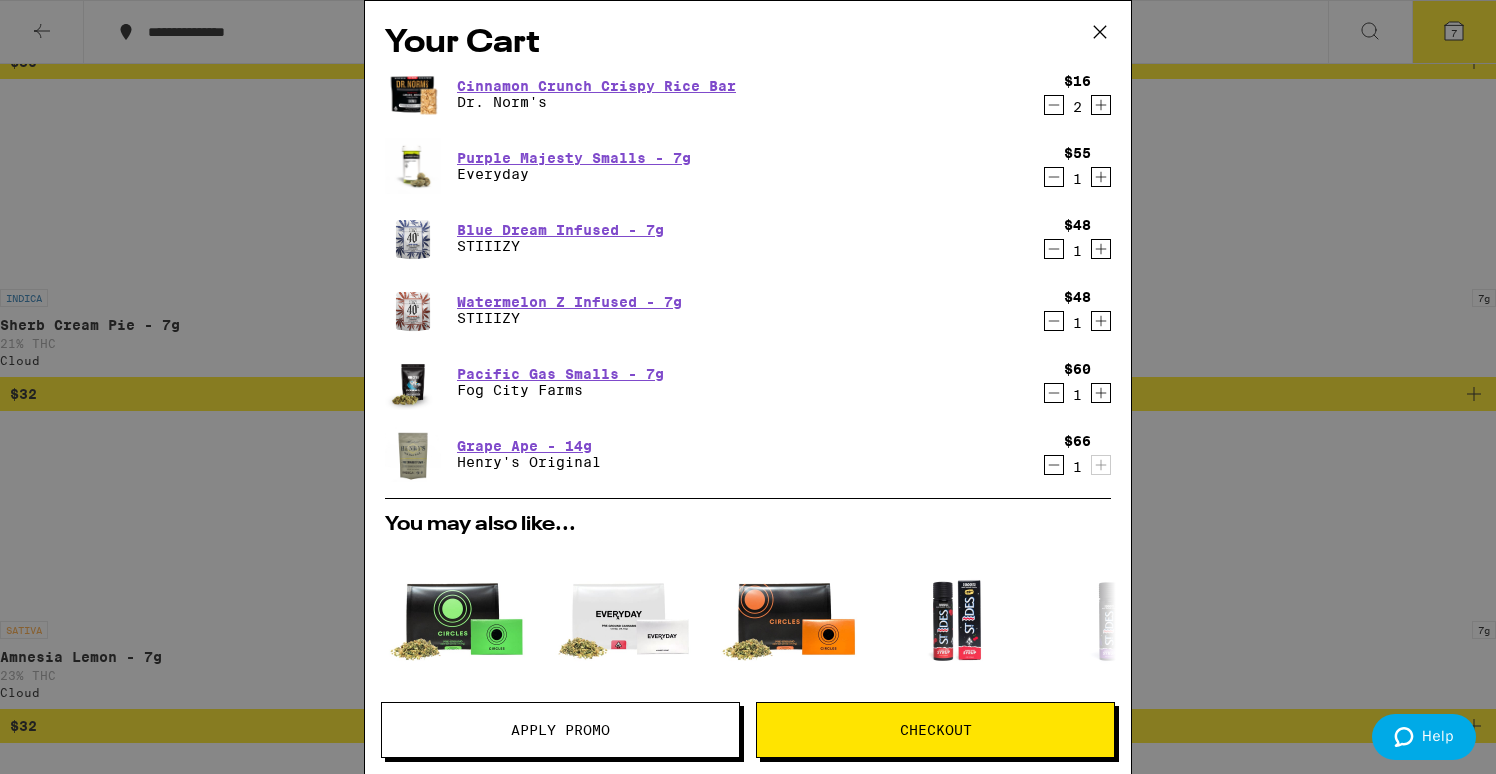 scroll, scrollTop: 0, scrollLeft: 0, axis: both 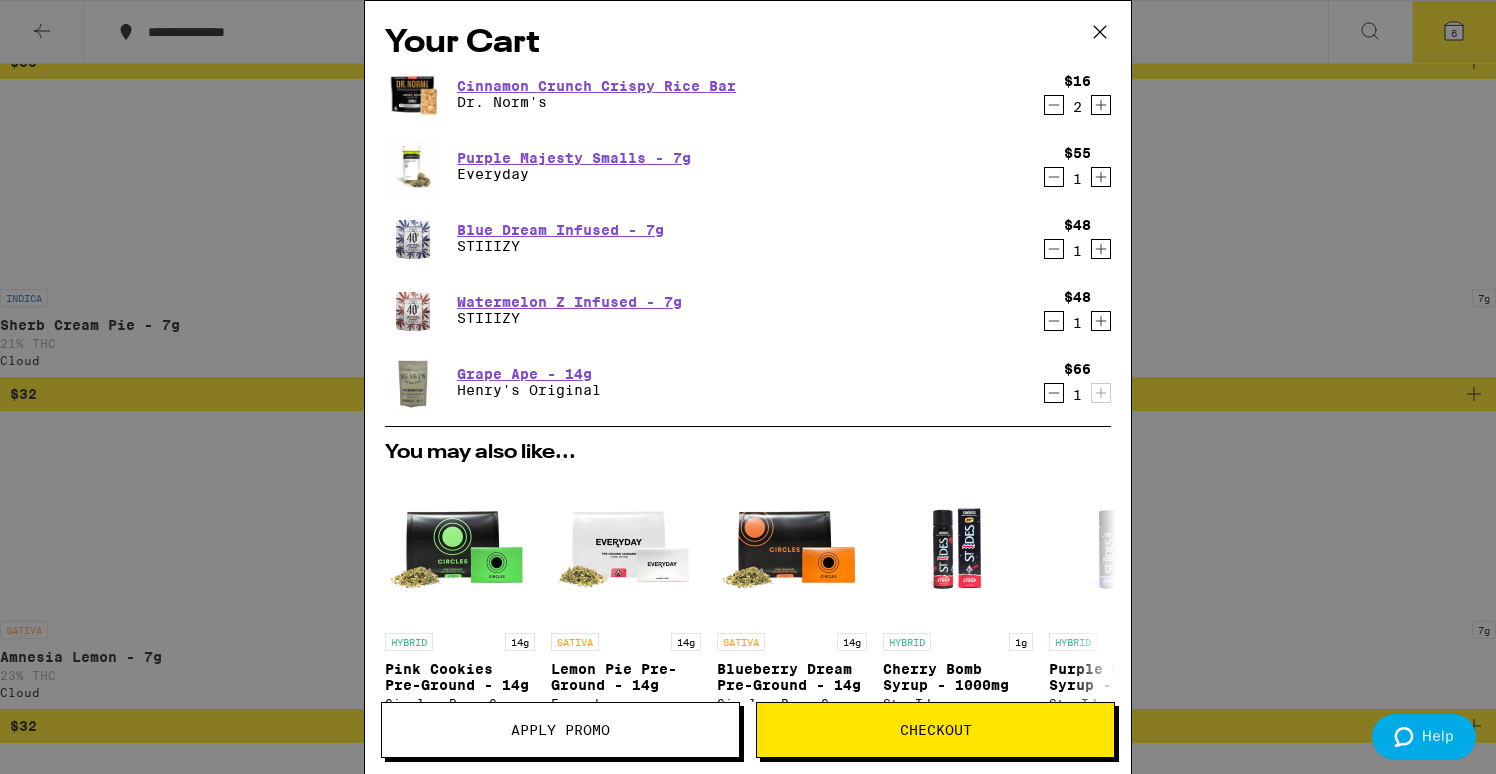 click 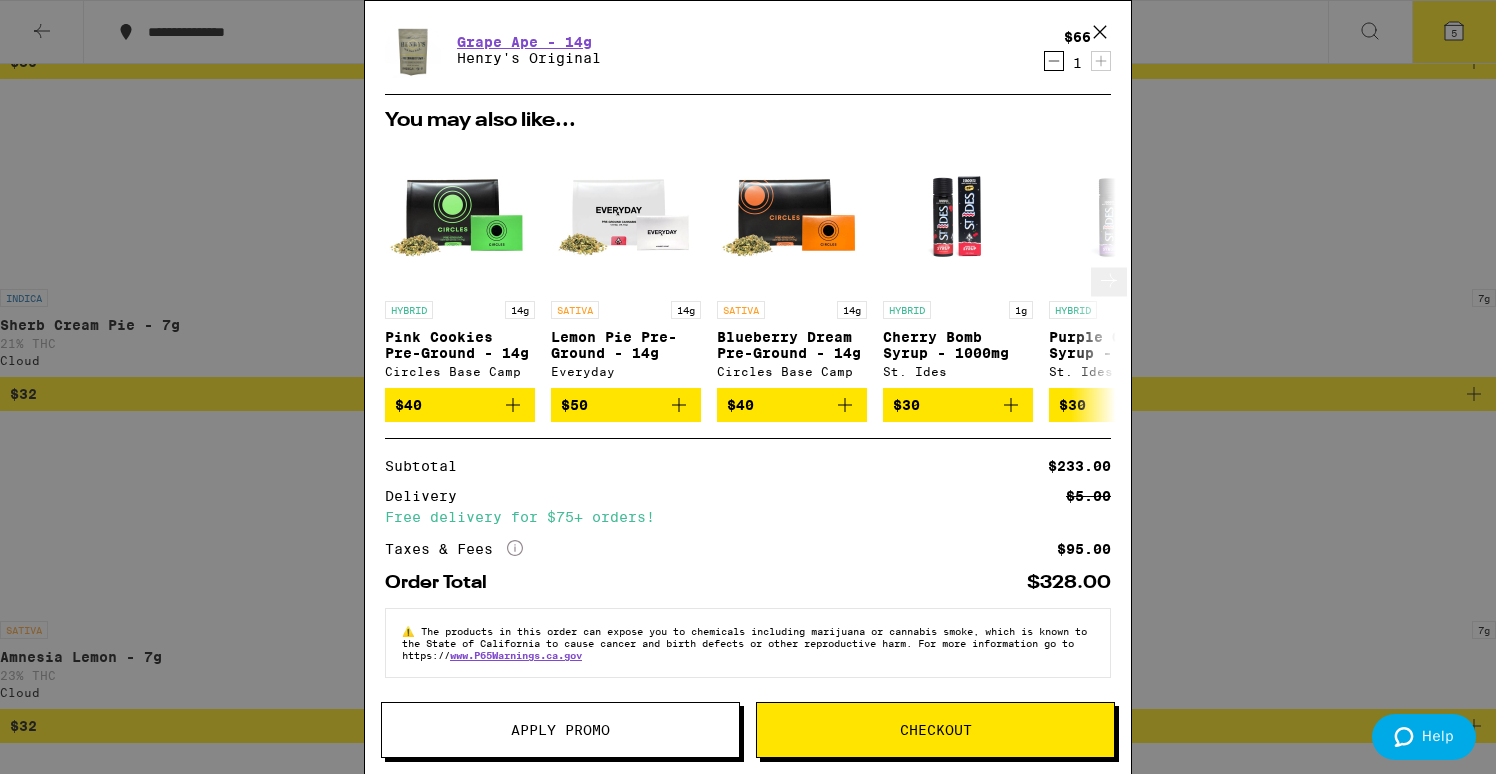scroll, scrollTop: 344, scrollLeft: 0, axis: vertical 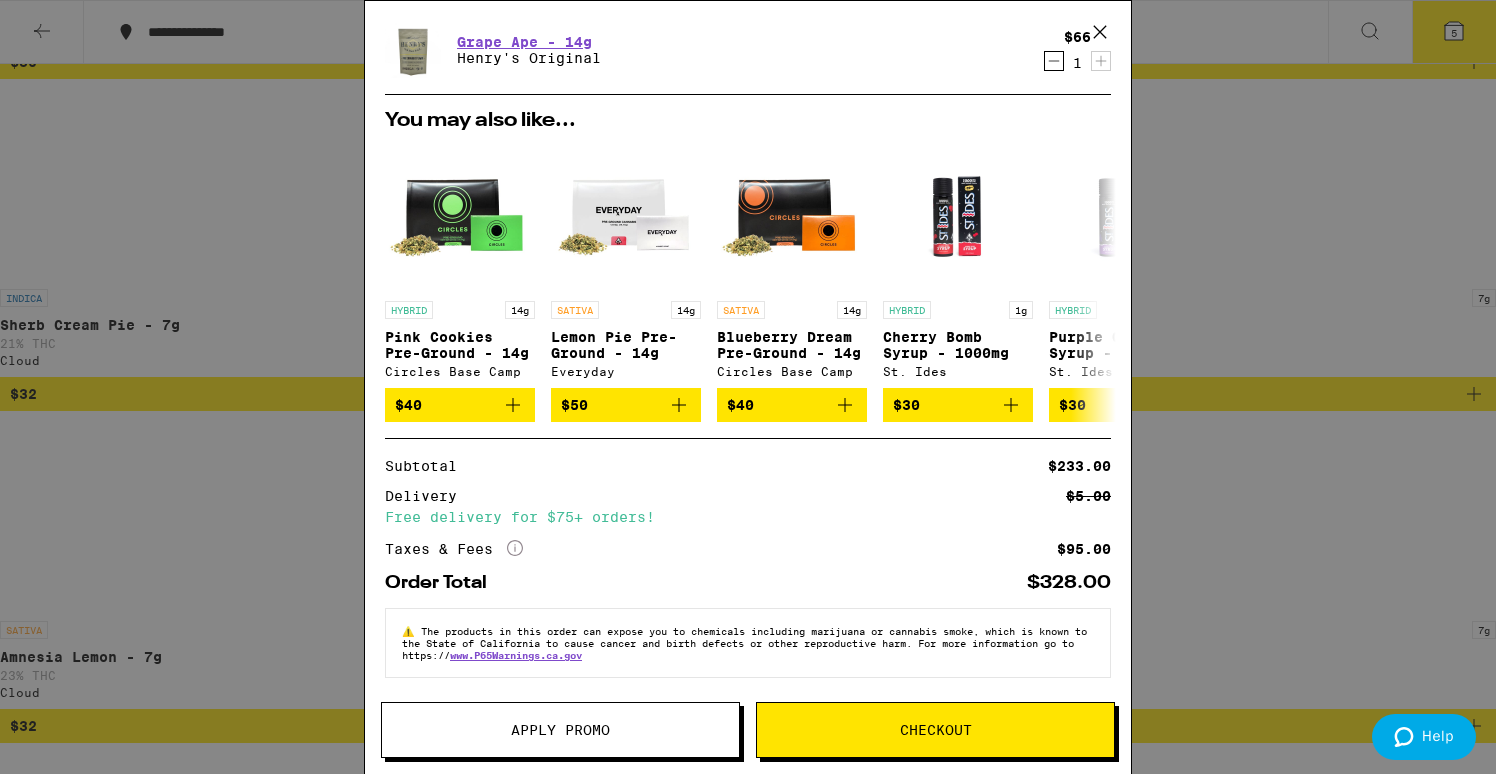 click on "Apply Promo" at bounding box center [560, 730] 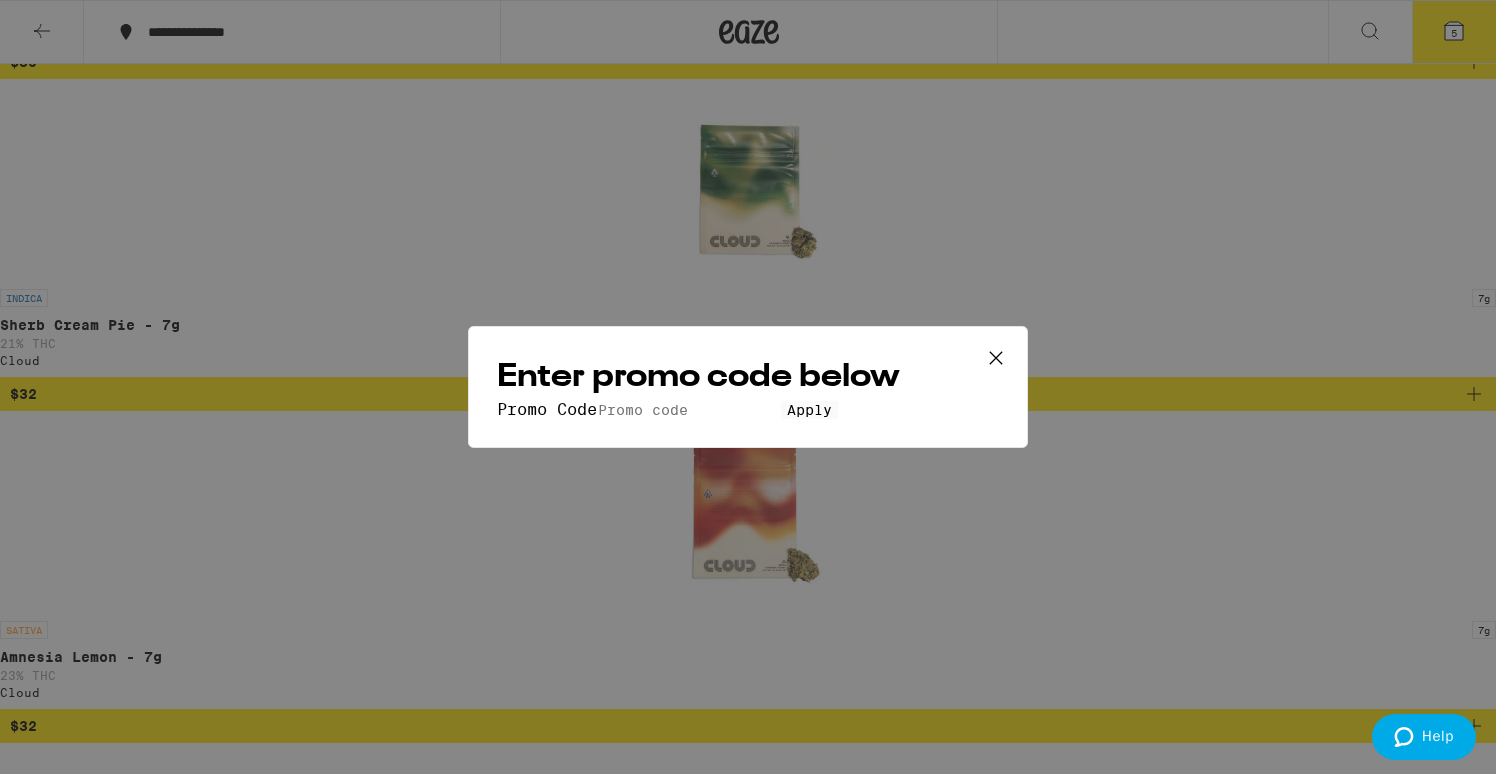 click on "Promo Code" at bounding box center [689, 410] 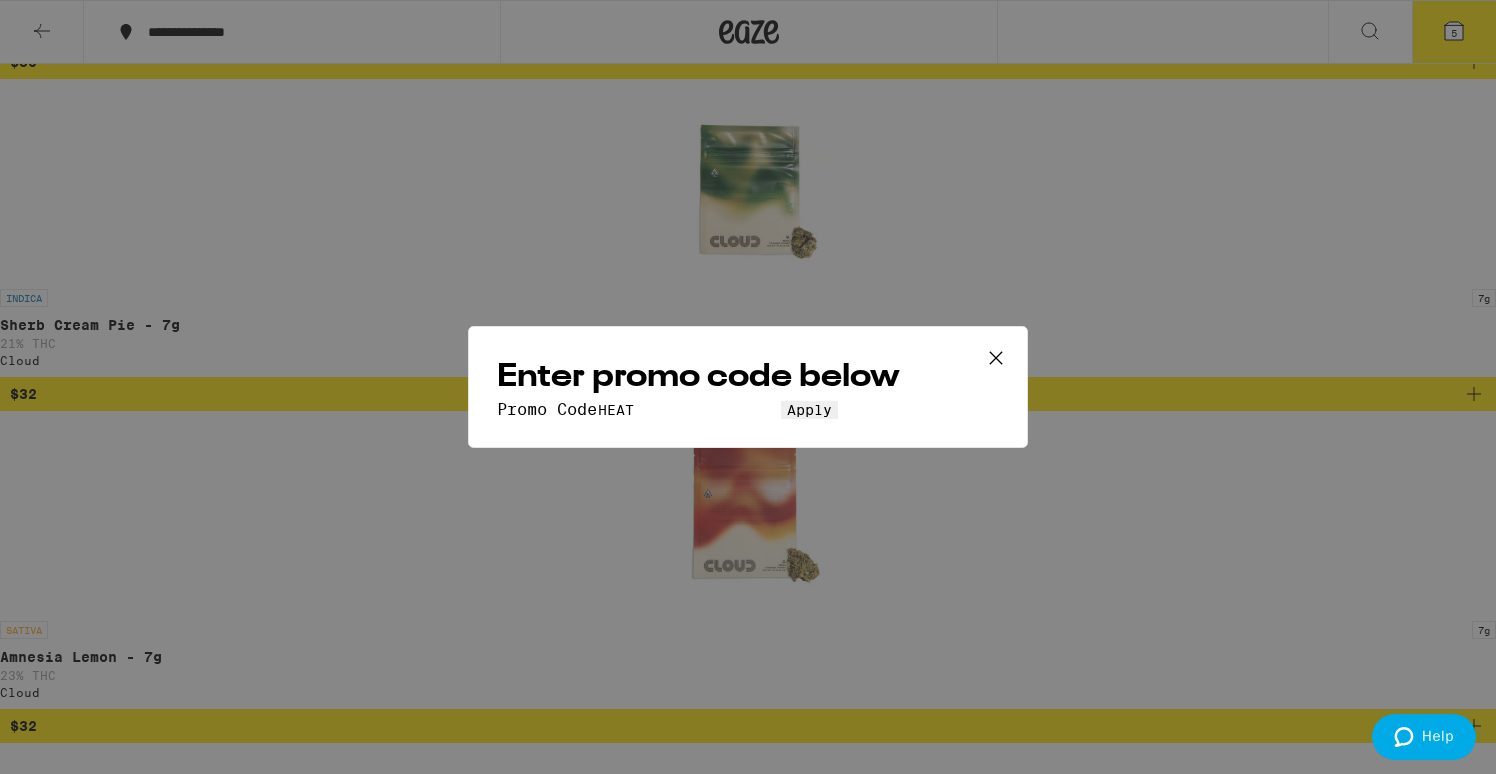type on "HEAT" 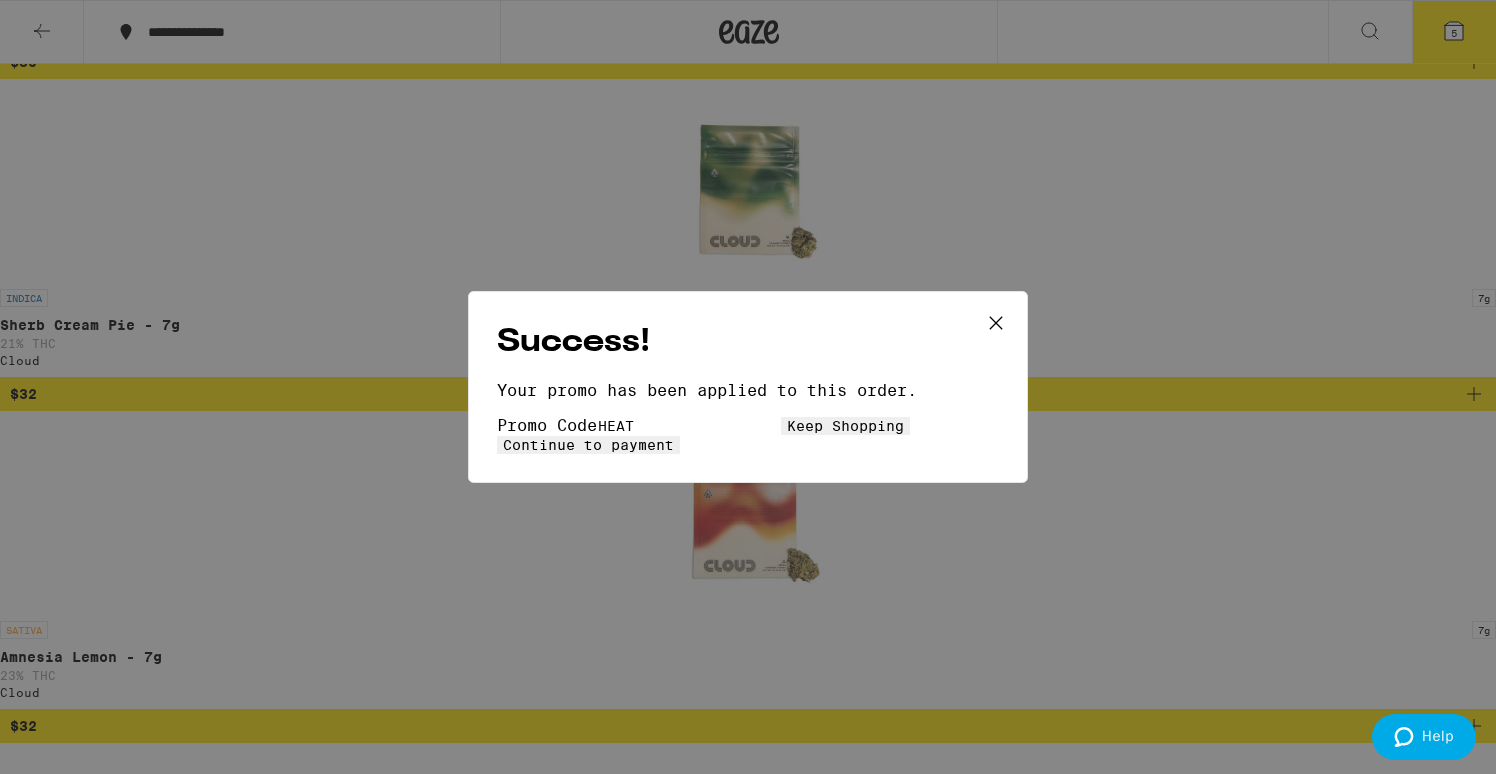 click on "Keep Shopping" at bounding box center (845, 426) 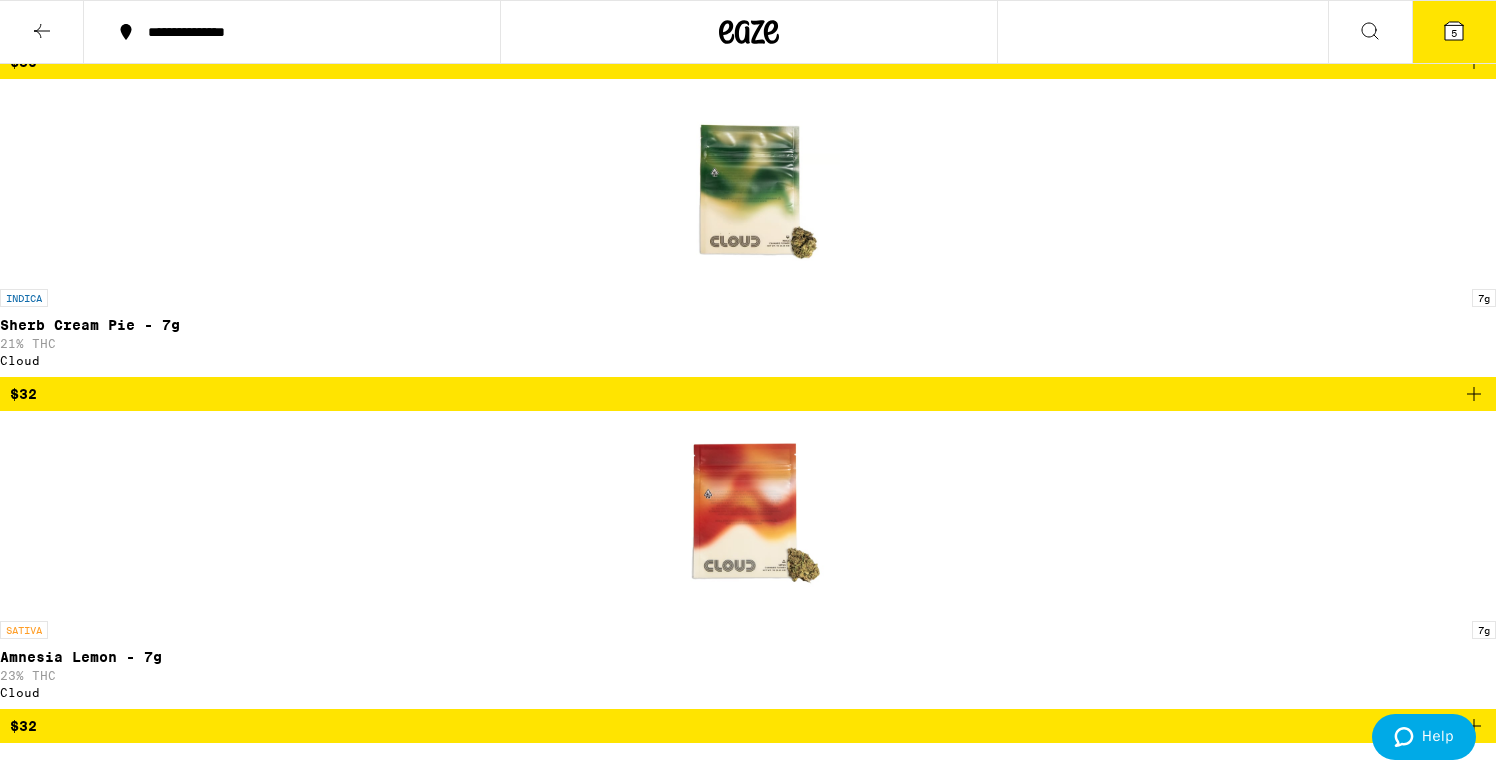 click 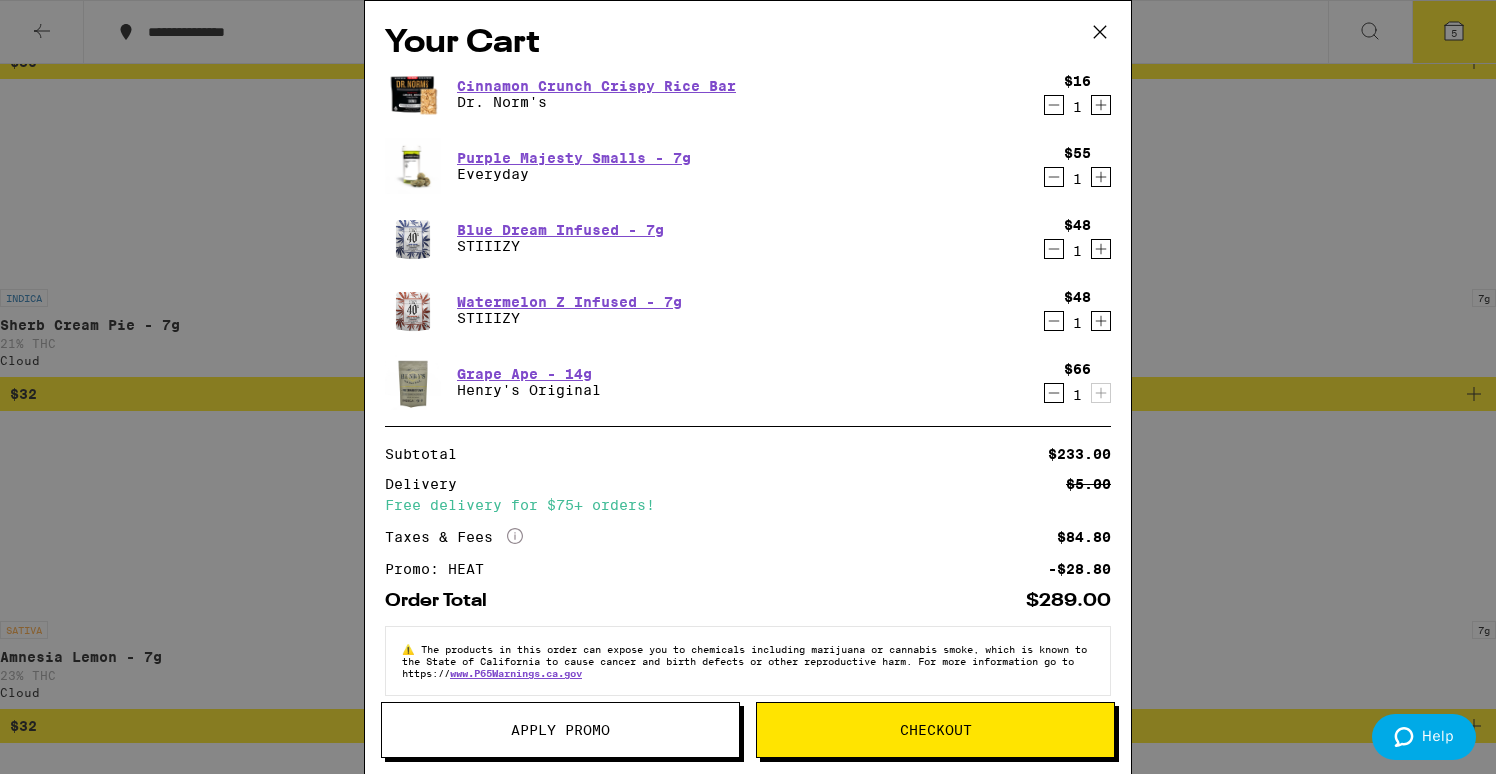 scroll, scrollTop: 0, scrollLeft: 0, axis: both 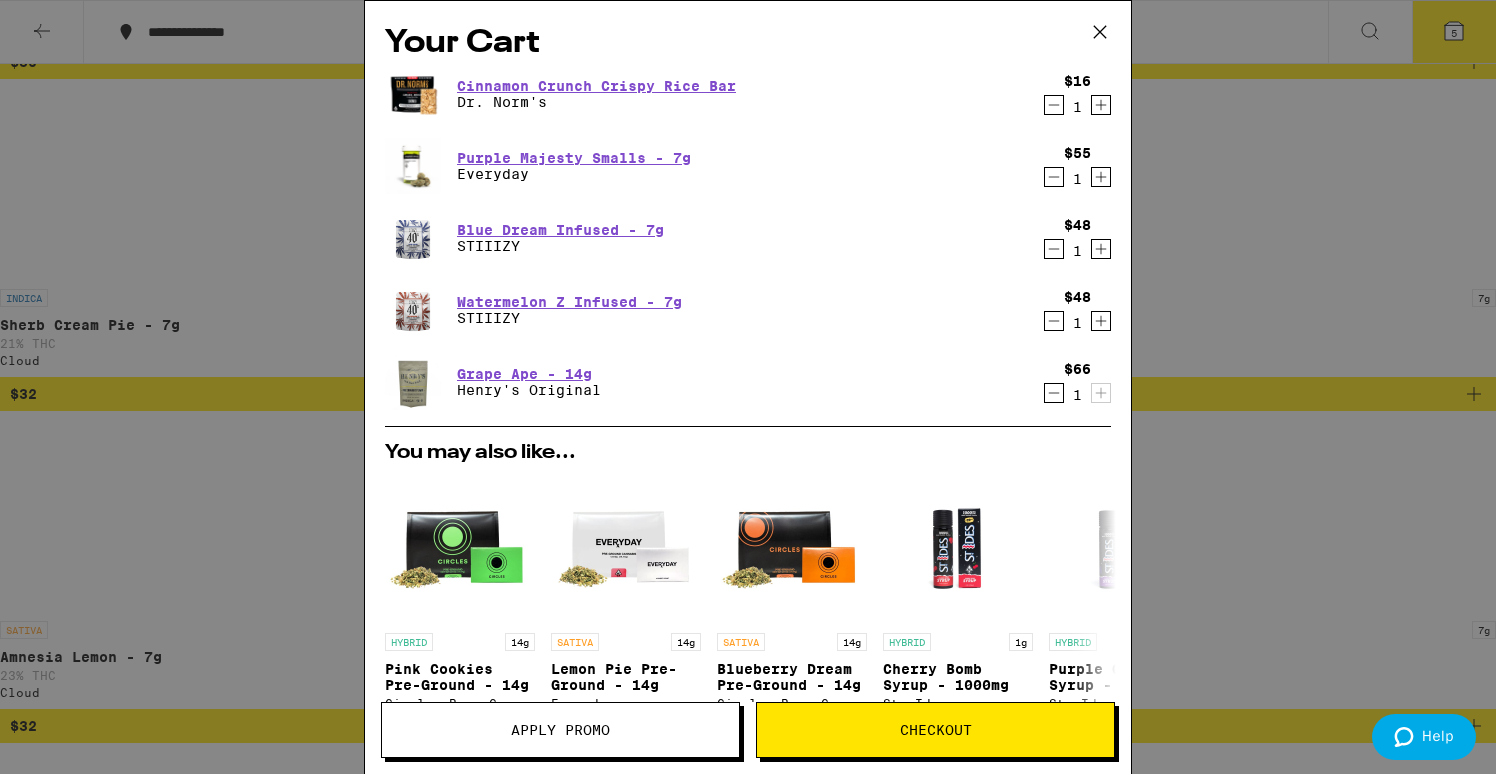 click on "Your Cart Cinnamon Crunch Crispy Rice Bar Dr. Norm's $16 1 Purple Majesty Smalls - 7g Everyday $55 1 Blue Dream Infused - 7g STIIIZY $48 1 Watermelon Z Infused - 7g STIIIZY $48 1 Grape Ape - 14g Henry's Original $66 1 You may also like... HYBRID 14g Pink Cookies Pre-Ground - 14g Circles Base Camp $40 SATIVA 14g Lemon Pie Pre-Ground - 14g Everyday $50 SATIVA 14g Blueberry Dream Pre-Ground - 14g Circles Base Camp $40 HYBRID 1g Cherry Bomb Syrup - 1000mg St. Ides $30 HYBRID 1g Purple Grape Syrup - 1000mg St. Ides $30 HYBRID 14g Bubble Gum Pre-Ground - 14g Everyday $45 INDICA 14g Alien OG x Garlic Cookies Pre-Ground - 14g Fleetwood $38 HYBRID FX ENERGY: Citrus Splash 1:1 Gummies Kanha $22 CBD Mango CALM 10:1 Gummies PLUS $21 HYBRID 14g Kush Mints Premium Smalls - 14g Claybourne Co. $120 Subtotal $233.00 Delivery $5.00 Free delivery for $75+ orders! Taxes & Fees More Info $84.80 Promo: HEAT -$28.80 Order Total $289.00 ⚠️ www.P65Warnings.ca.gov Apply Promo Checkout" at bounding box center (748, 387) 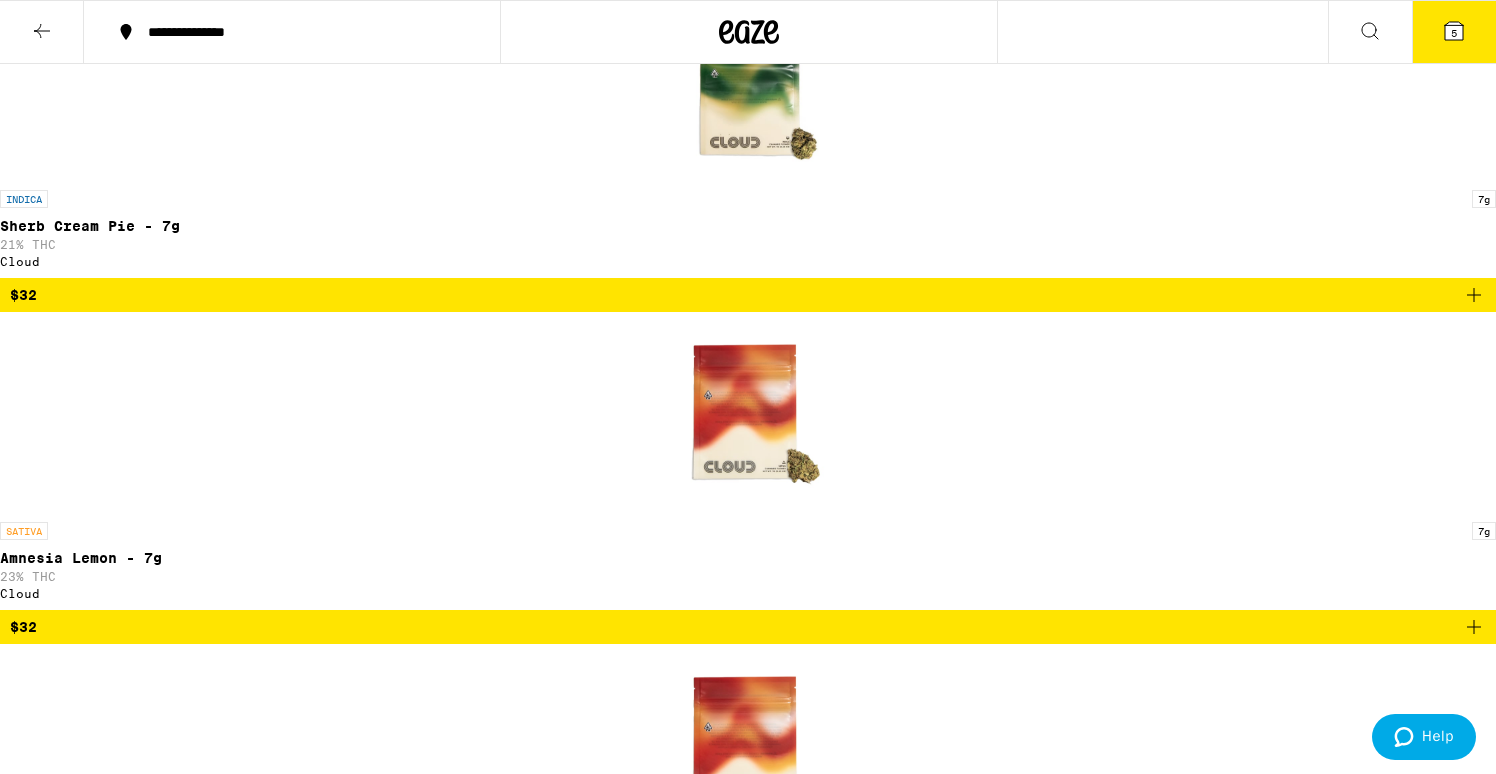 scroll, scrollTop: 4465, scrollLeft: 0, axis: vertical 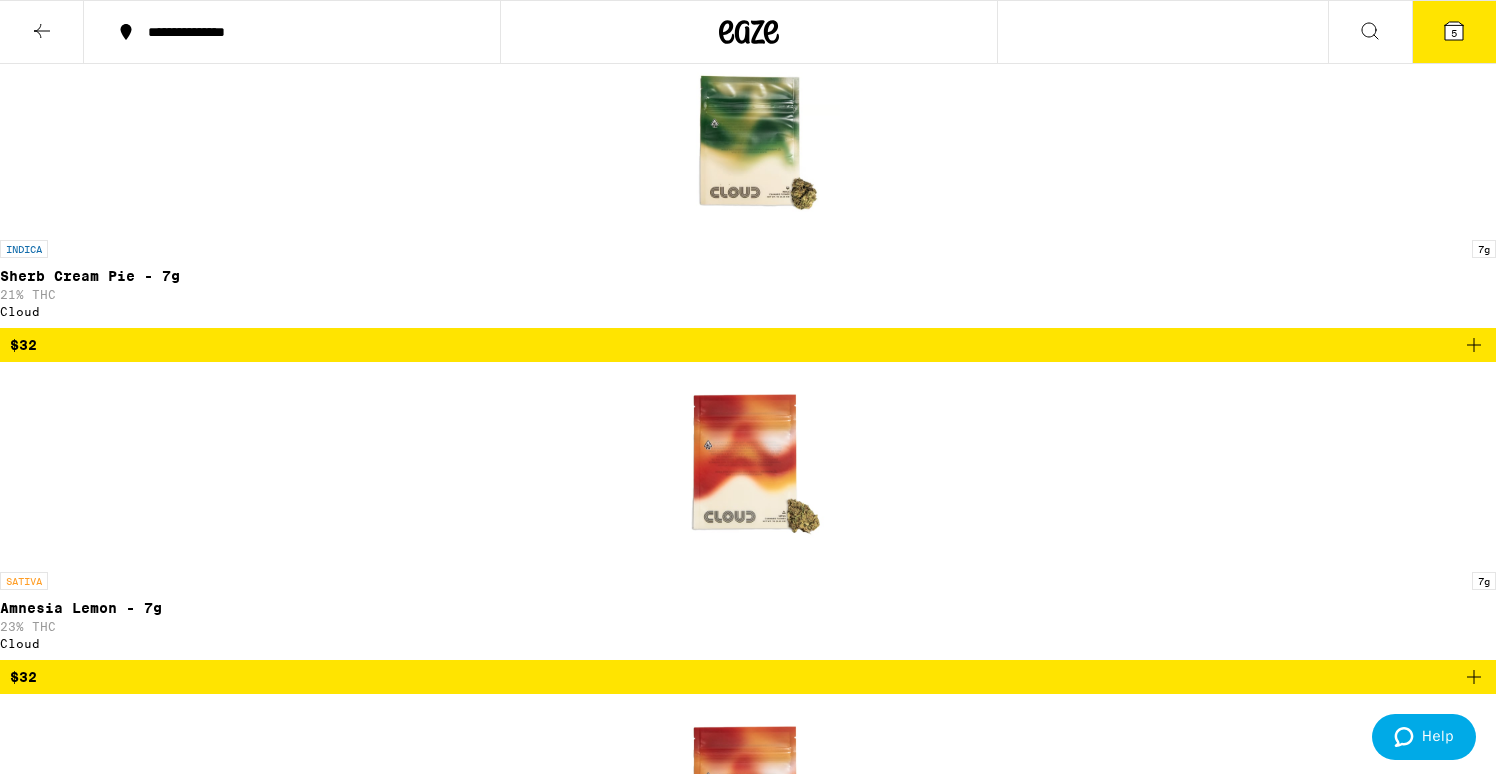 click 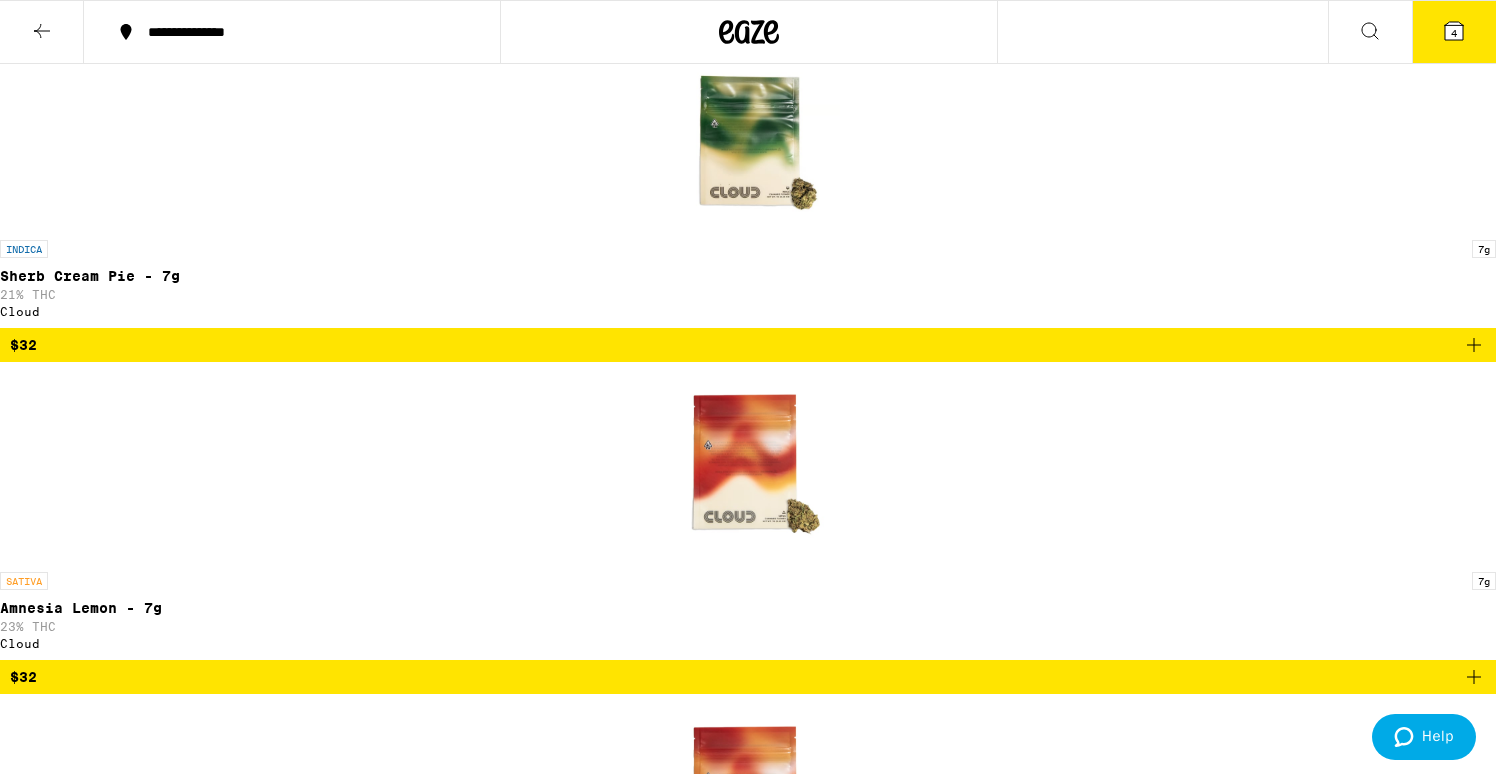 click 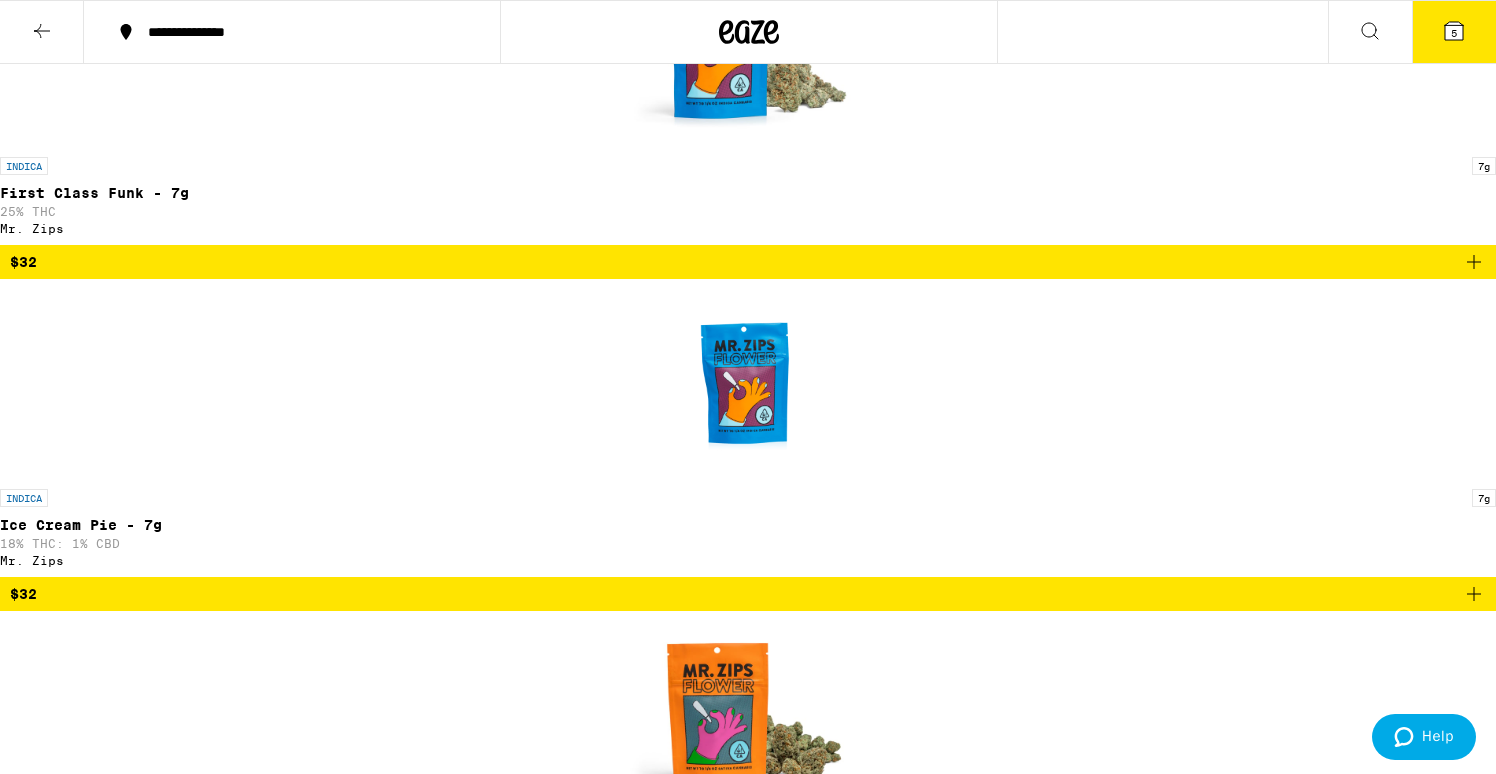 scroll, scrollTop: 6964, scrollLeft: 0, axis: vertical 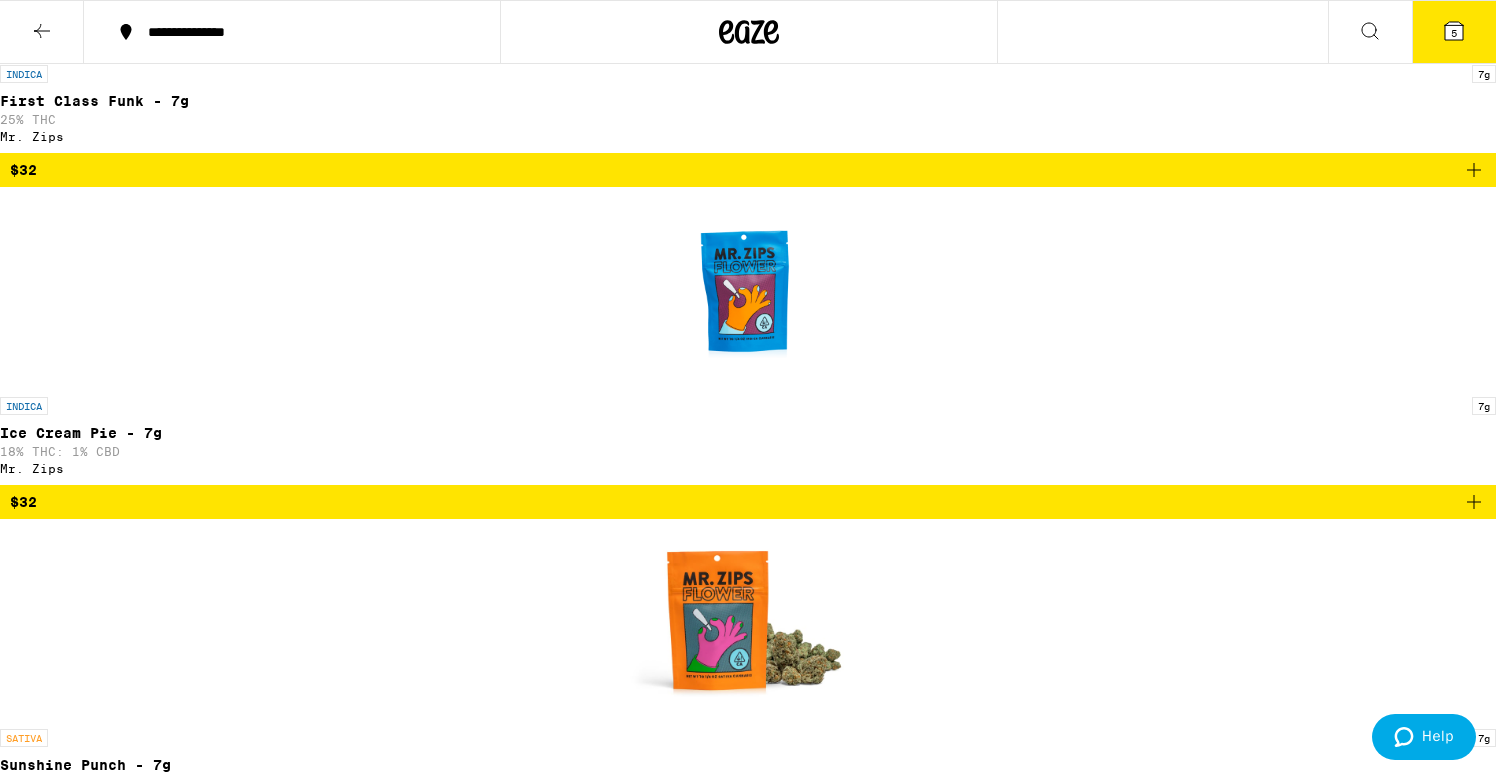 click 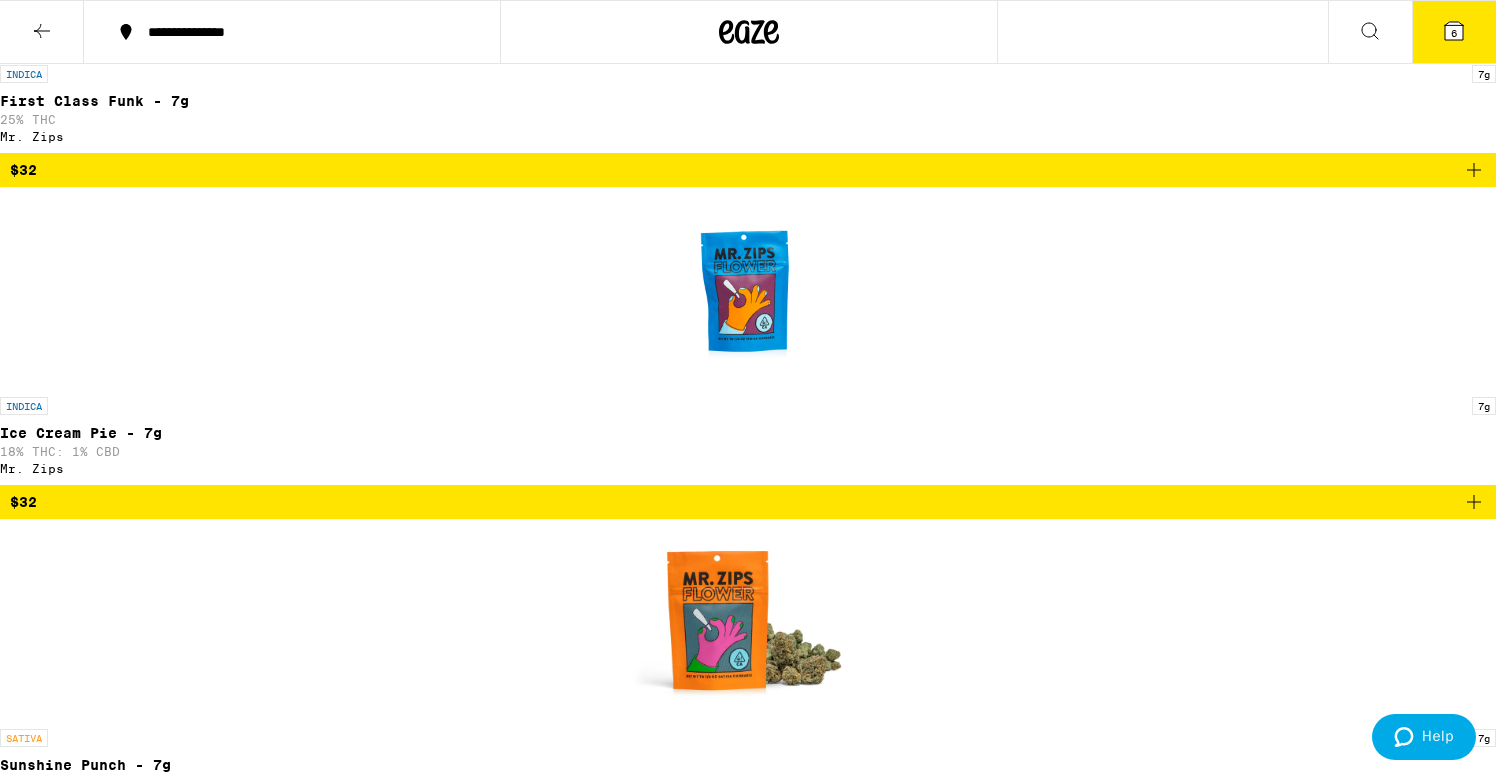 click on "6" at bounding box center [1454, 32] 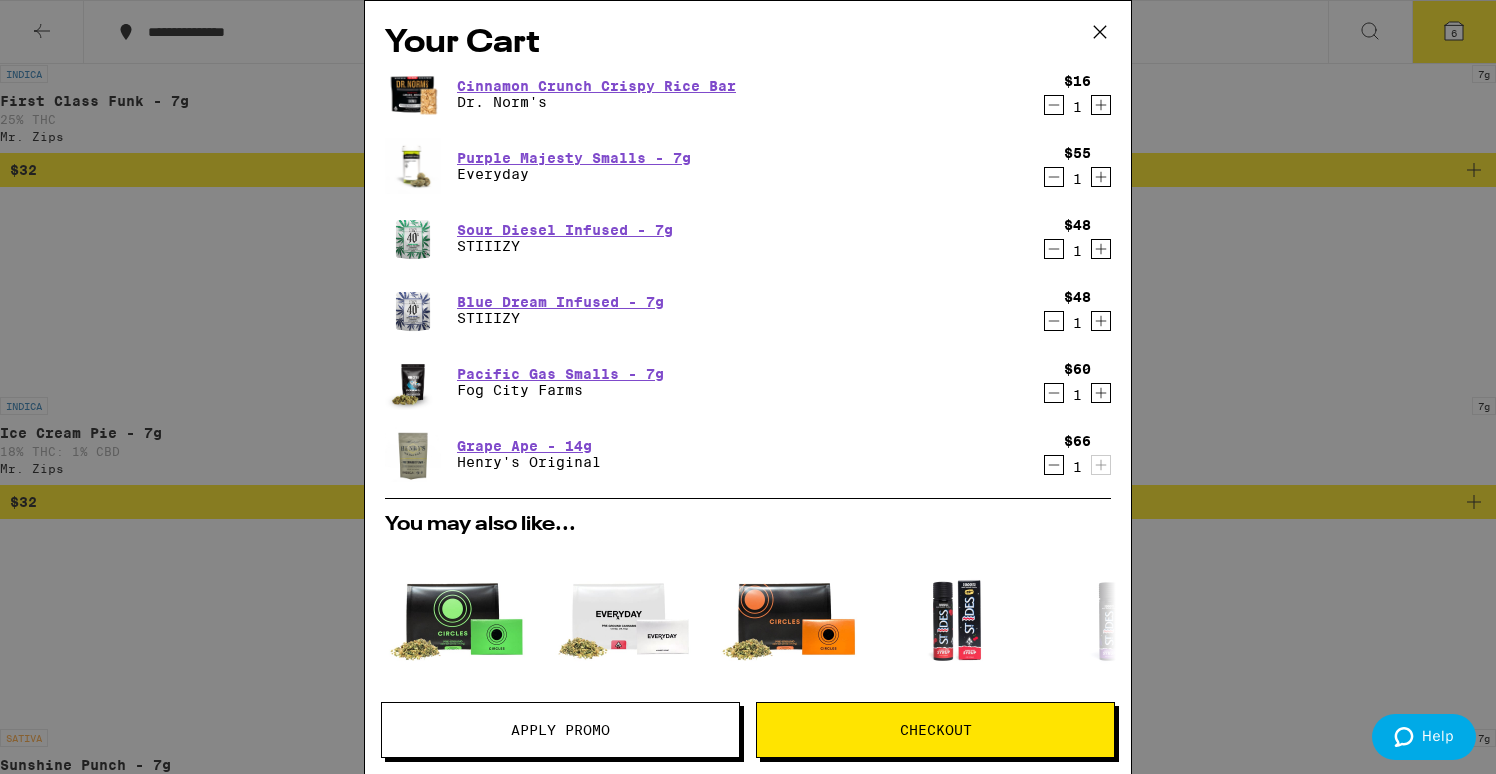 scroll, scrollTop: 0, scrollLeft: 0, axis: both 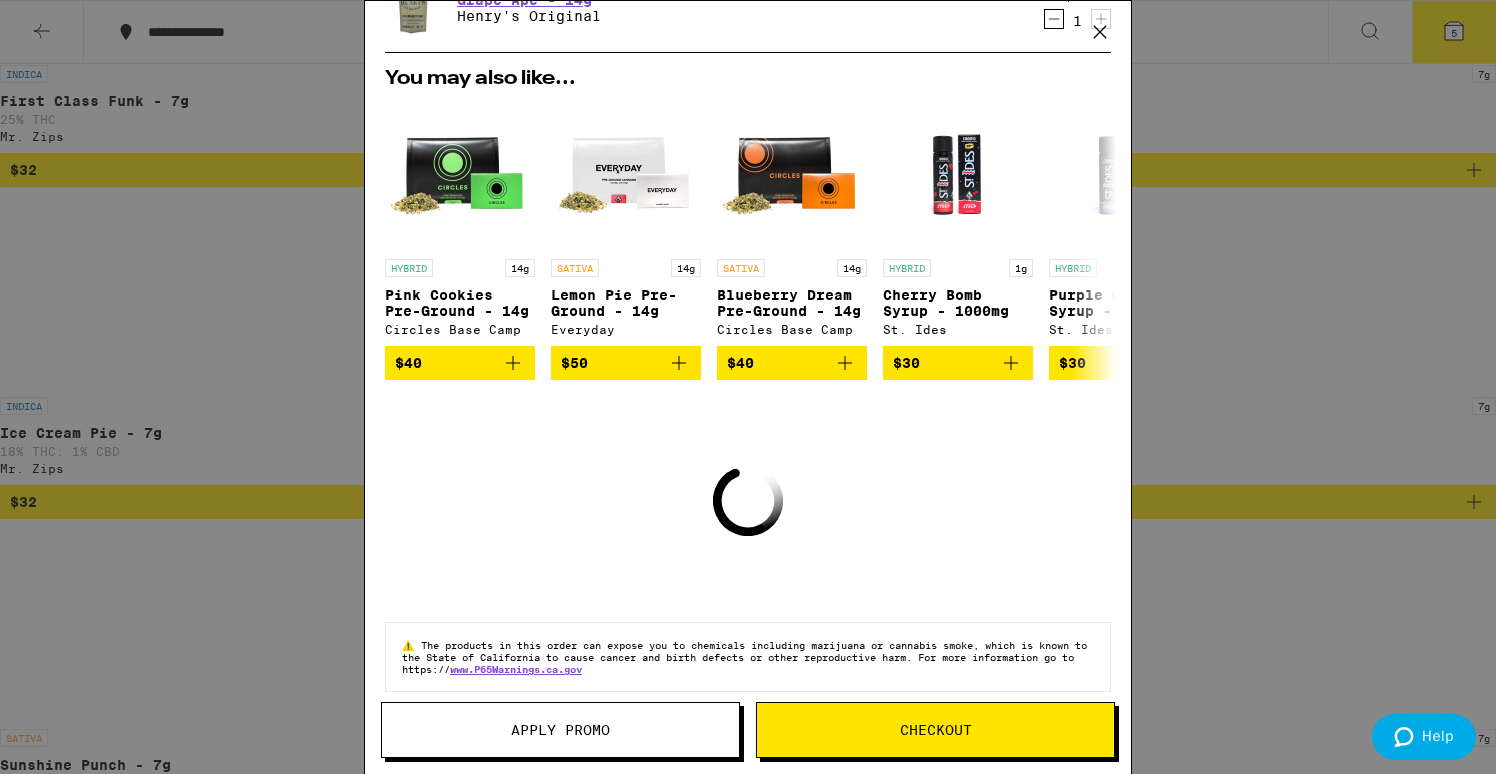 click on "Apply Promo" at bounding box center (560, 730) 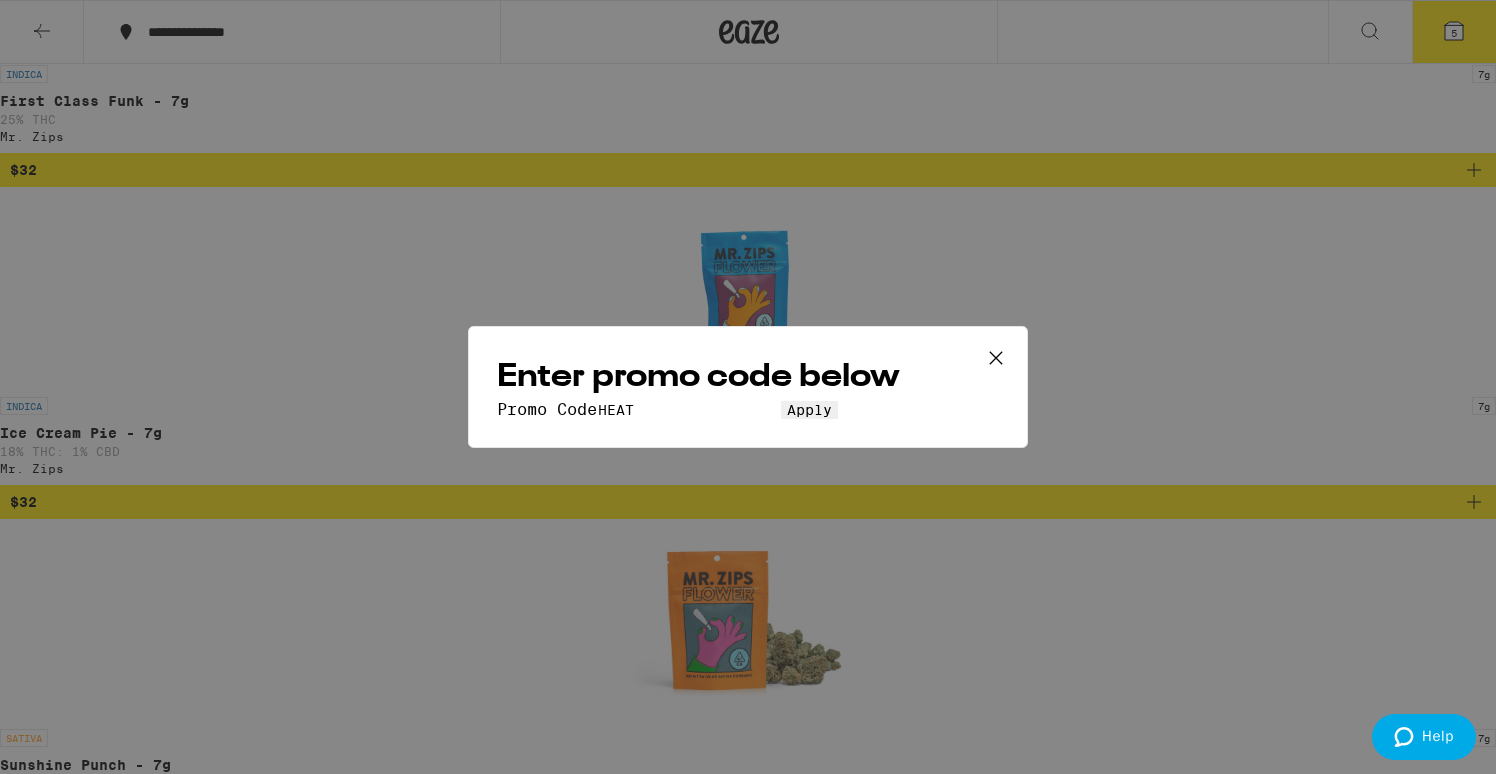 click on "Apply" at bounding box center [809, 410] 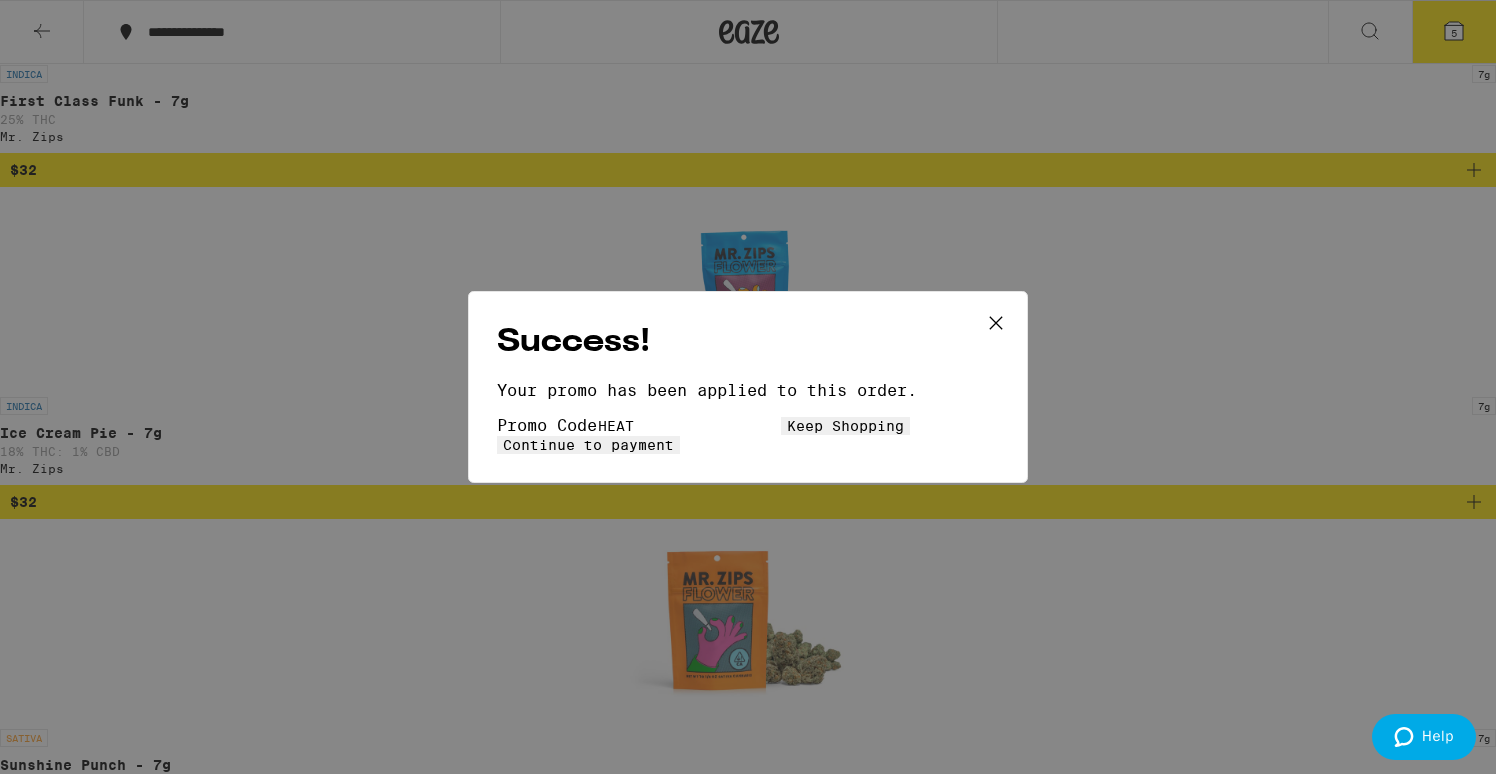 click on "Keep Shopping" at bounding box center [845, 426] 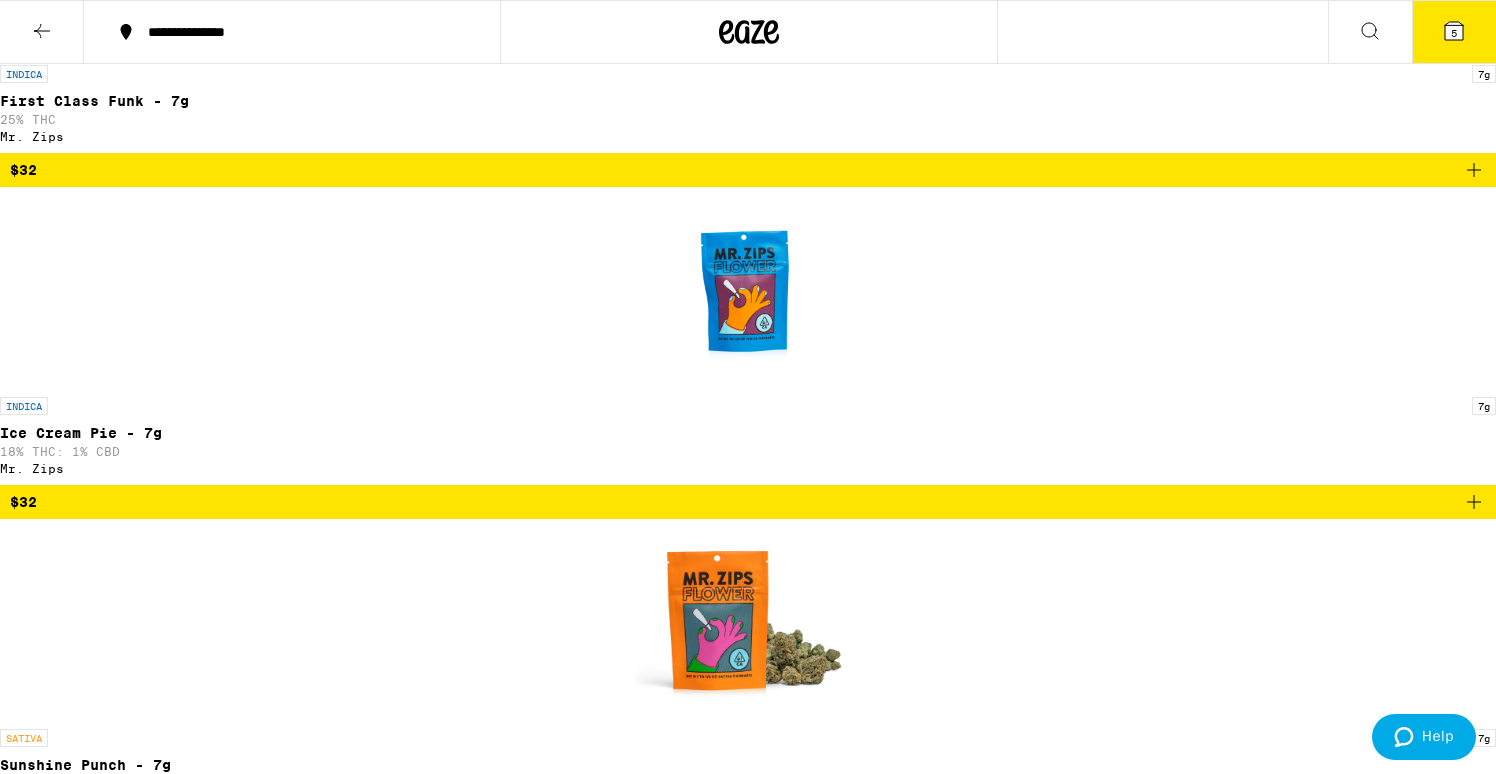click on "5" at bounding box center [1454, 32] 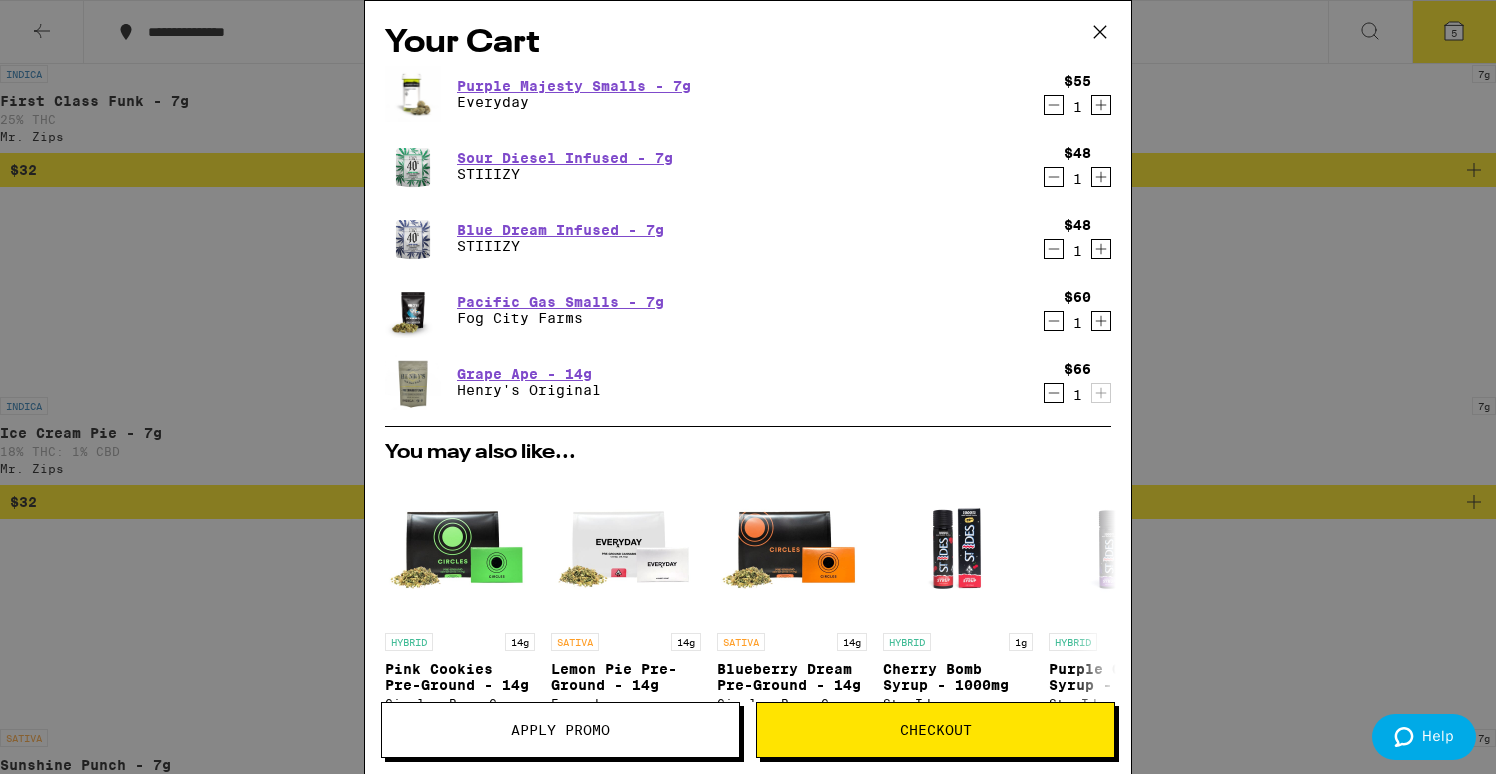 scroll, scrollTop: 0, scrollLeft: 0, axis: both 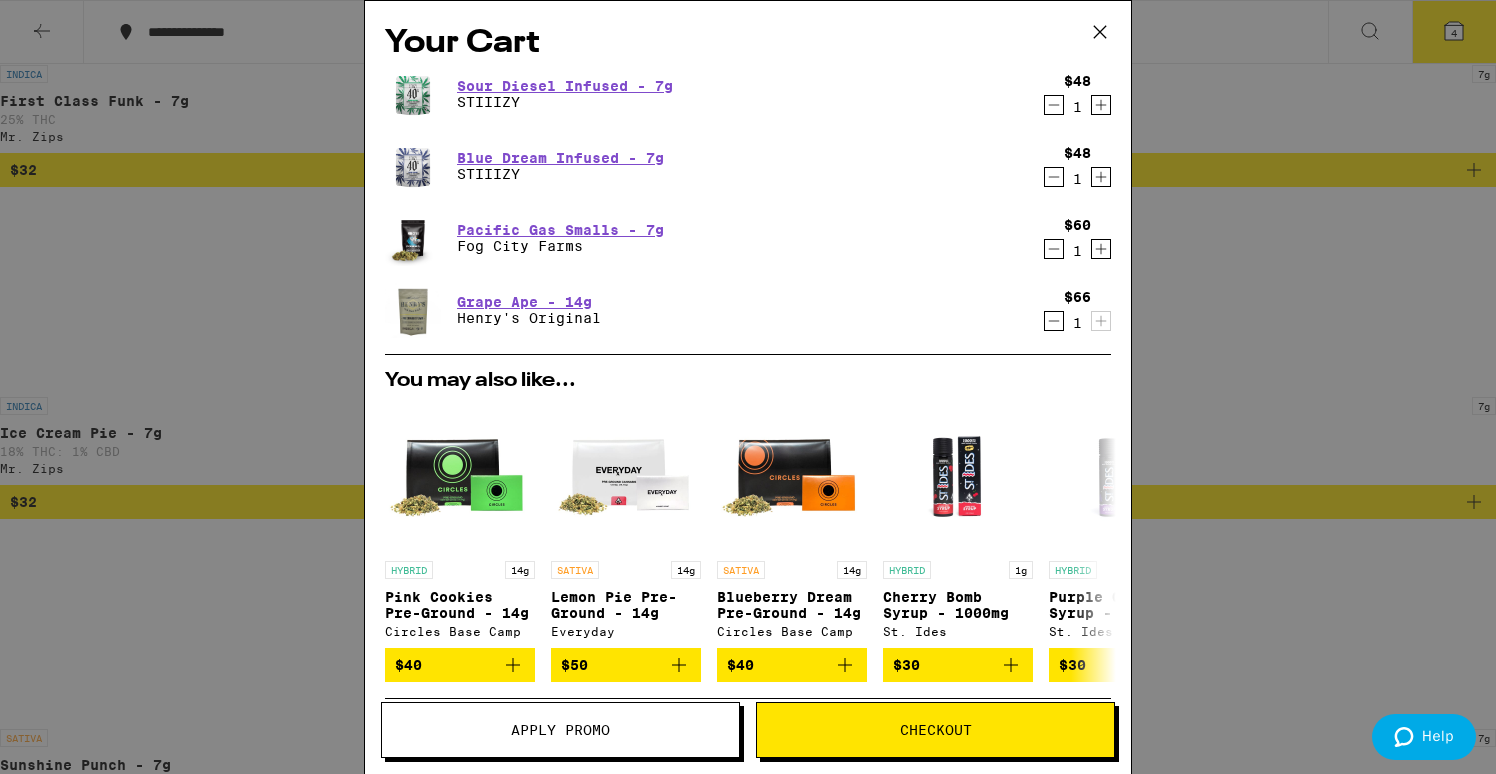 click 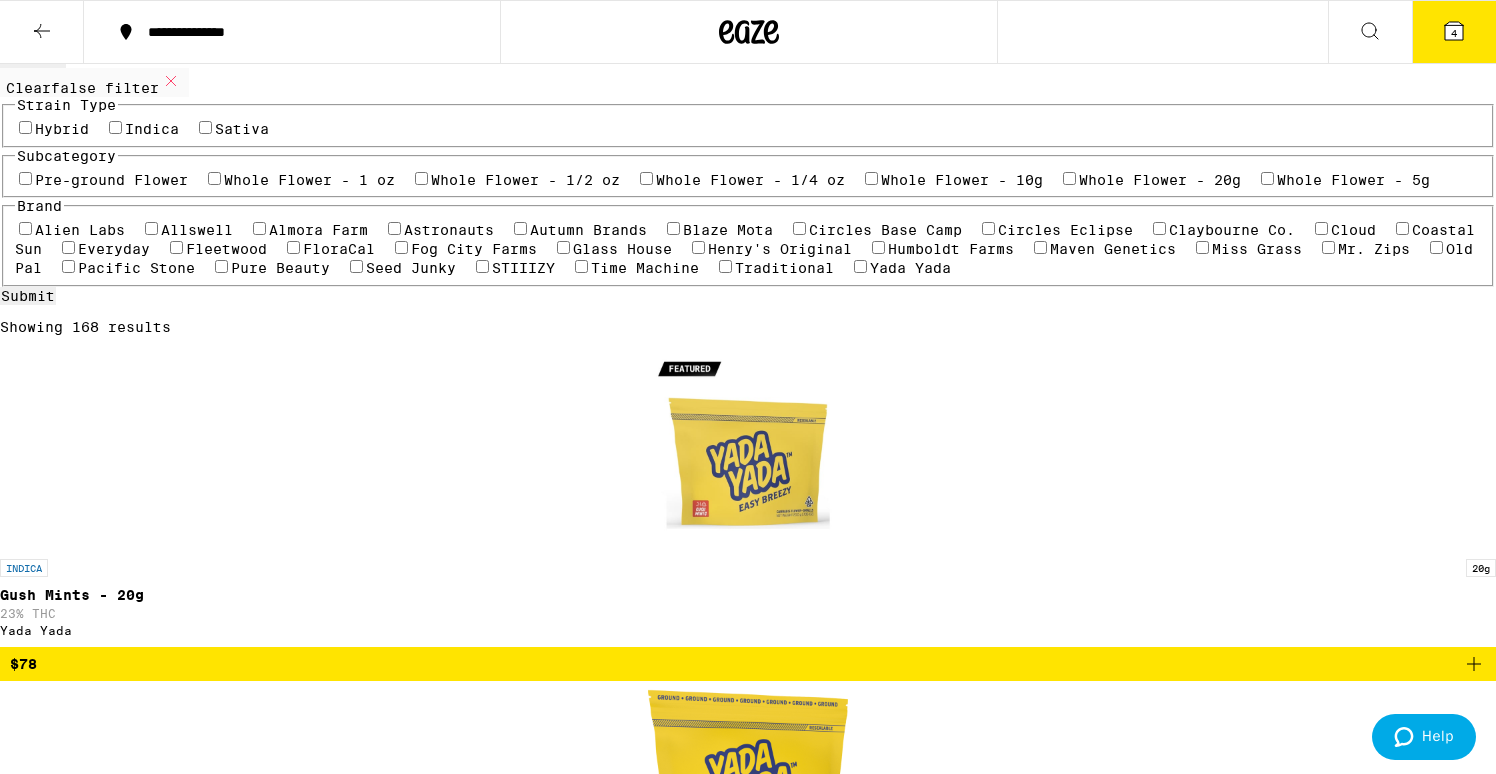 scroll, scrollTop: 171, scrollLeft: 0, axis: vertical 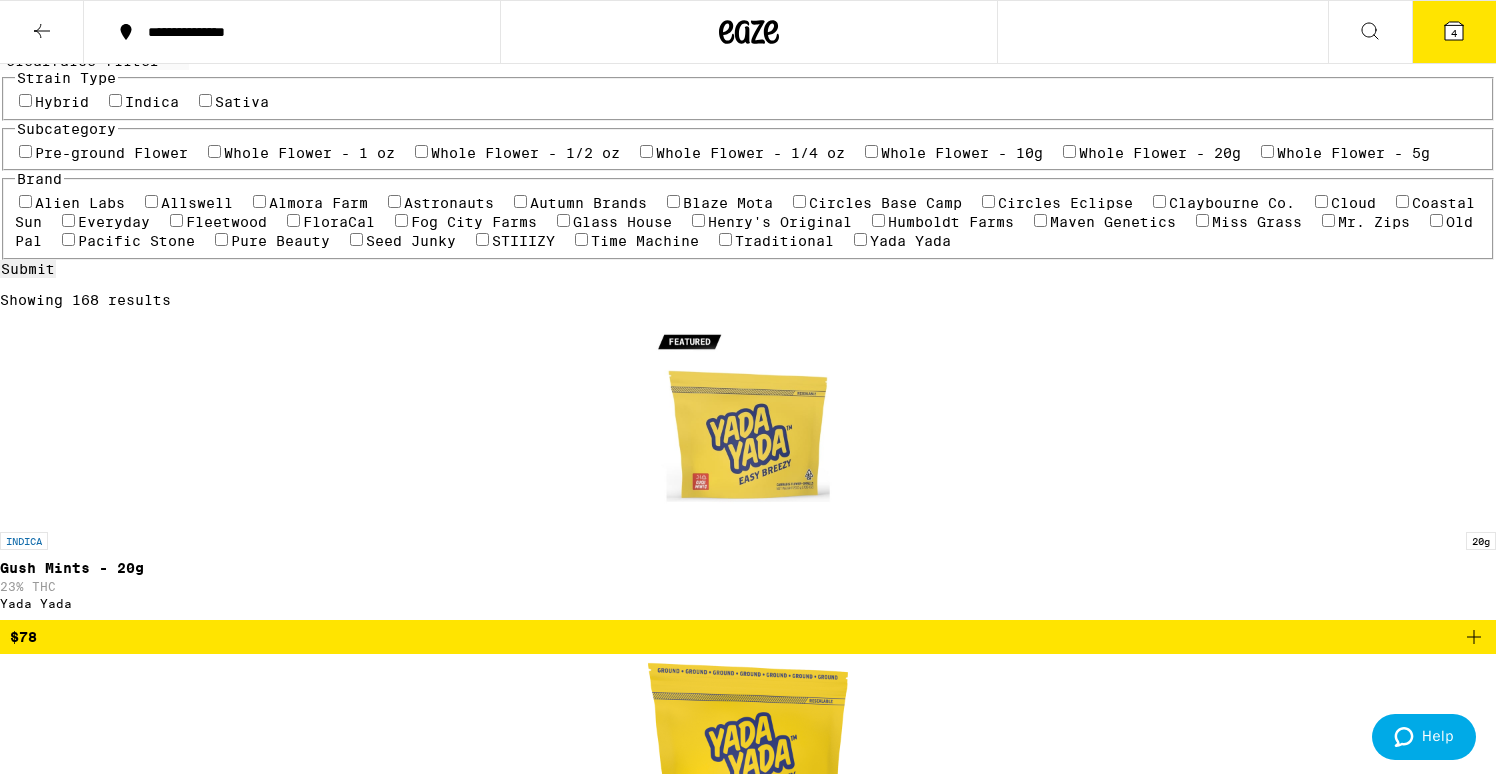 click on "Whole Flower - 1/4 oz" at bounding box center (750, 153) 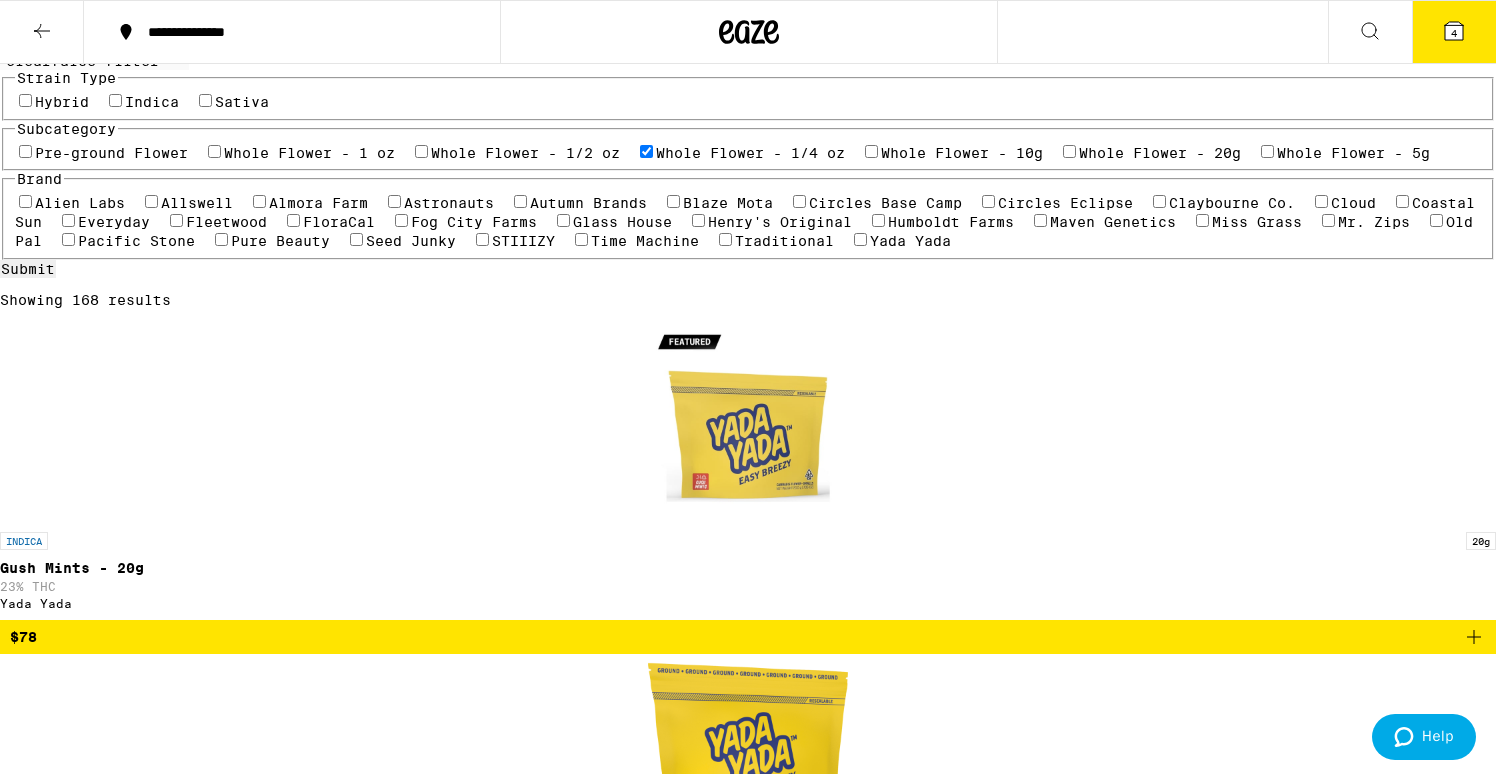 checkbox on "true" 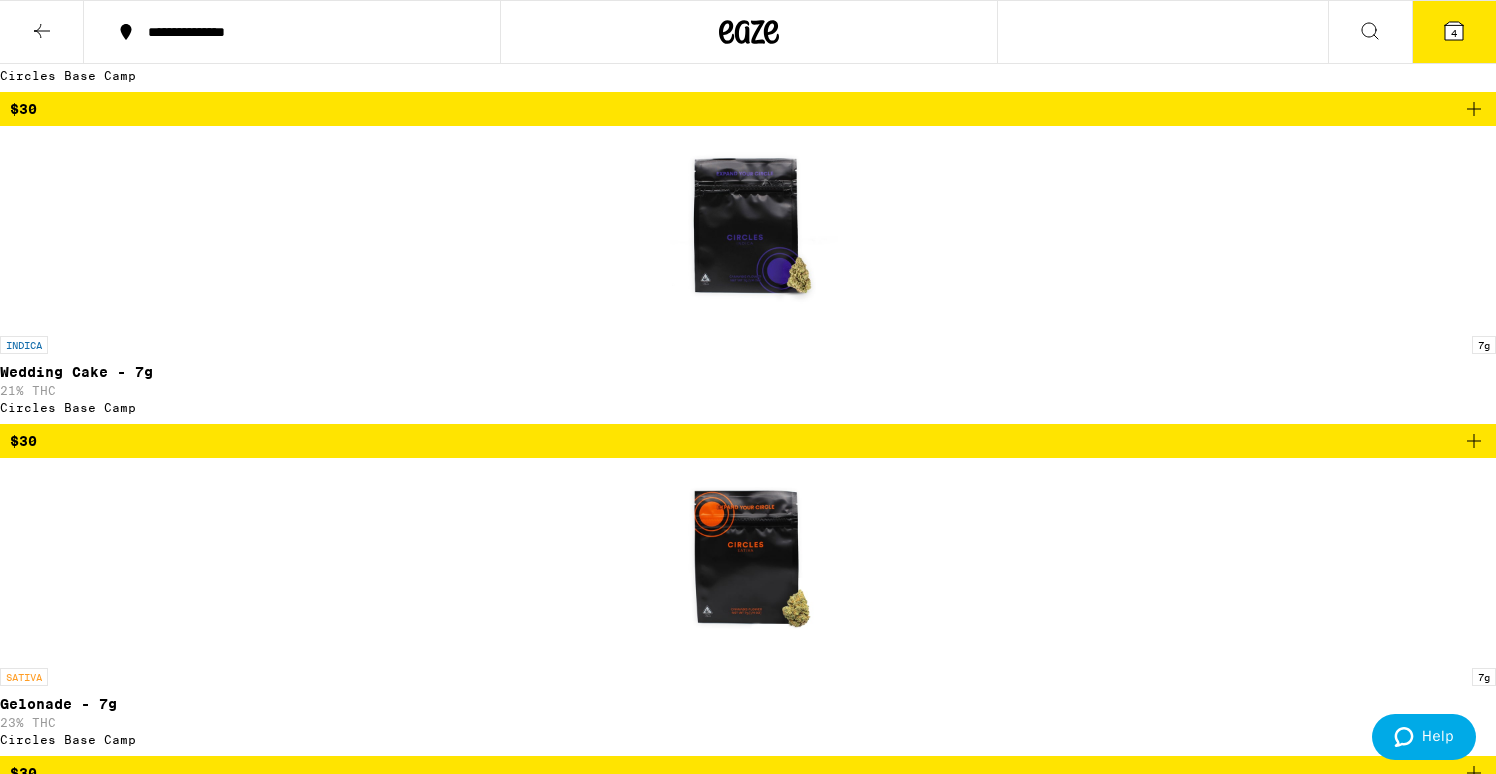 scroll, scrollTop: 1381, scrollLeft: 0, axis: vertical 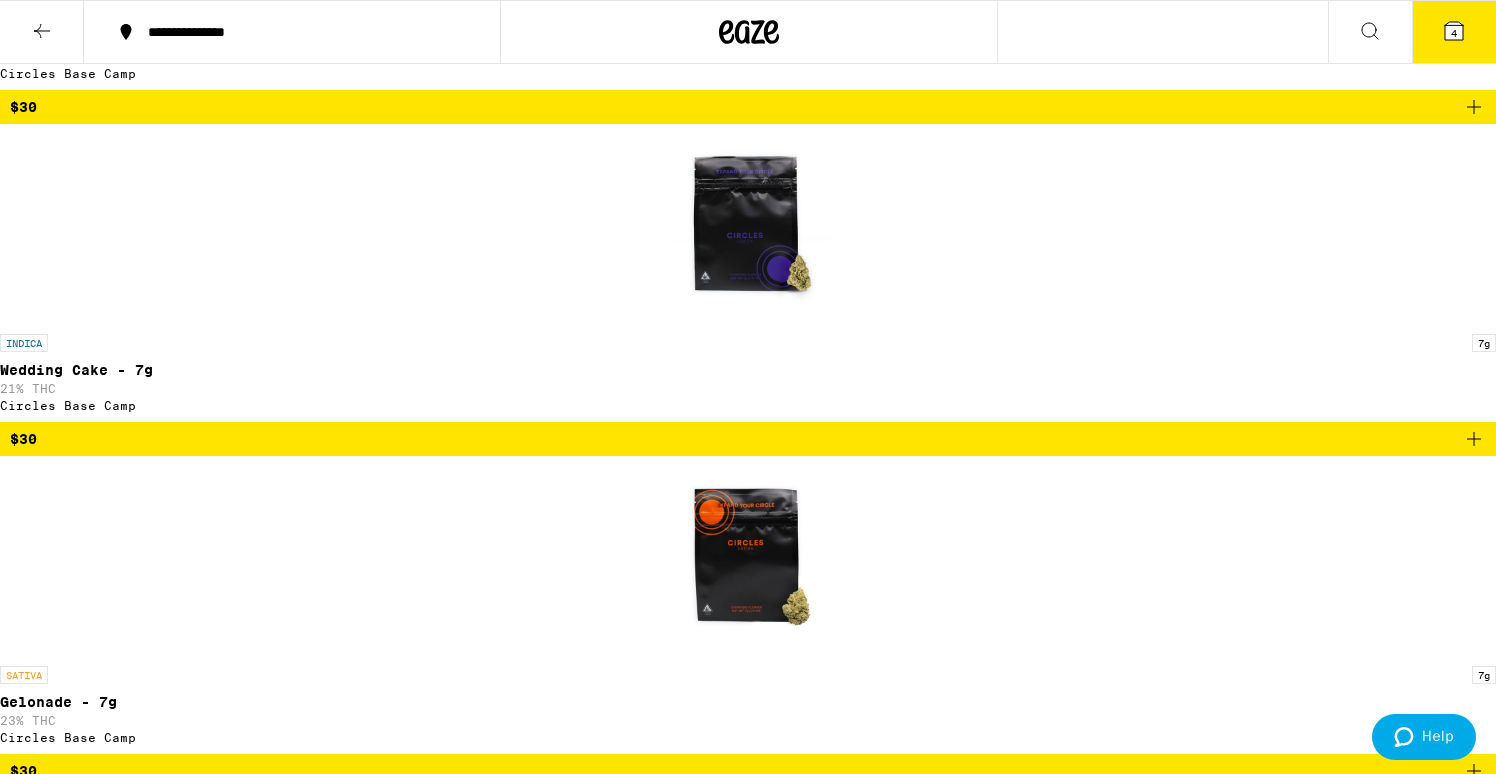 click 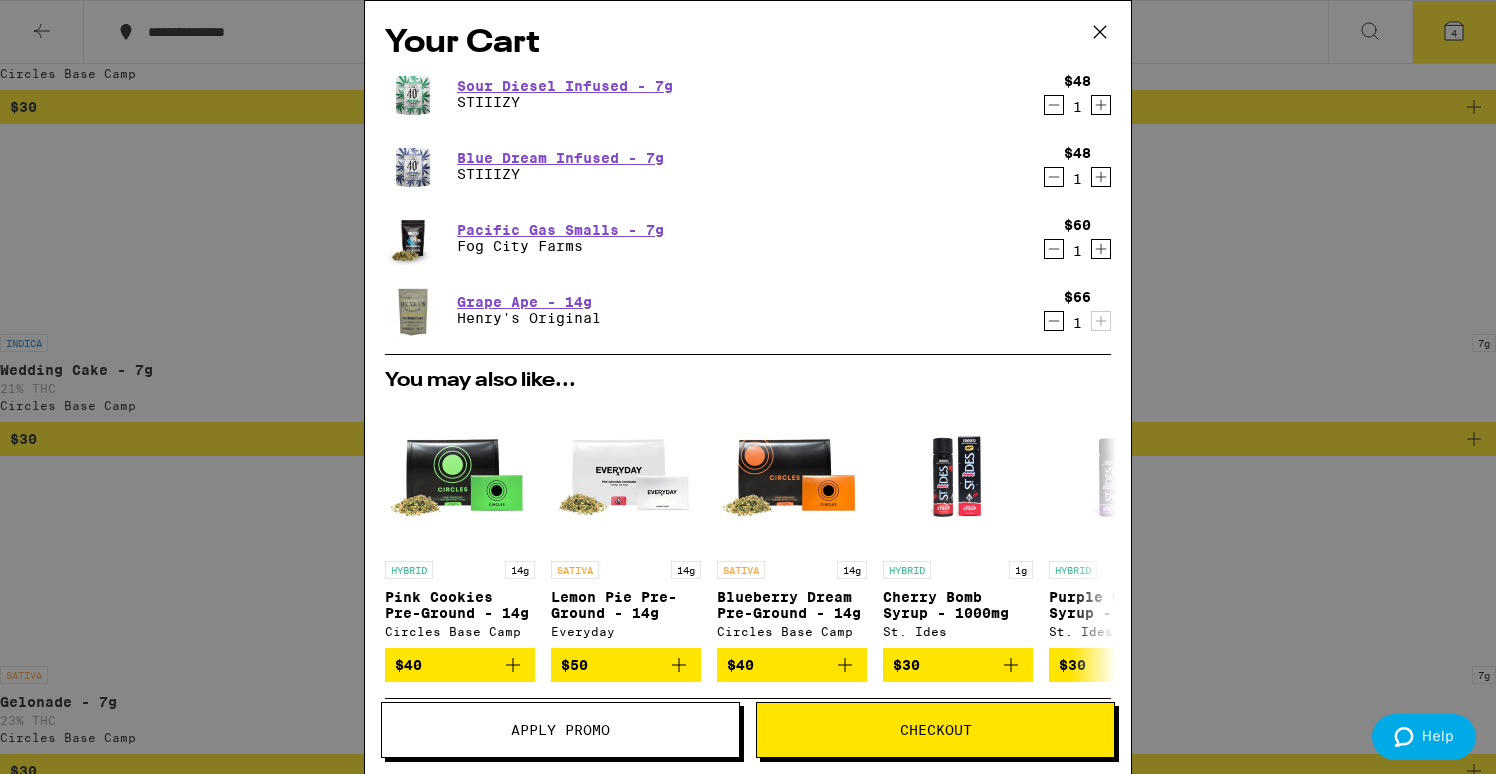 scroll, scrollTop: 0, scrollLeft: 0, axis: both 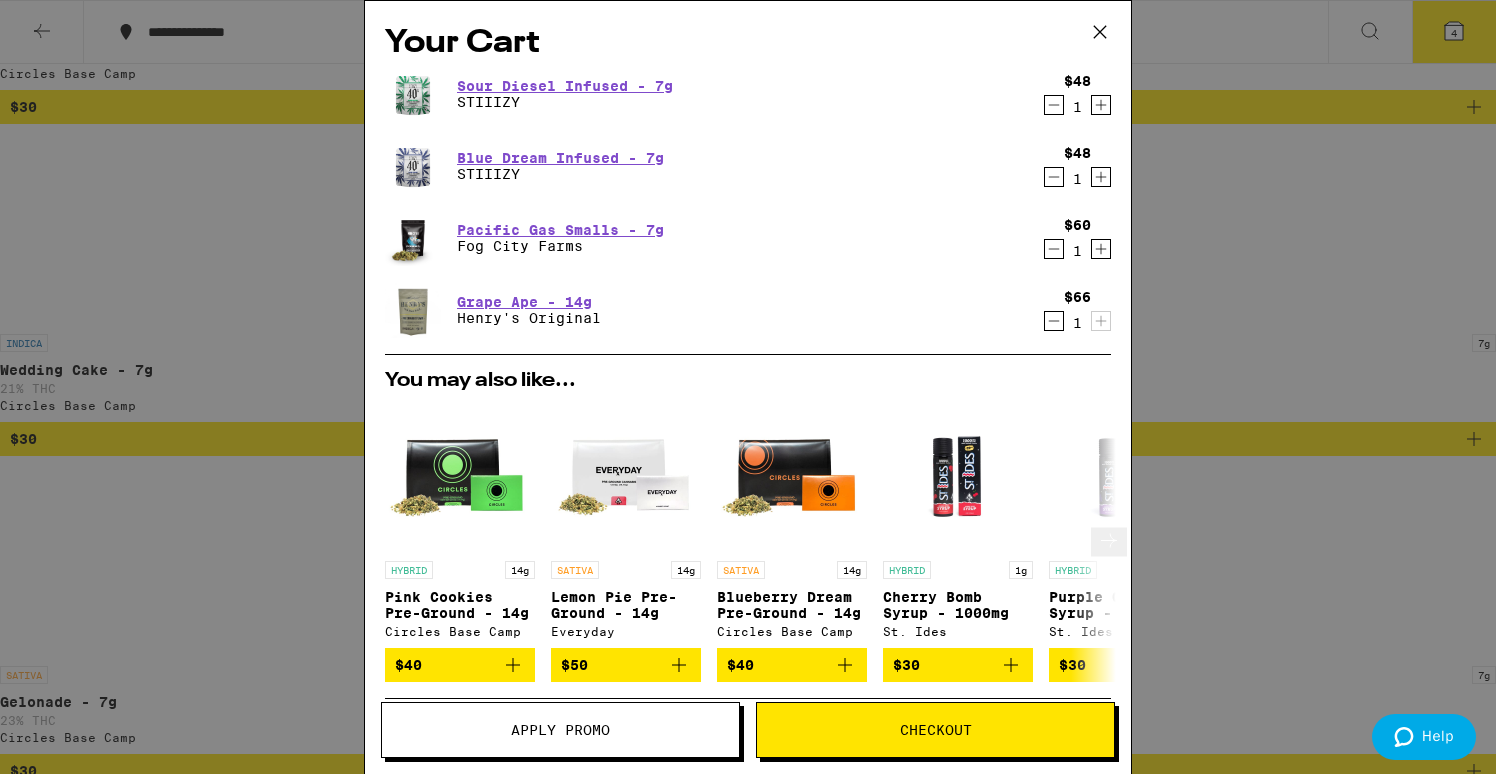 click 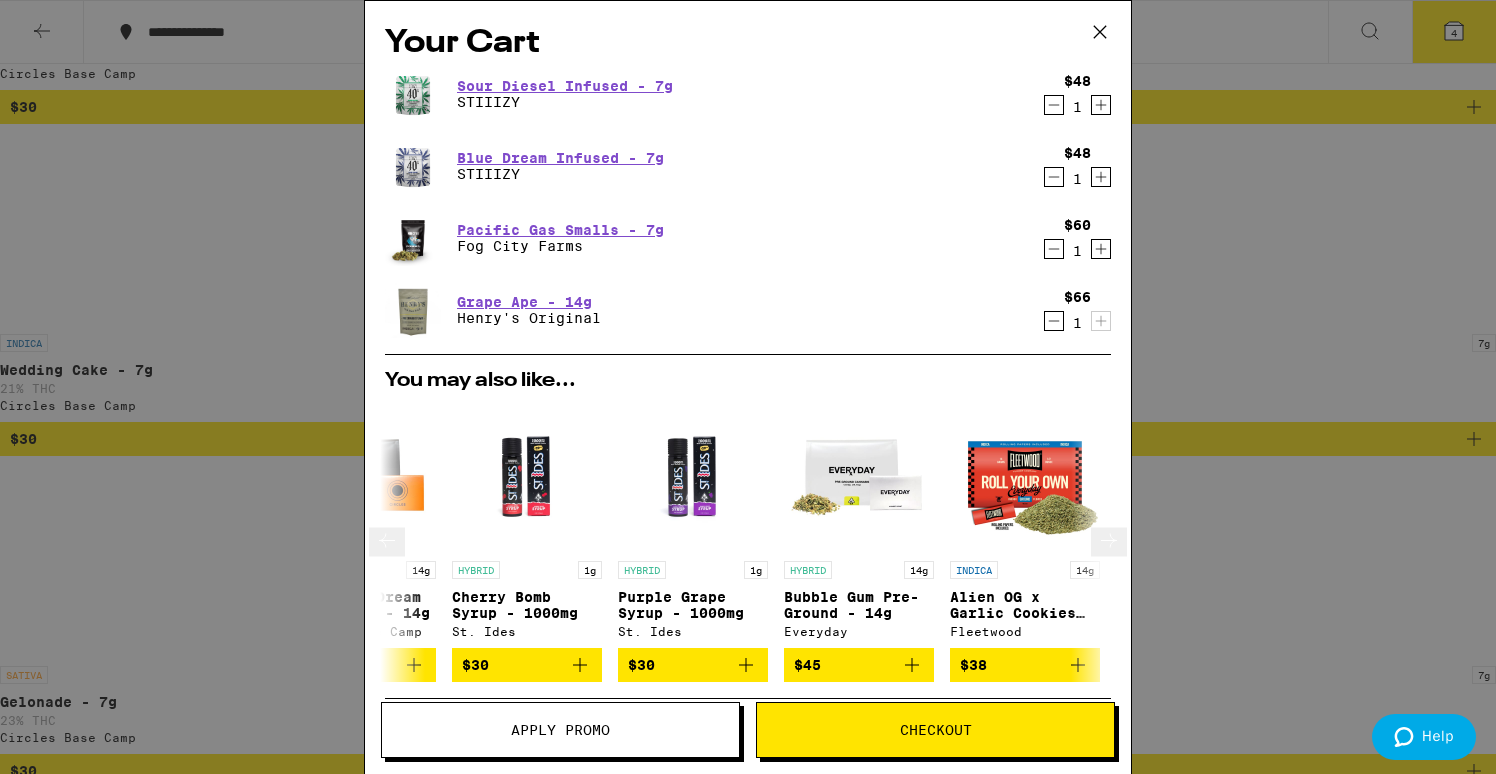 scroll, scrollTop: 0, scrollLeft: 508, axis: horizontal 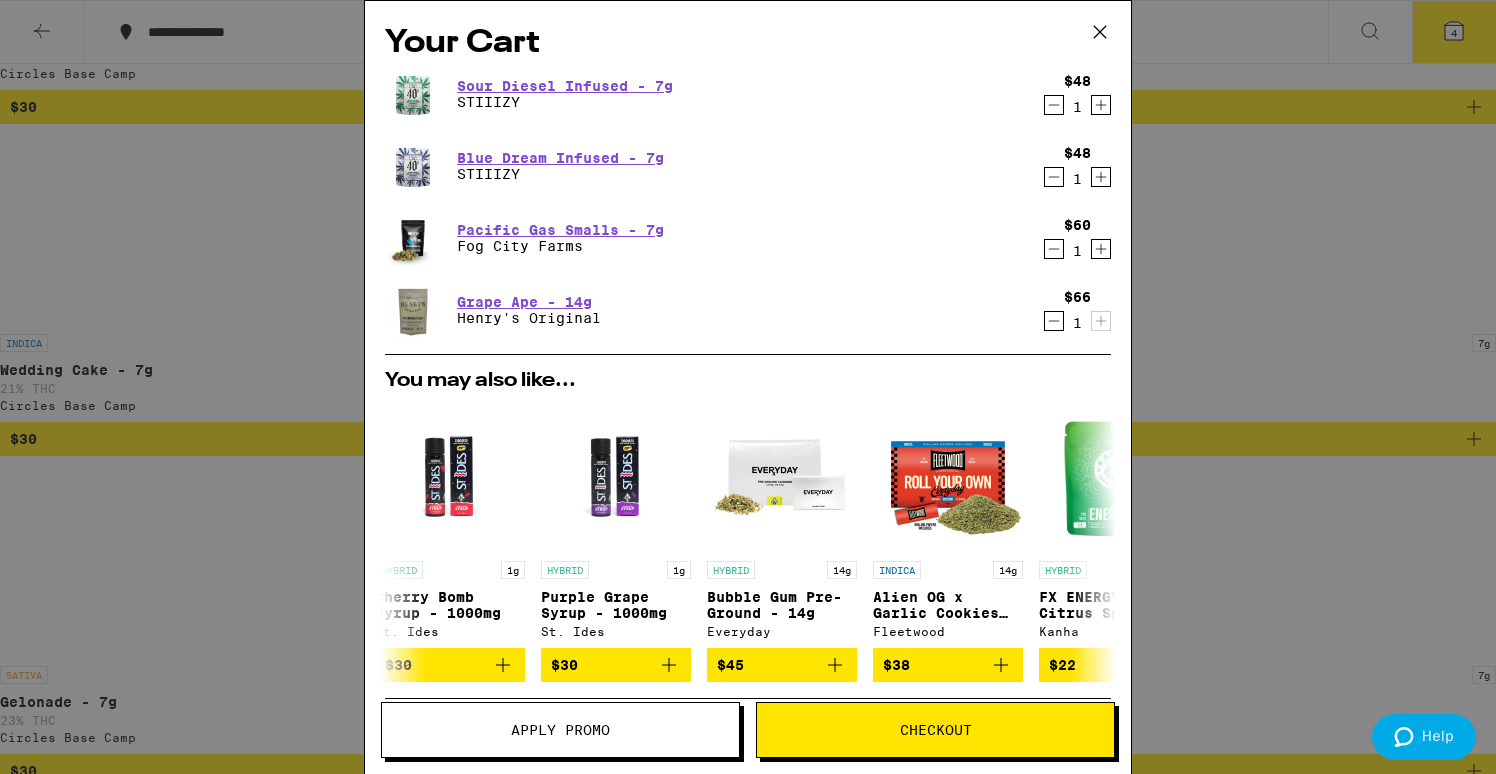 click 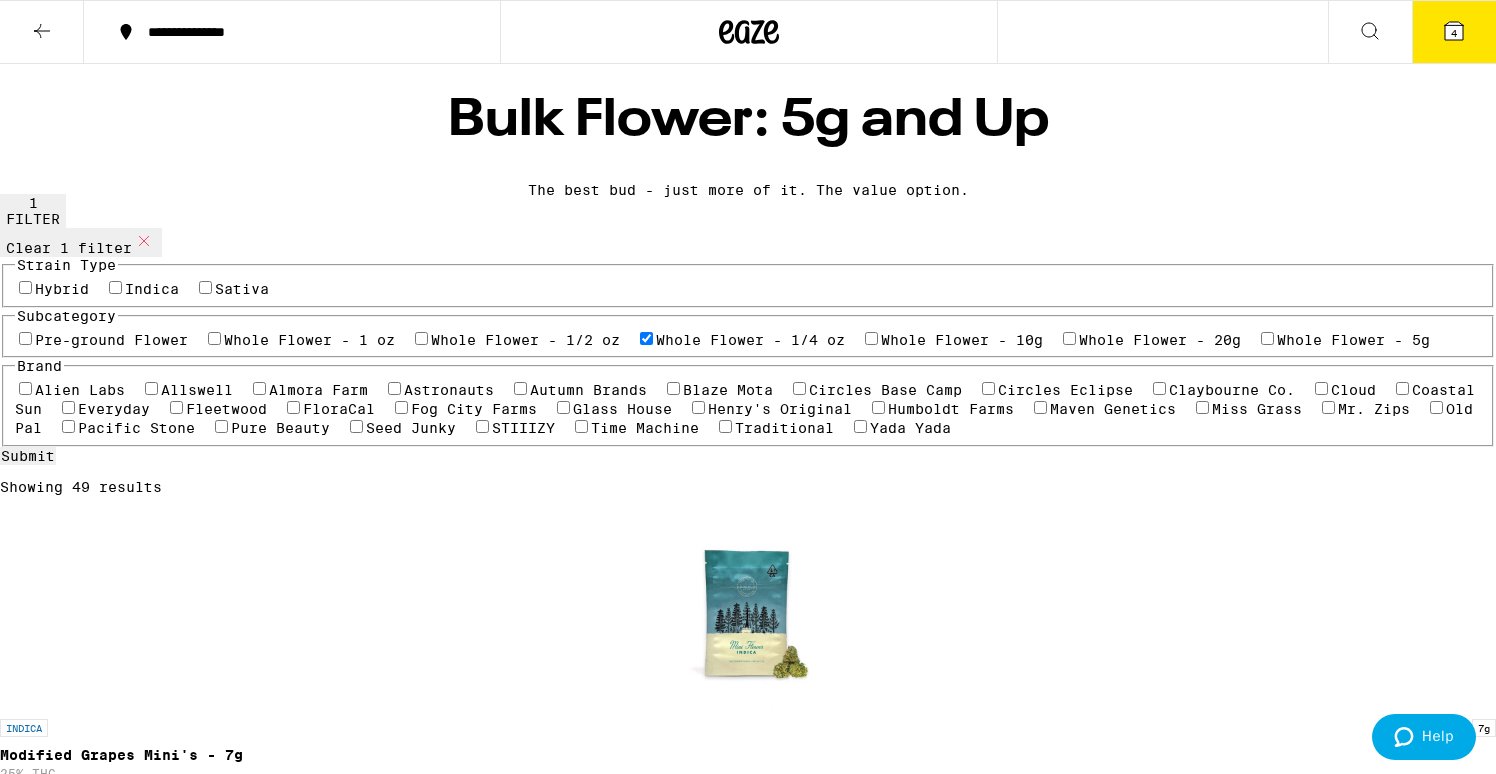 scroll, scrollTop: 0, scrollLeft: 0, axis: both 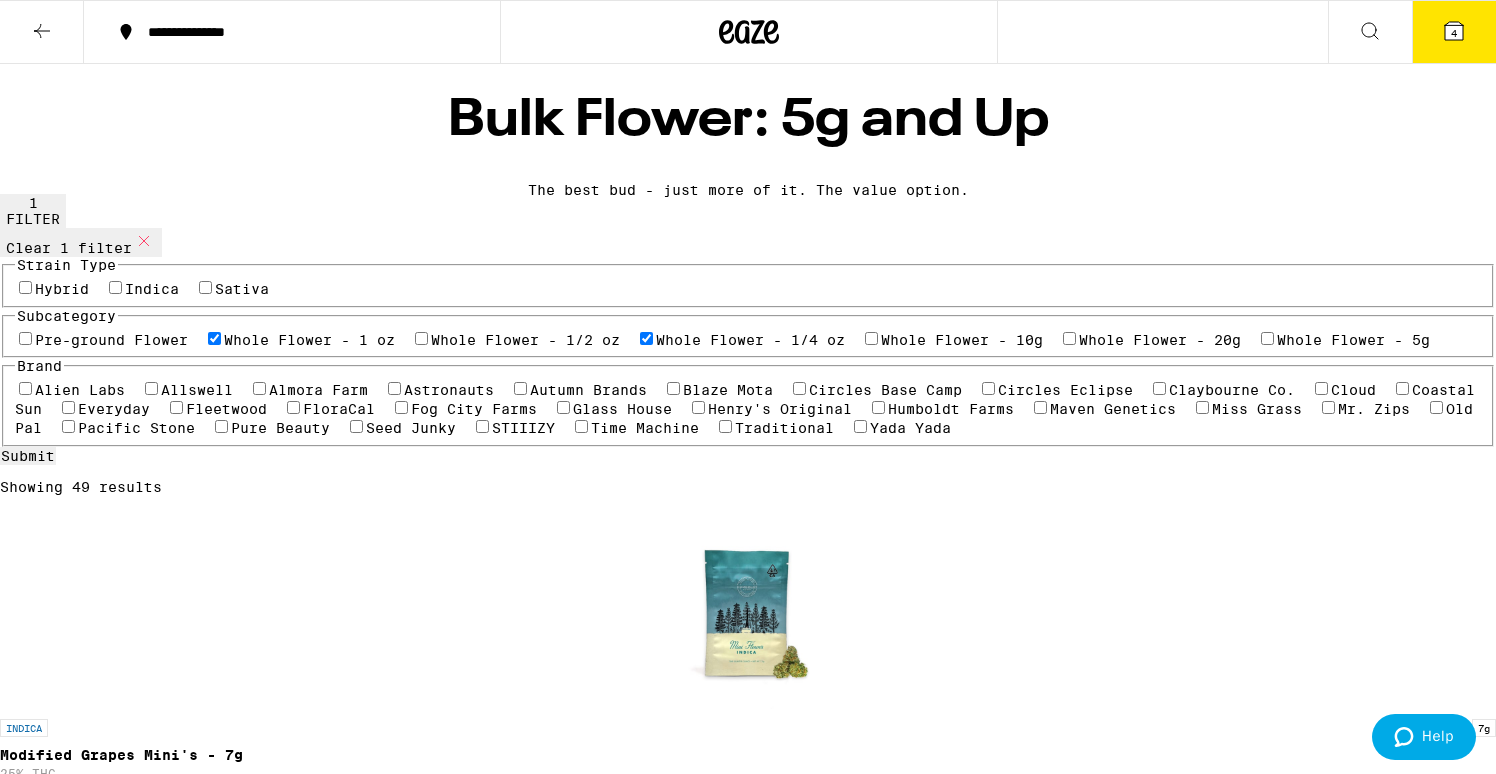 checkbox on "true" 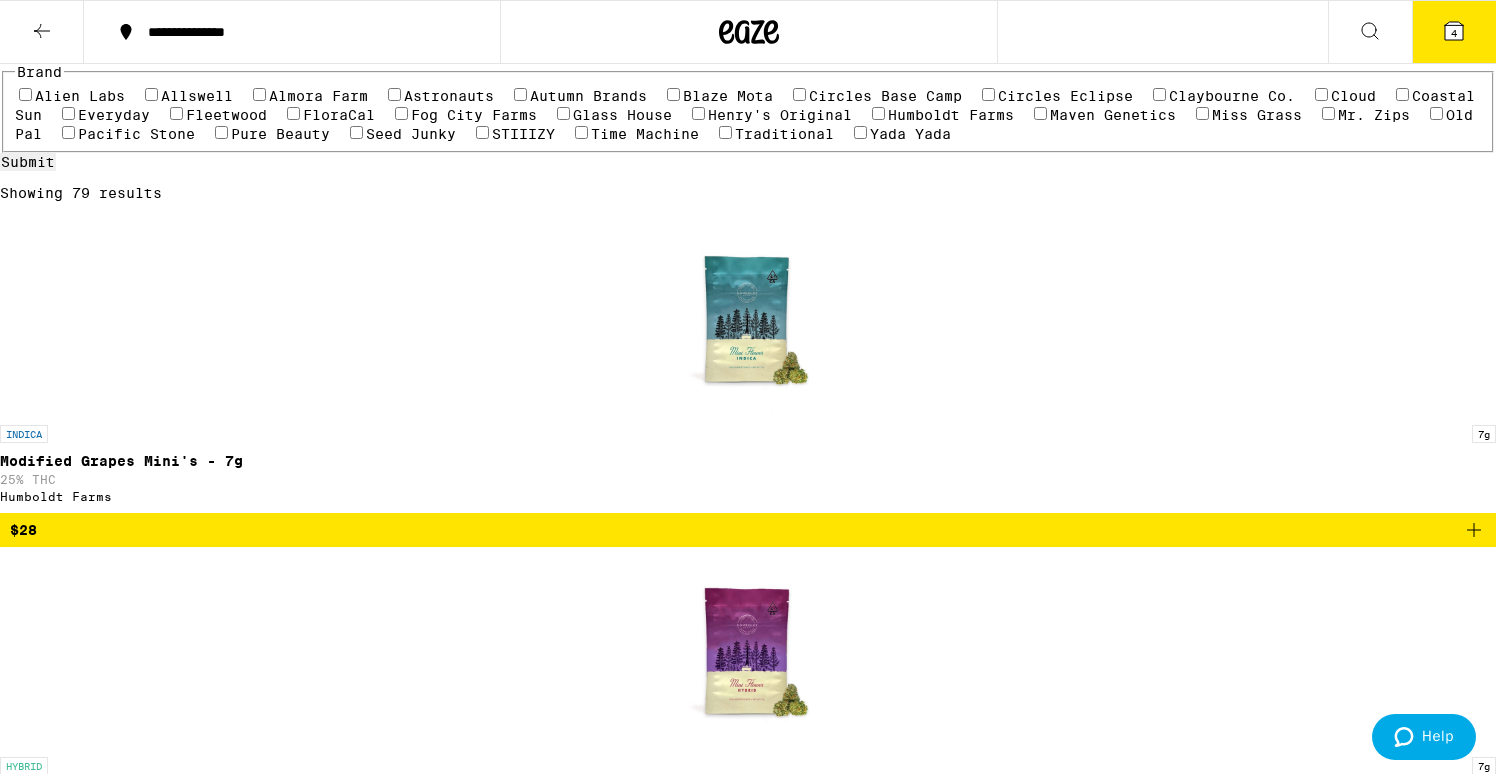 scroll, scrollTop: 271, scrollLeft: 0, axis: vertical 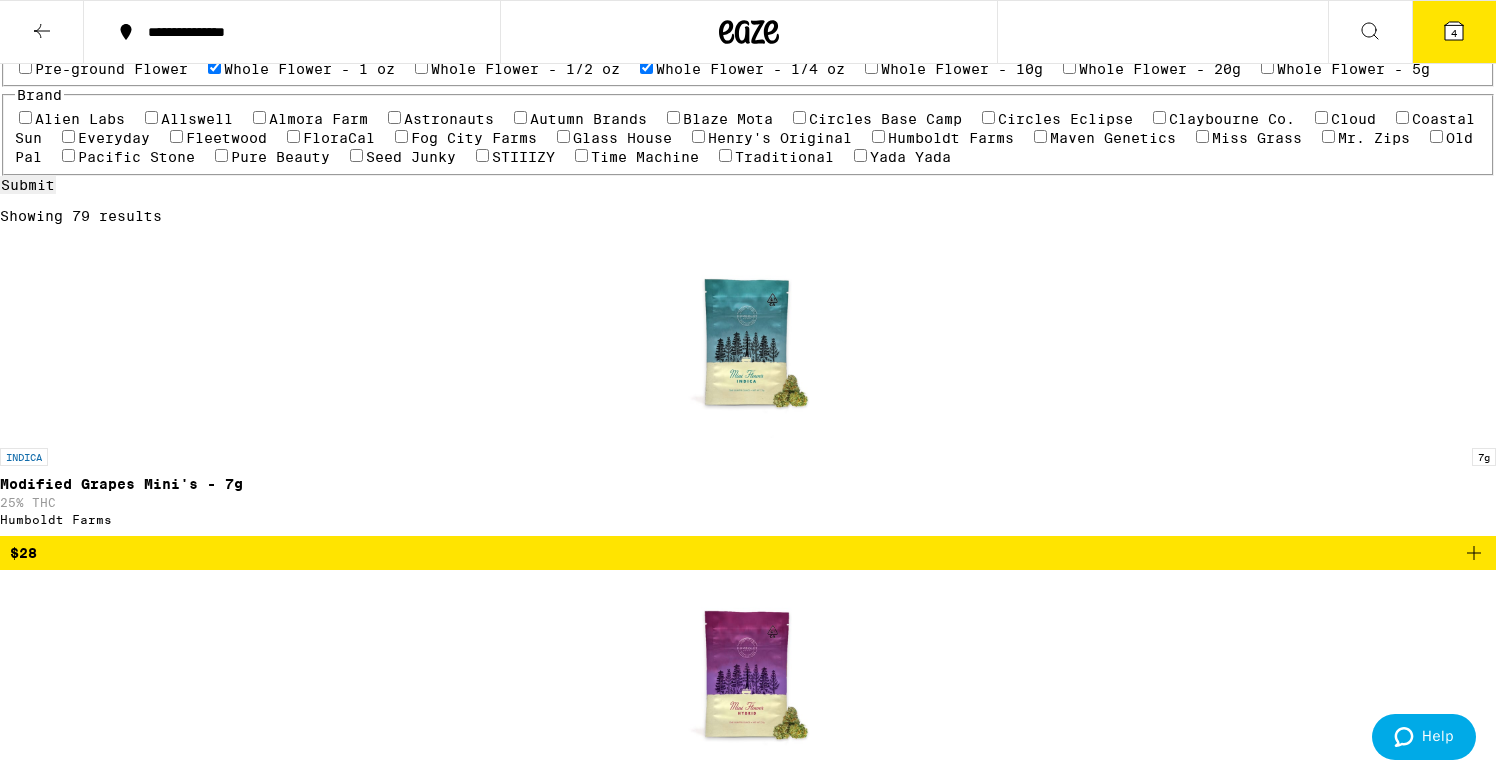 click on "Whole Flower - 5g" at bounding box center [1353, 69] 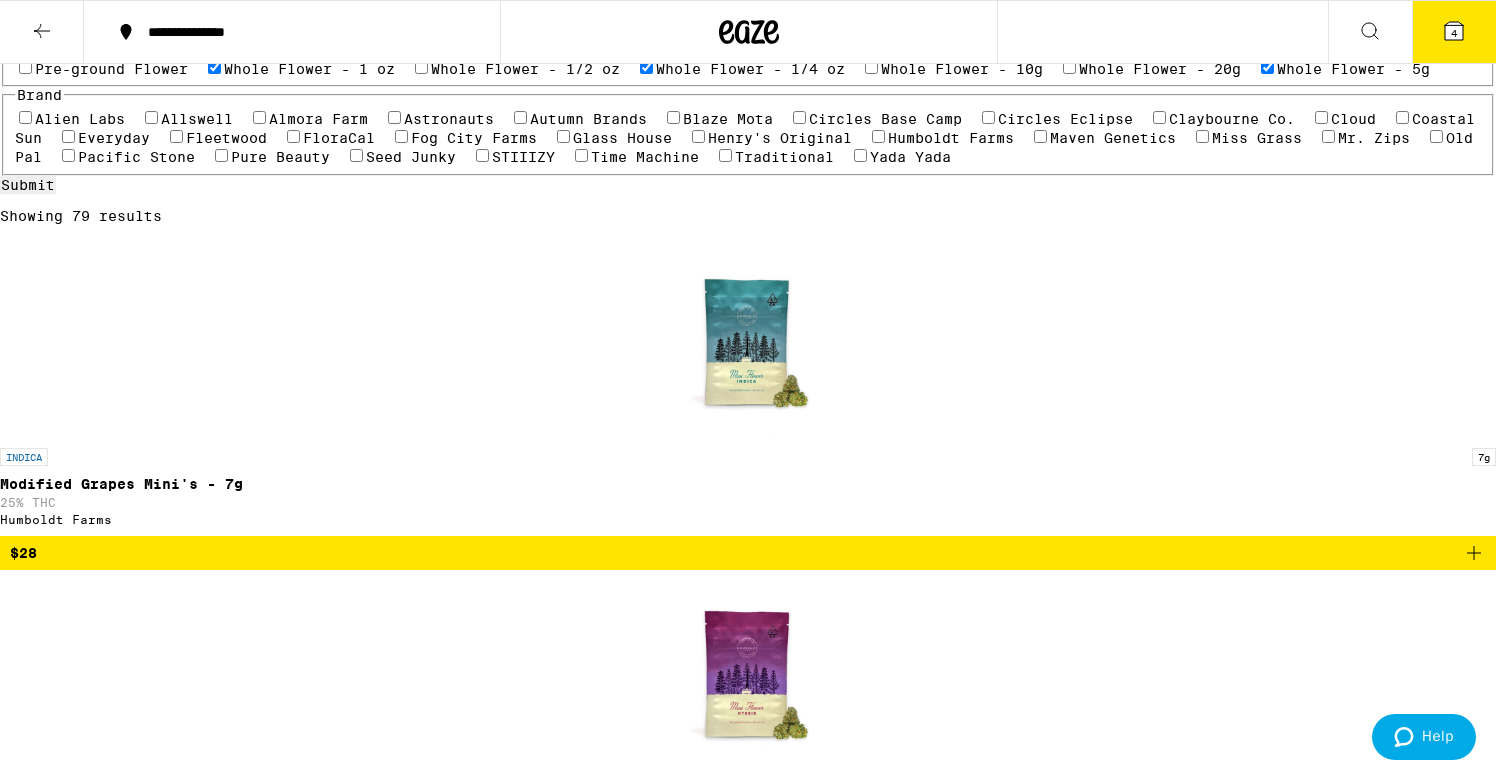 checkbox on "true" 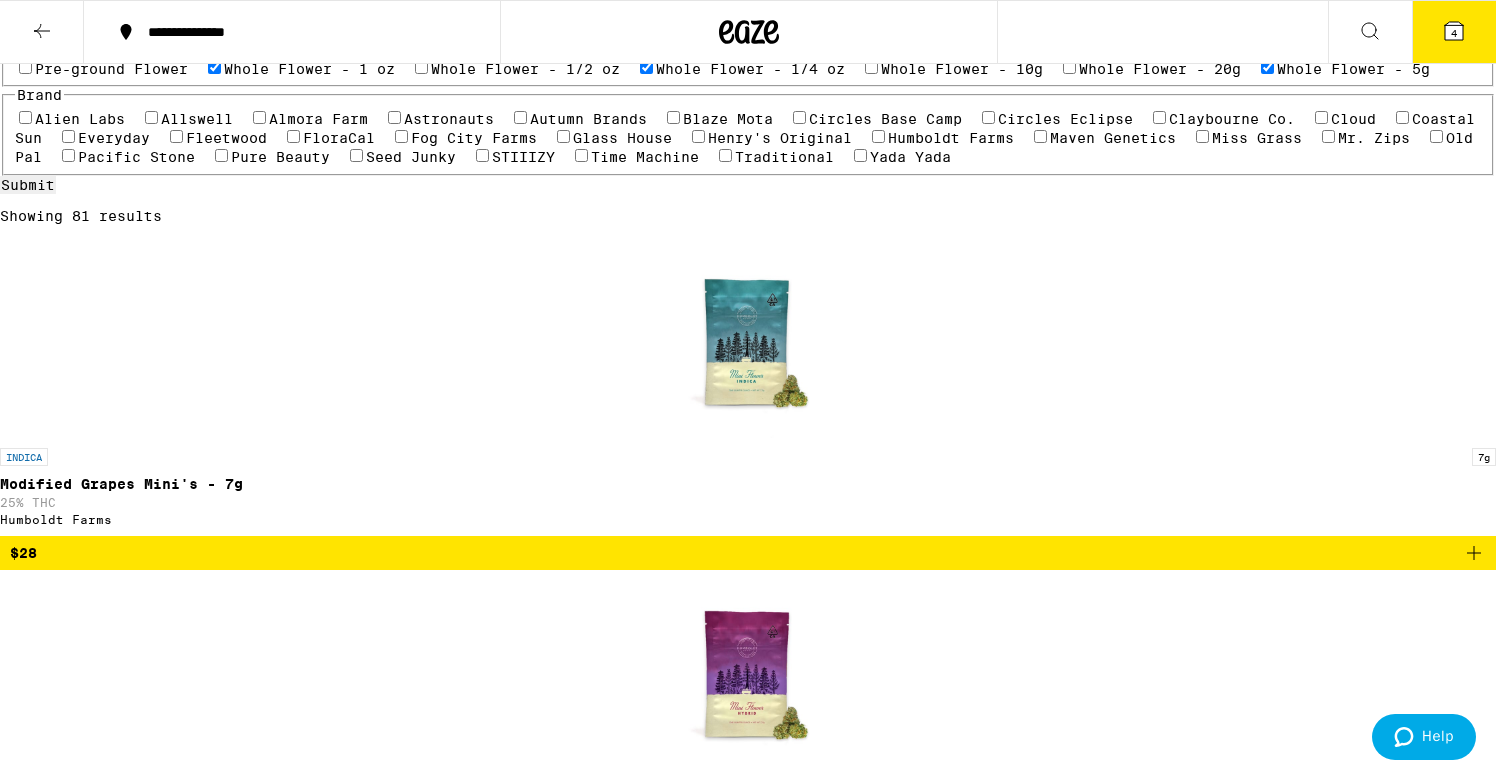 click on "Whole Flower - 1 oz" at bounding box center [309, 69] 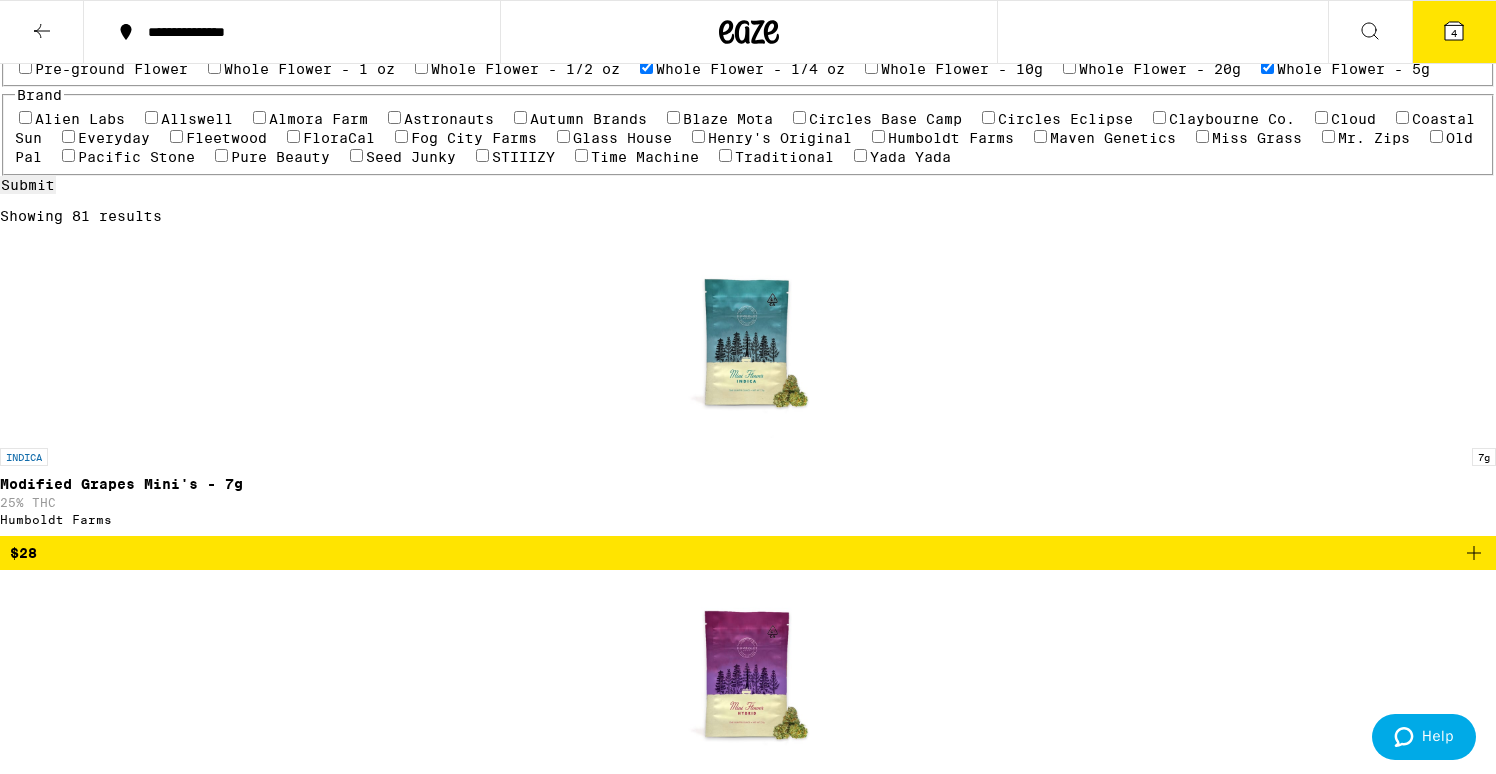 checkbox on "false" 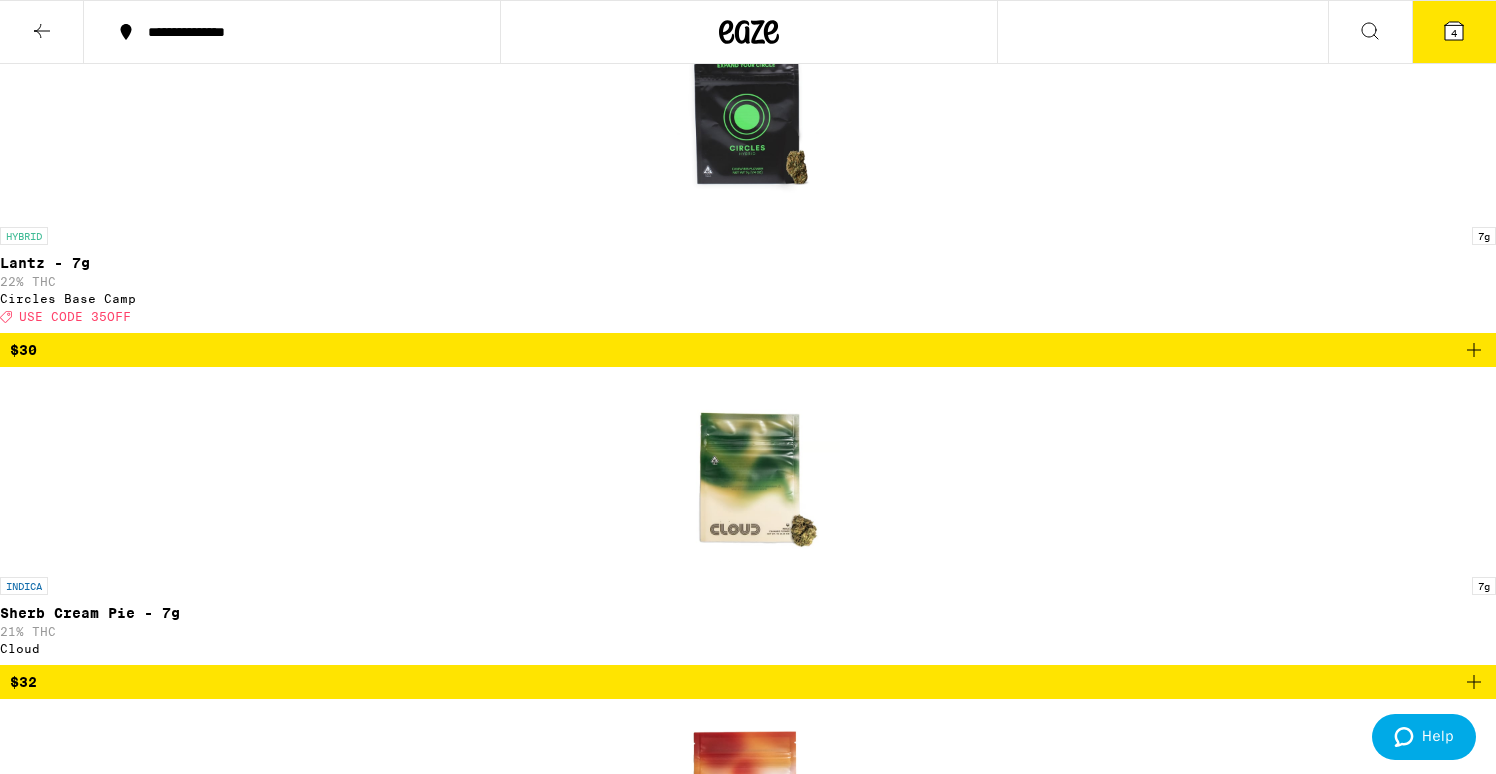 scroll, scrollTop: 2817, scrollLeft: 0, axis: vertical 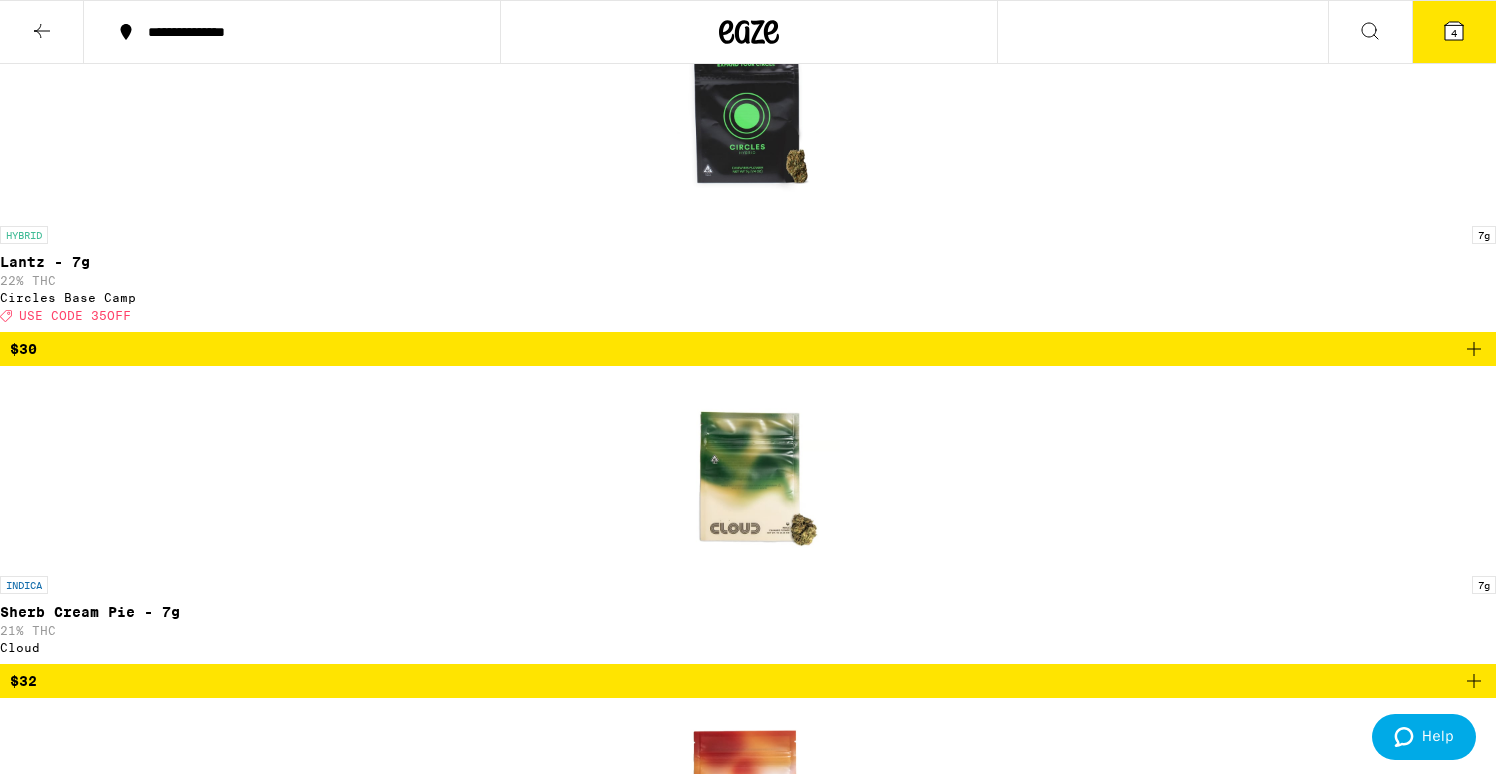 click on "$48" at bounding box center (748, 11061) 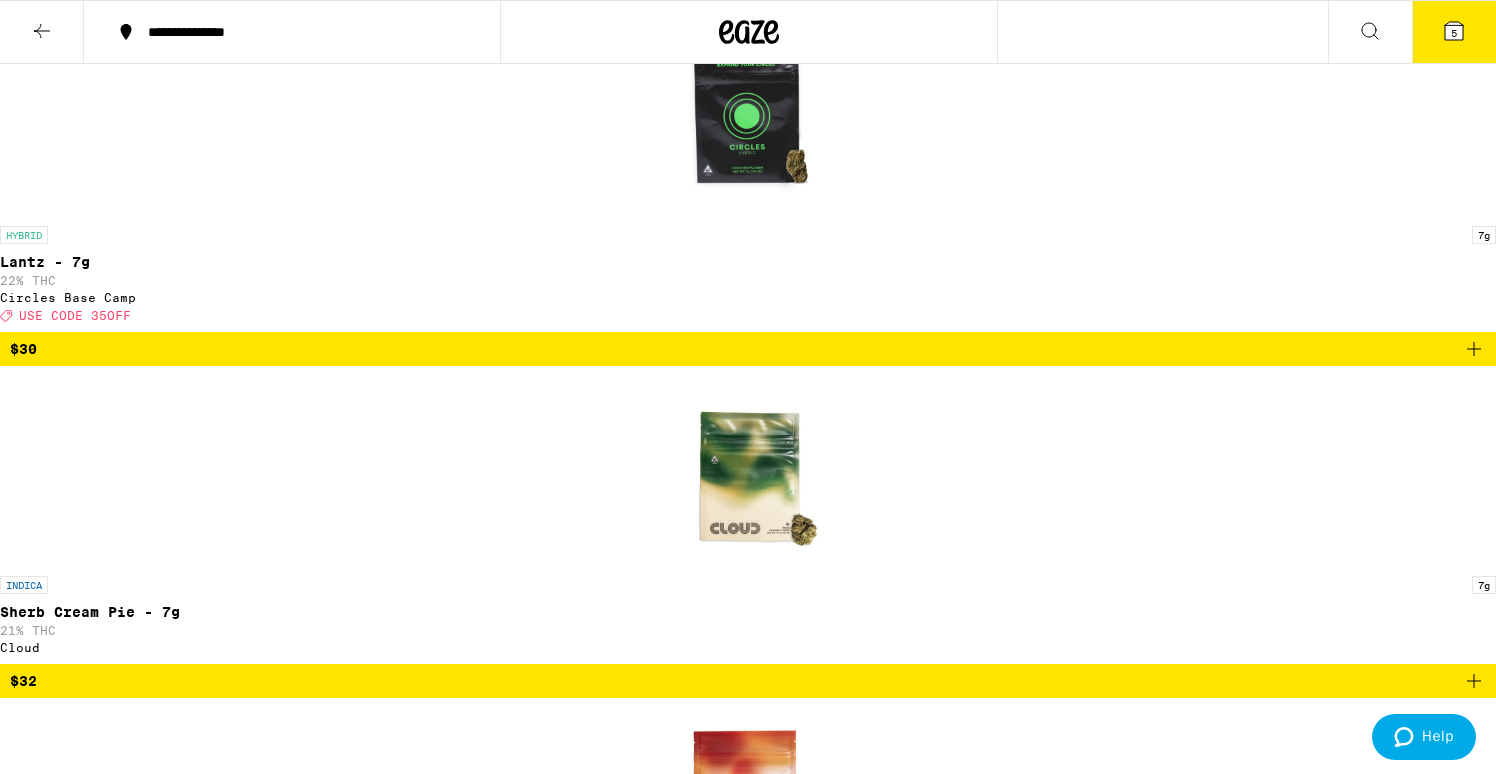 click on "5" at bounding box center [1454, 32] 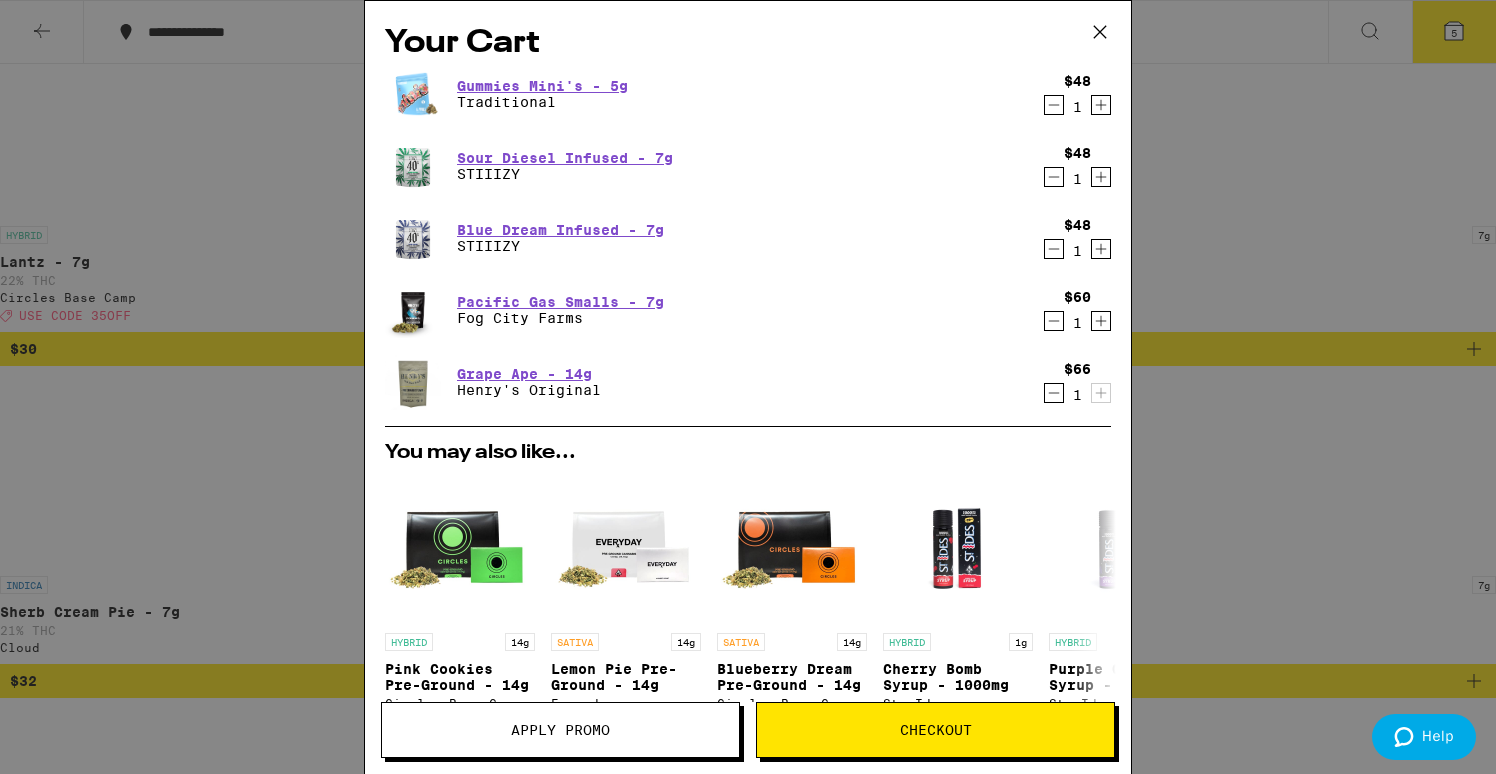 scroll, scrollTop: 0, scrollLeft: 0, axis: both 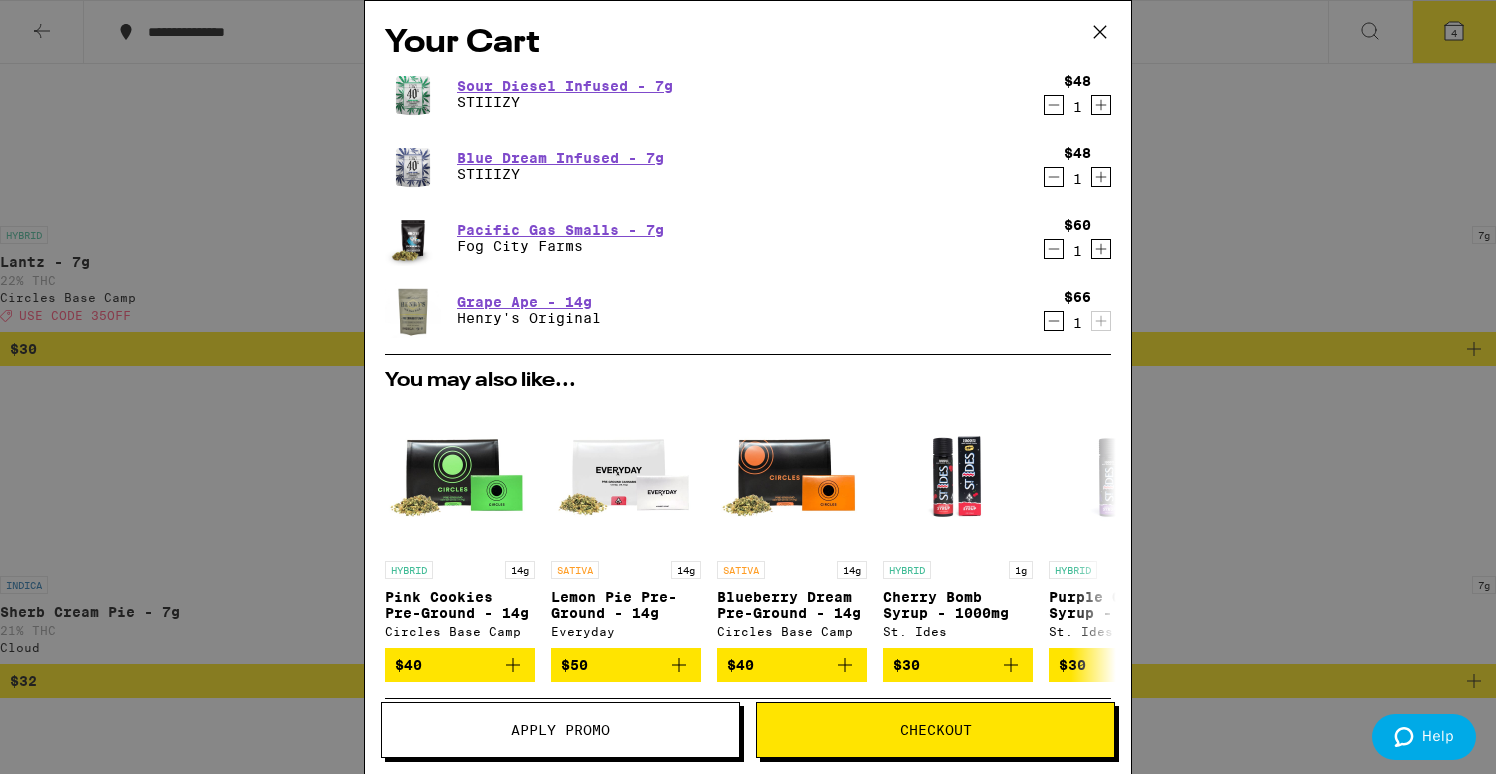 click 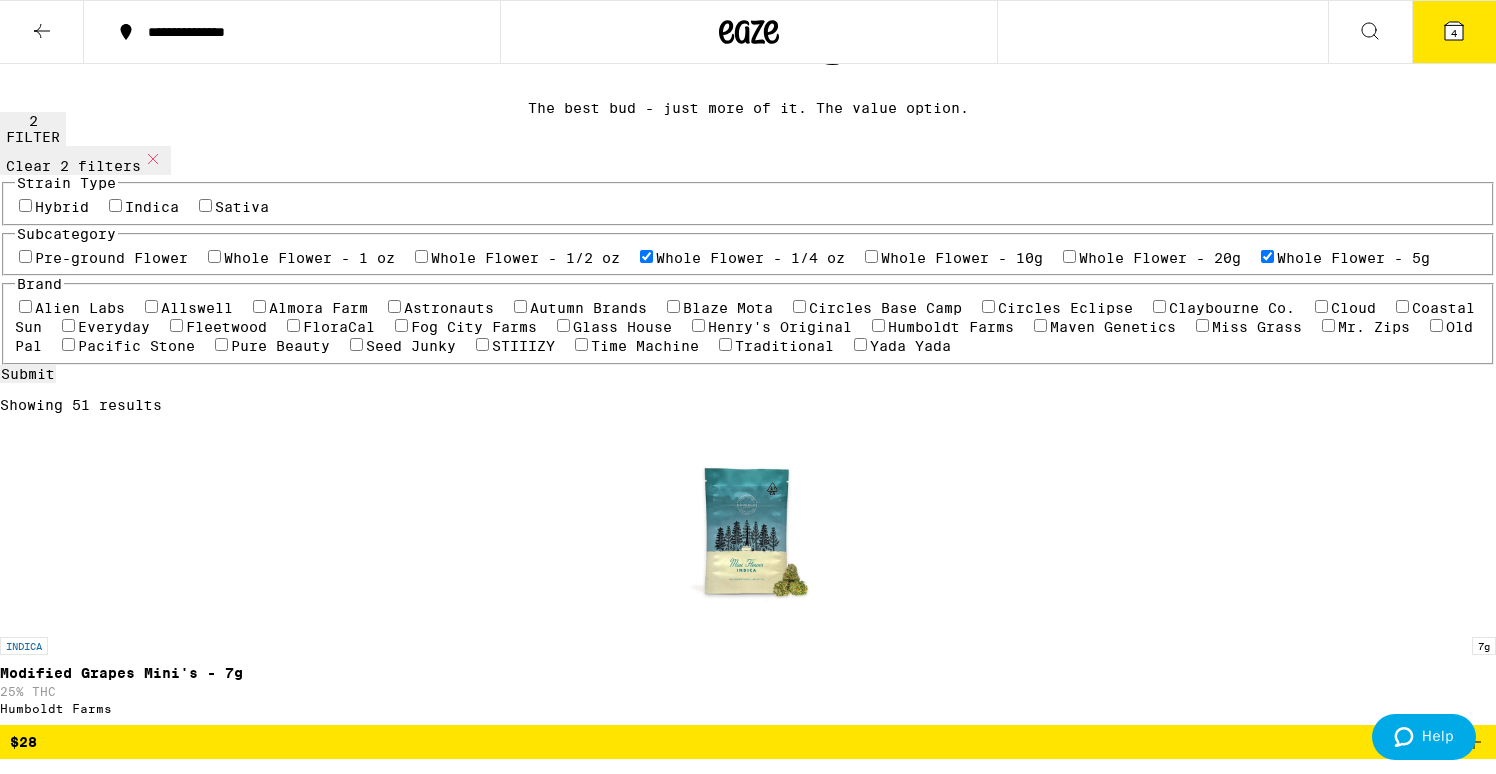 scroll, scrollTop: 87, scrollLeft: 0, axis: vertical 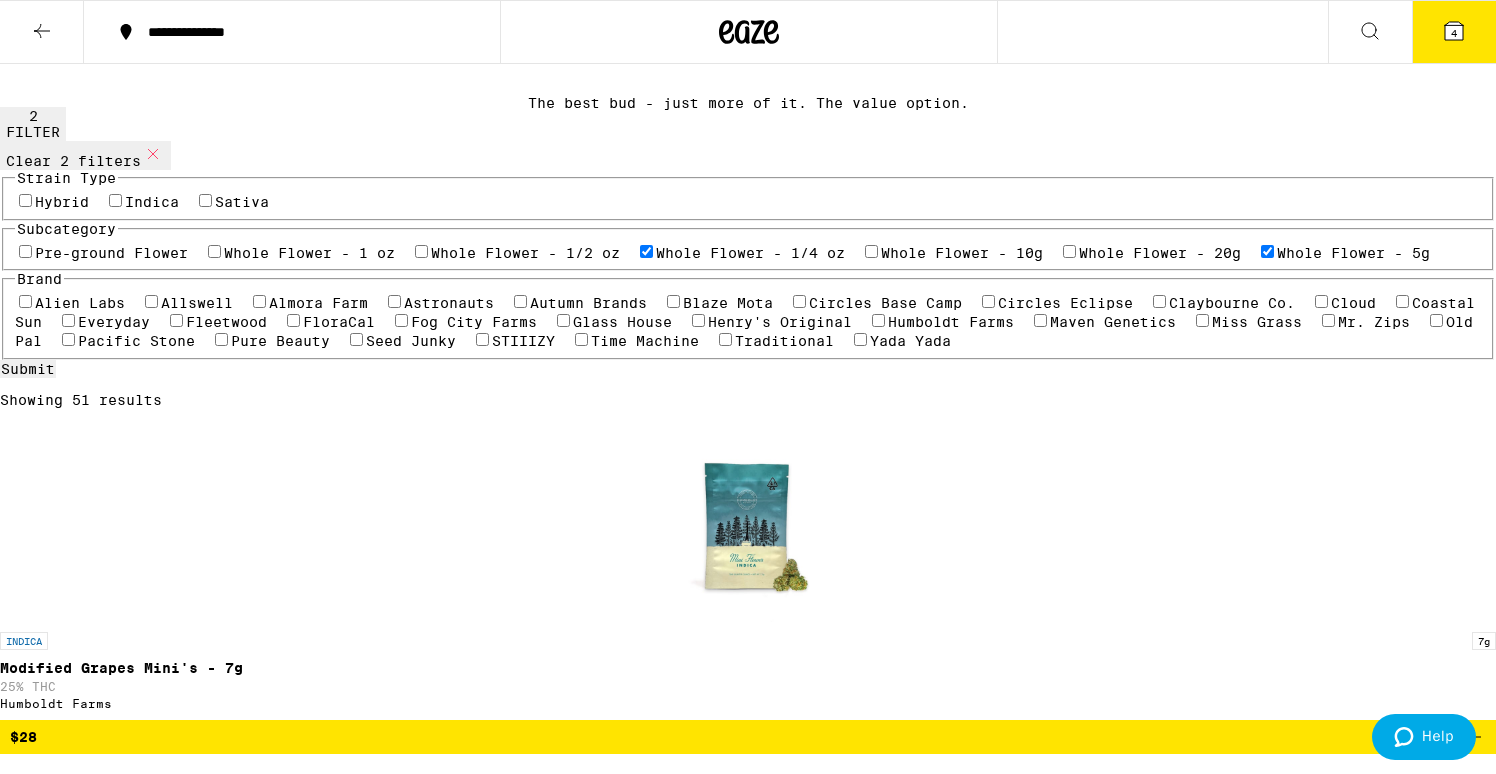 click 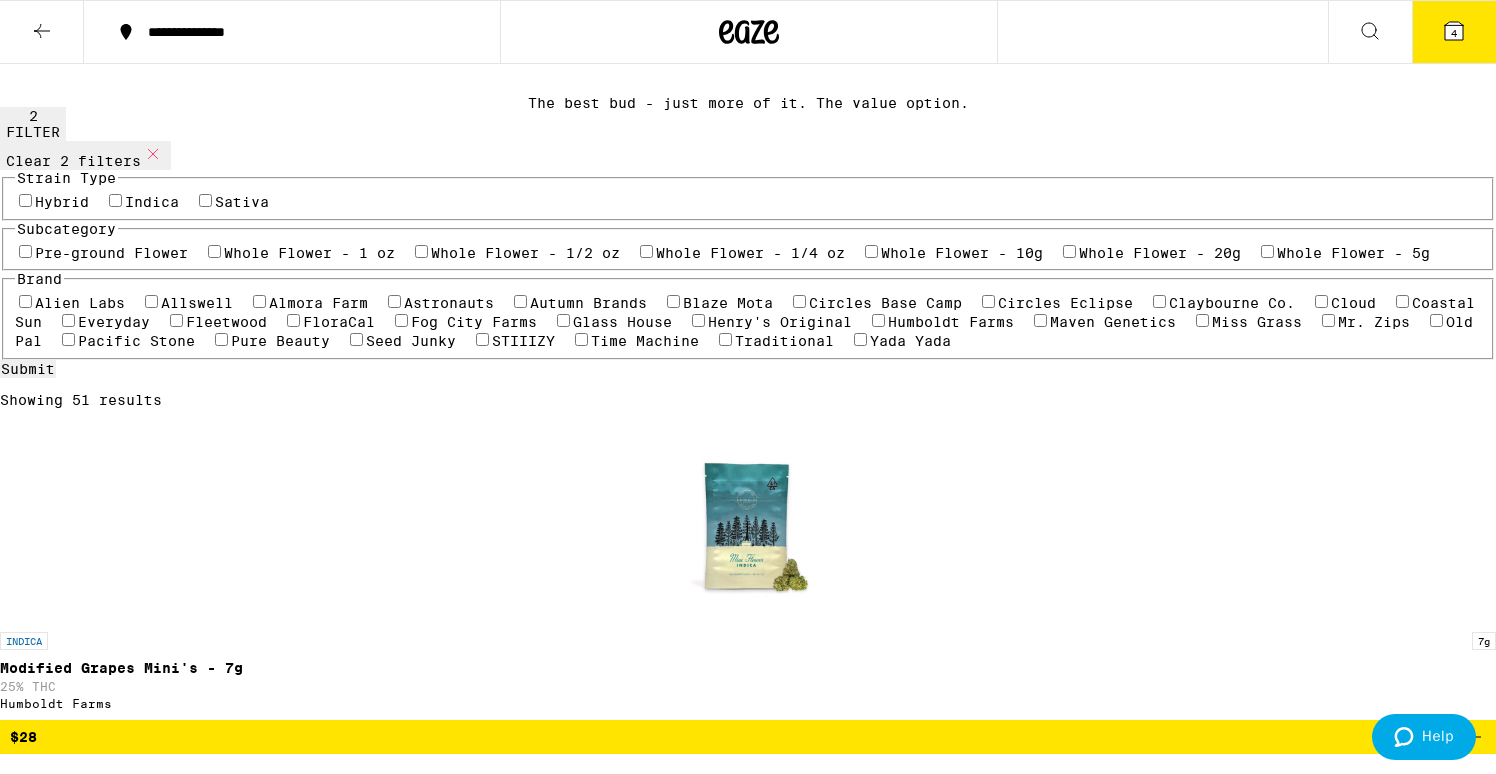 checkbox on "false" 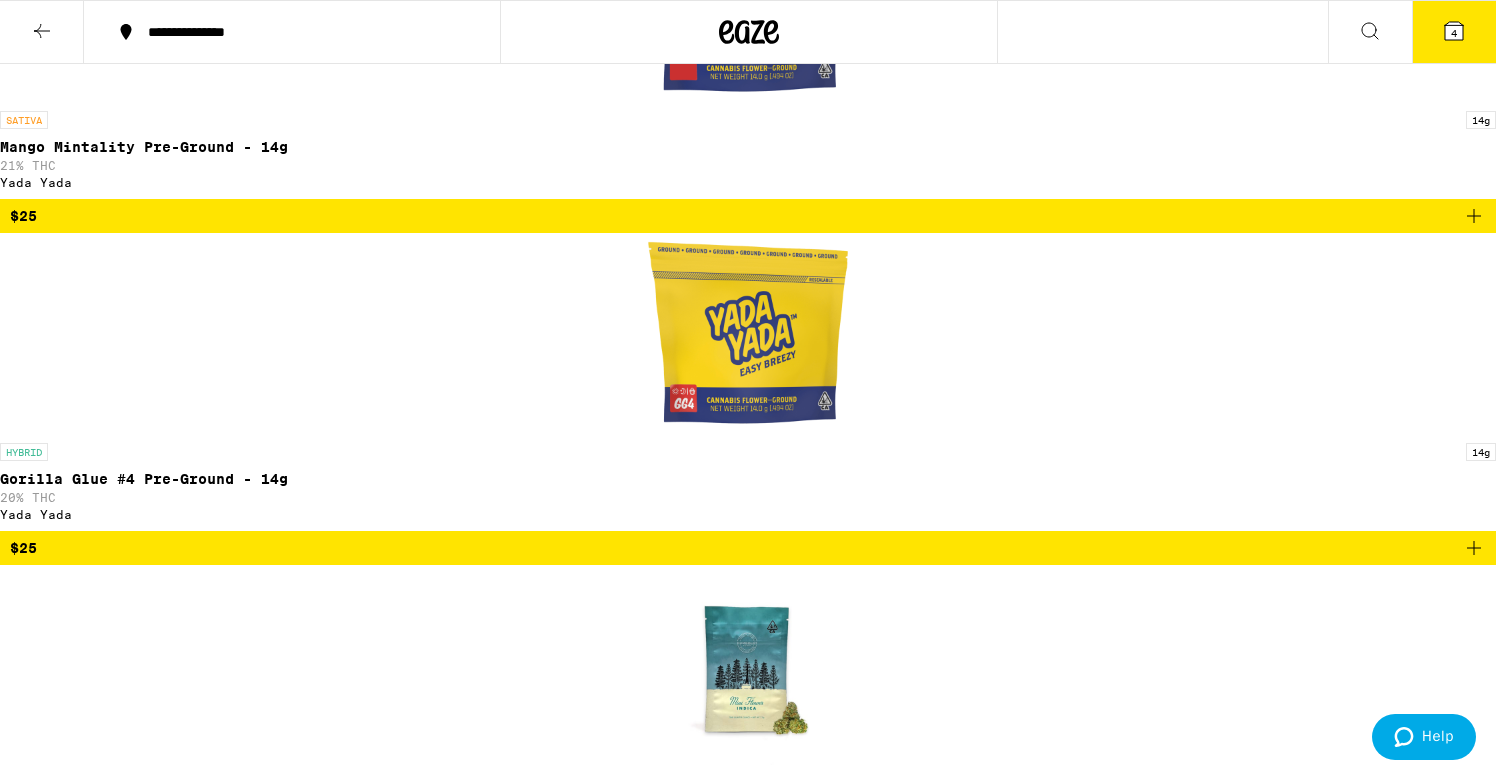 scroll, scrollTop: 1287, scrollLeft: 0, axis: vertical 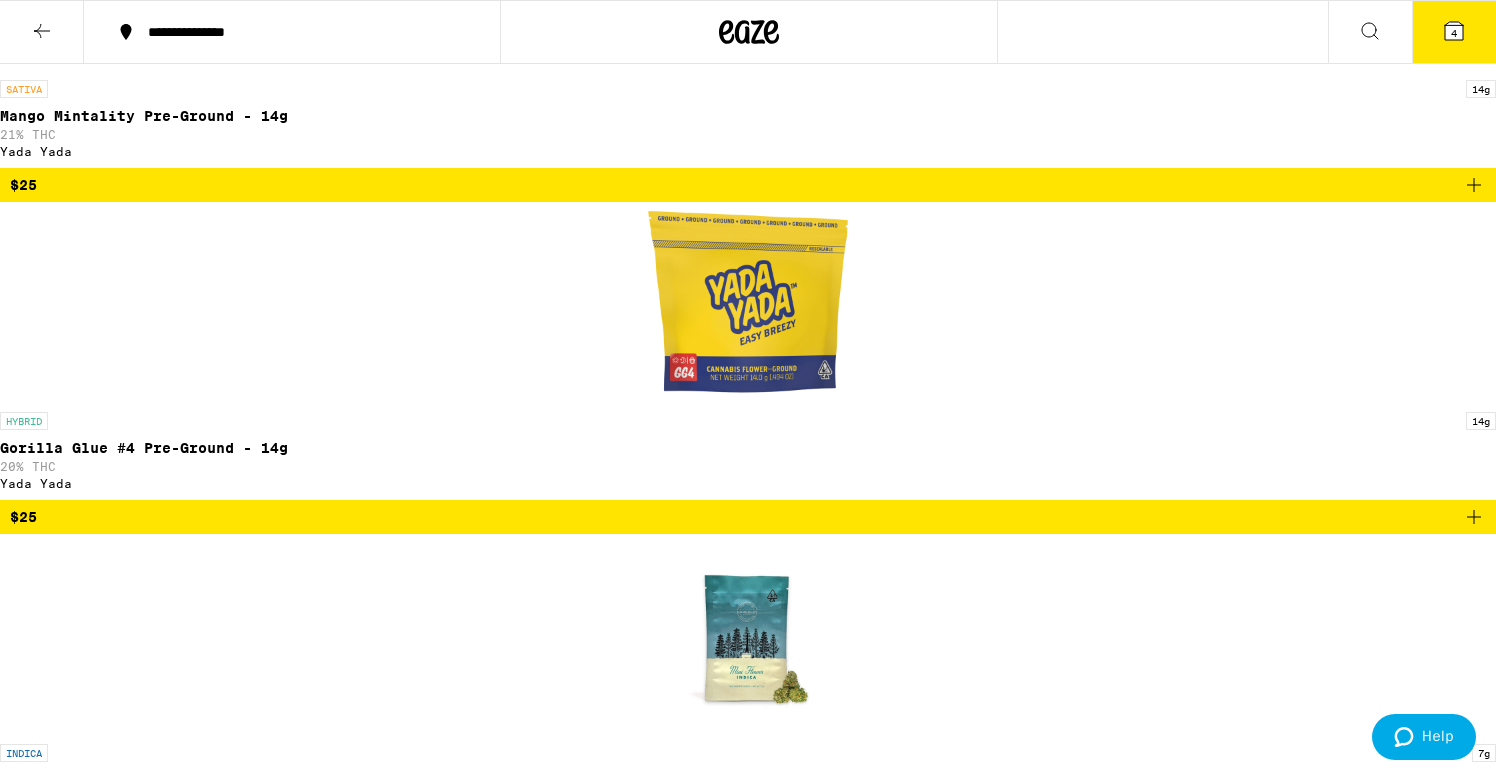 click 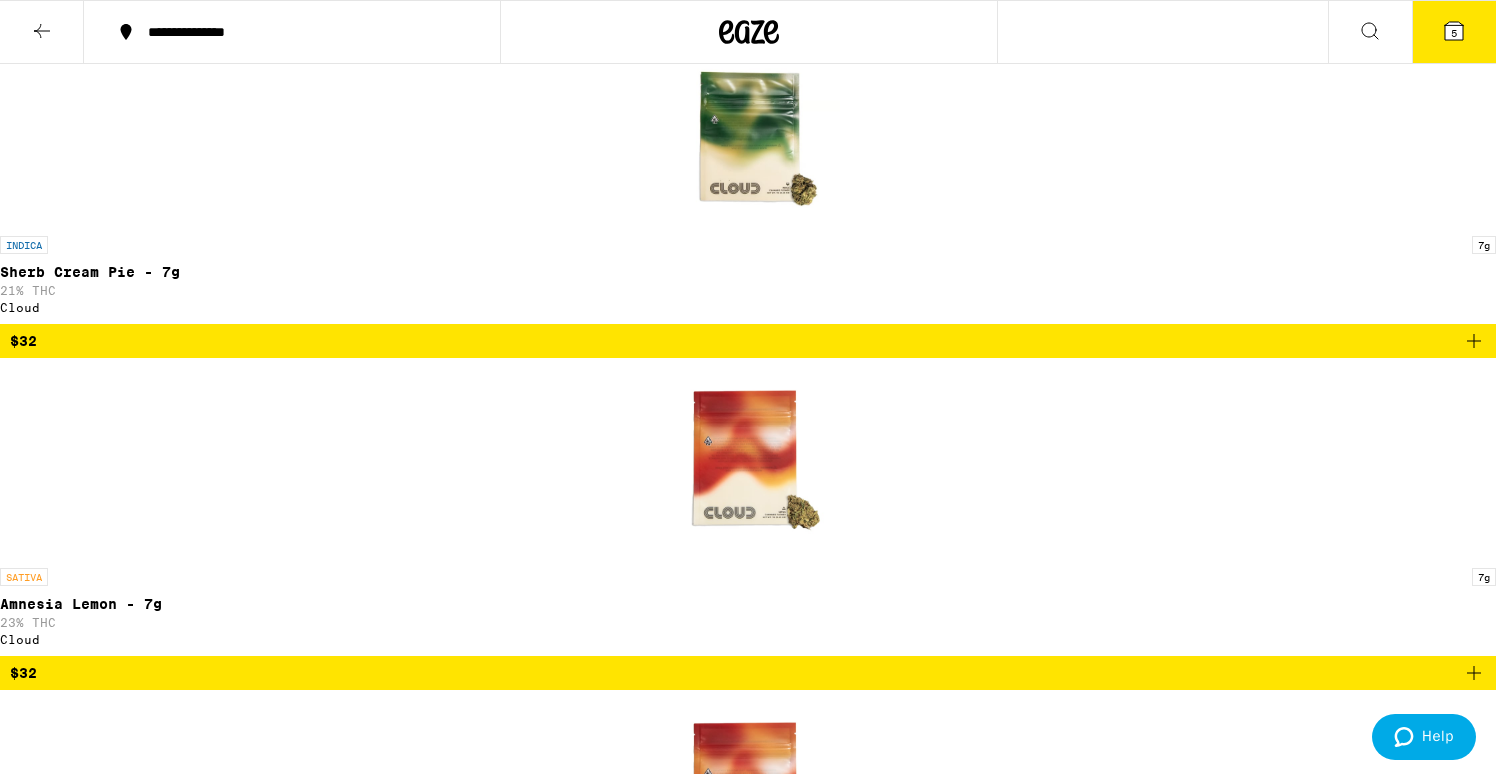 scroll, scrollTop: 4478, scrollLeft: 0, axis: vertical 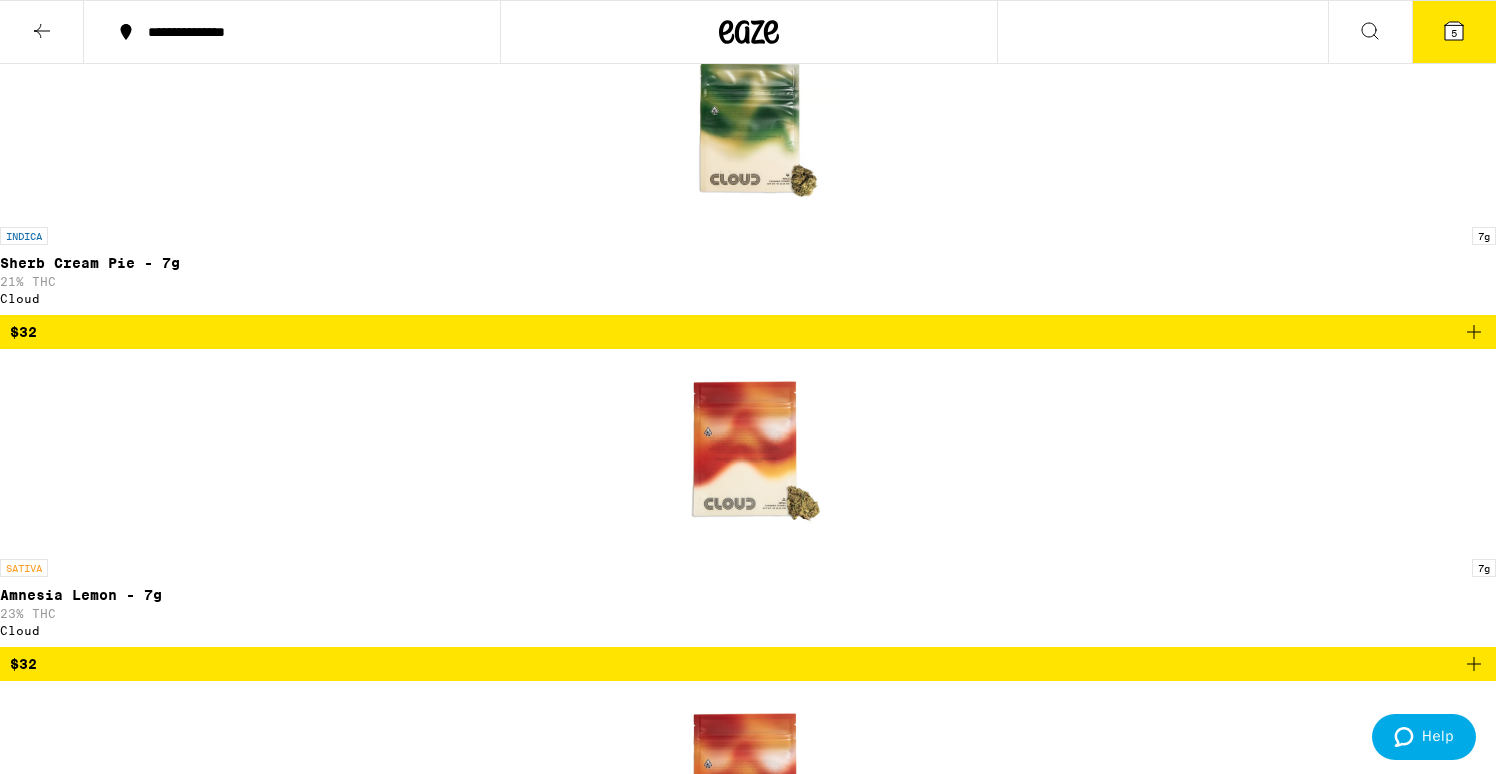 click on "5" at bounding box center (1454, 33) 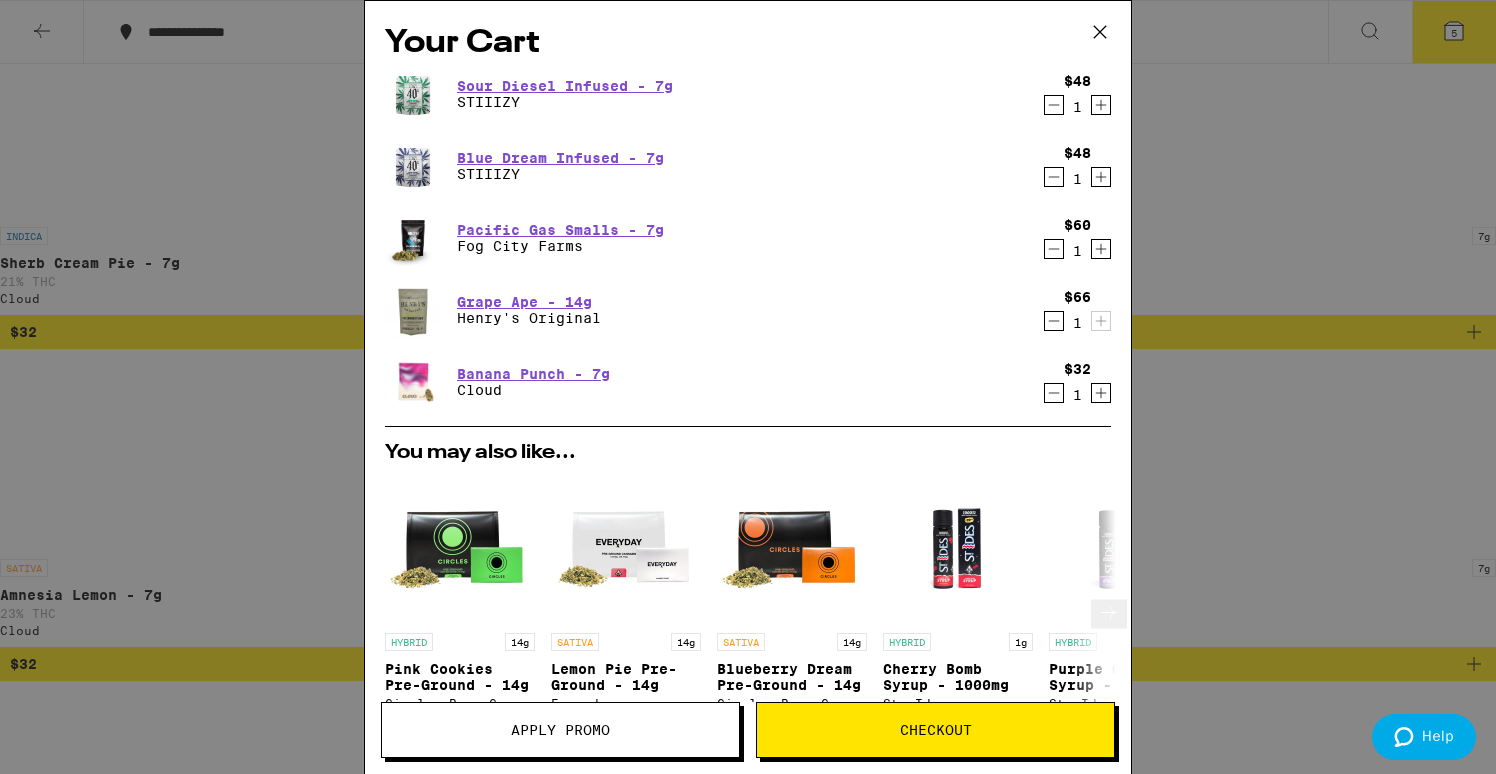 scroll, scrollTop: 0, scrollLeft: 0, axis: both 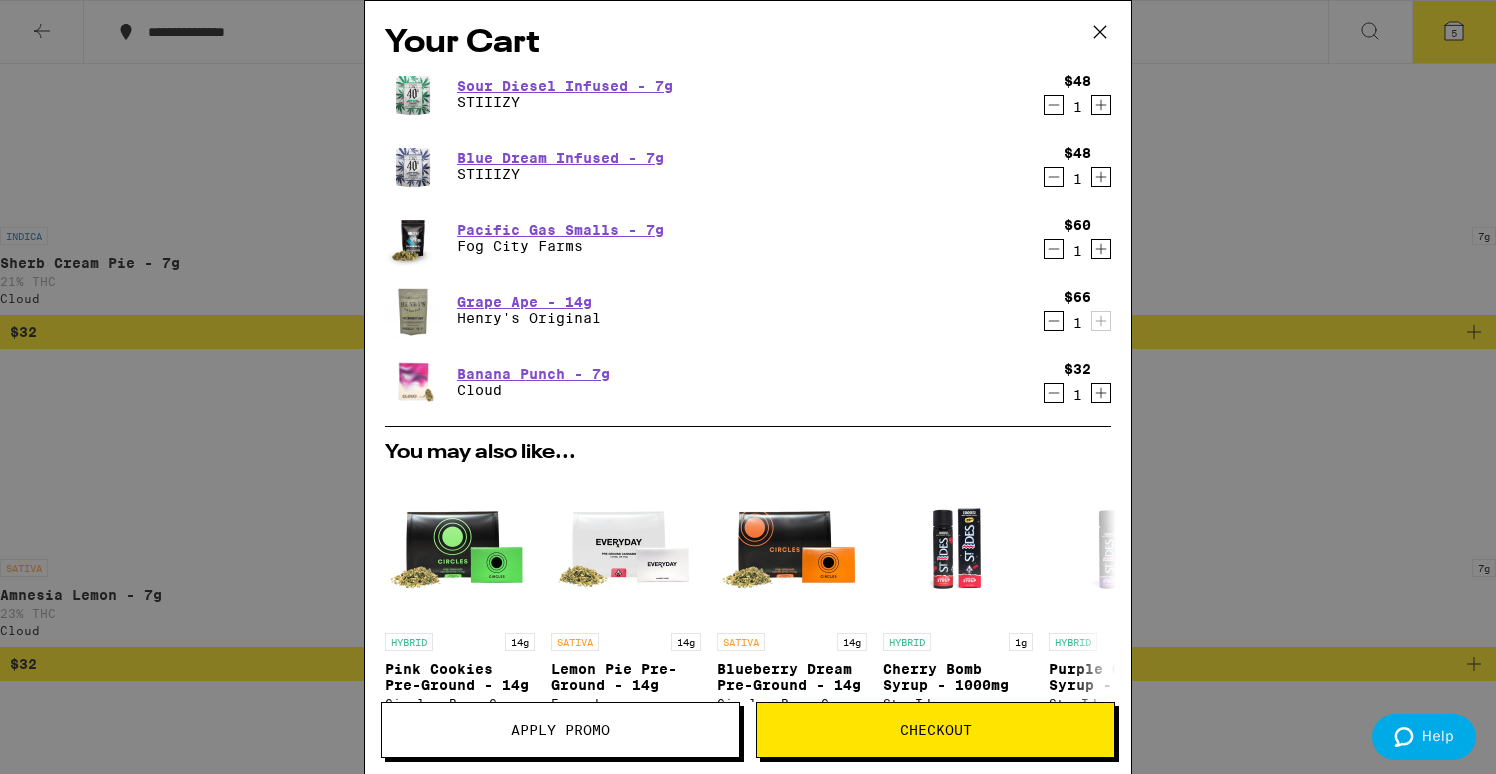 click 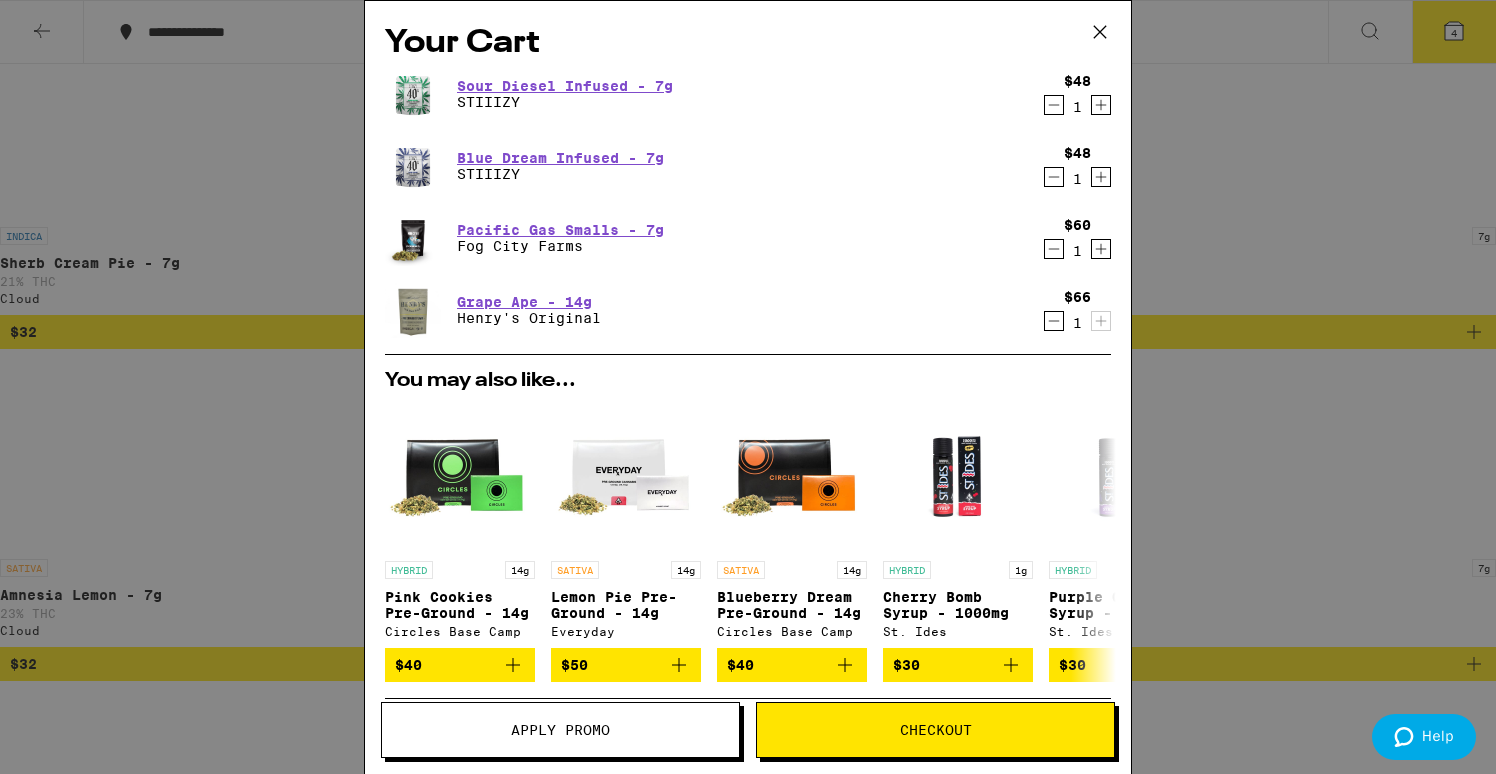 scroll, scrollTop: 0, scrollLeft: 0, axis: both 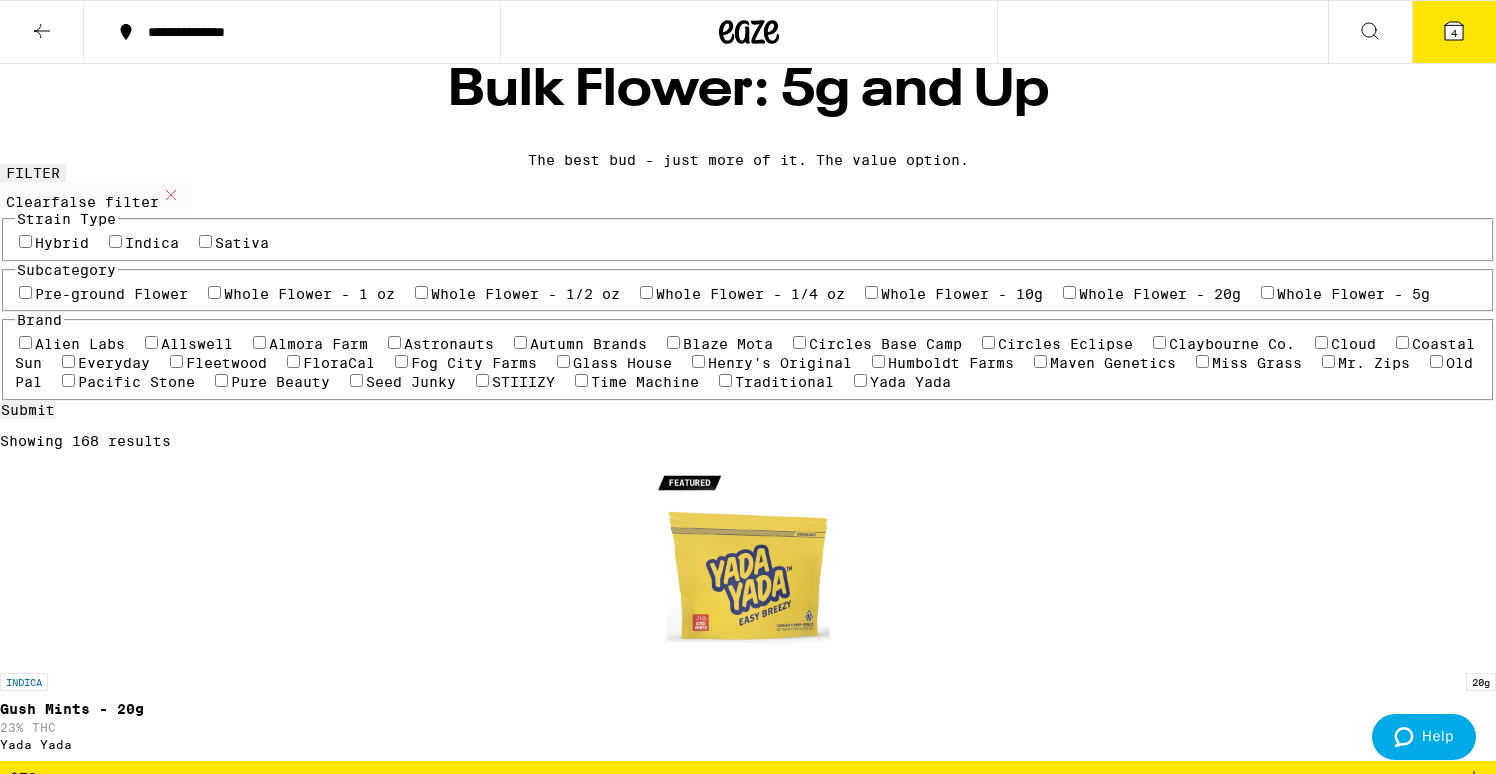 click on "4" at bounding box center (1454, 32) 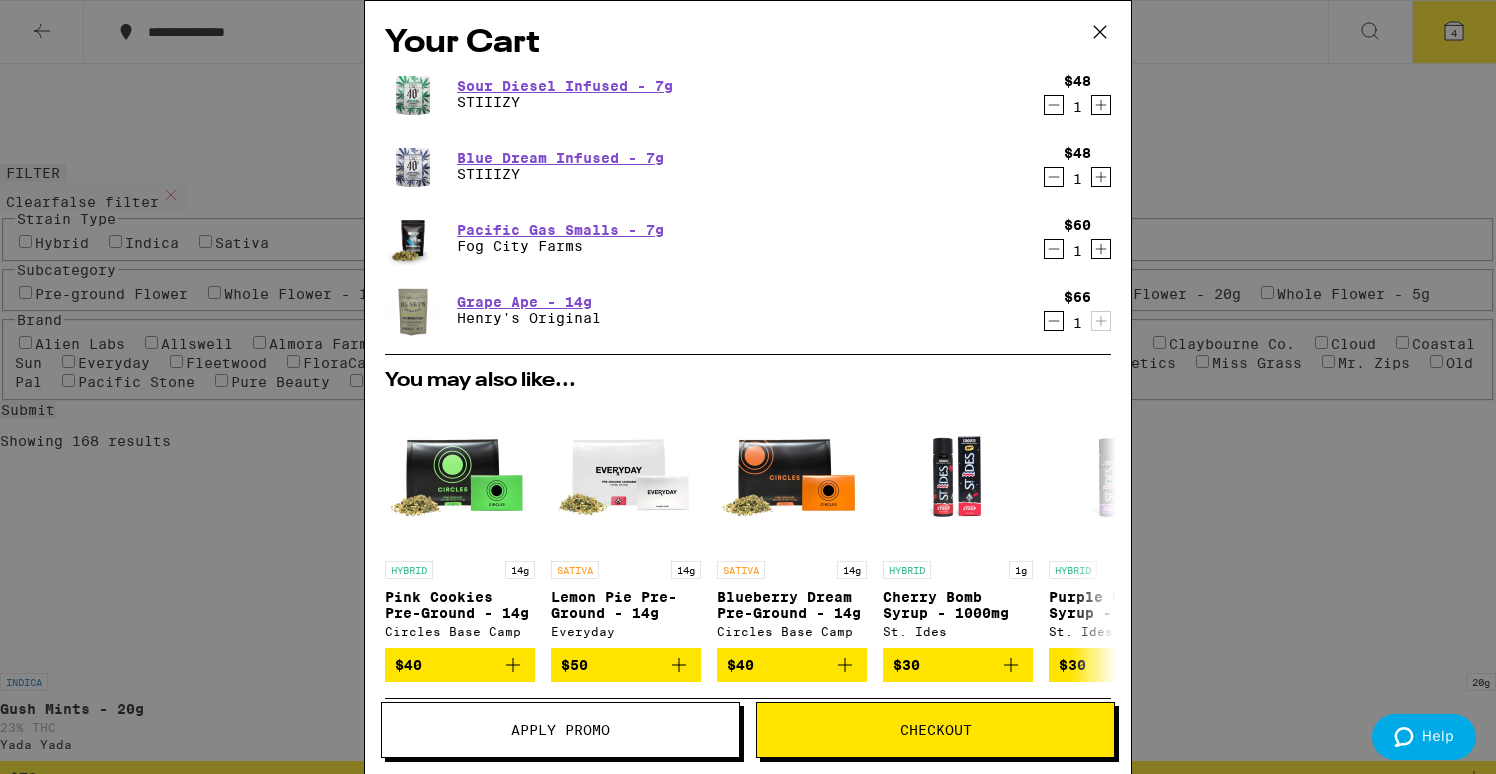 scroll, scrollTop: 0, scrollLeft: 0, axis: both 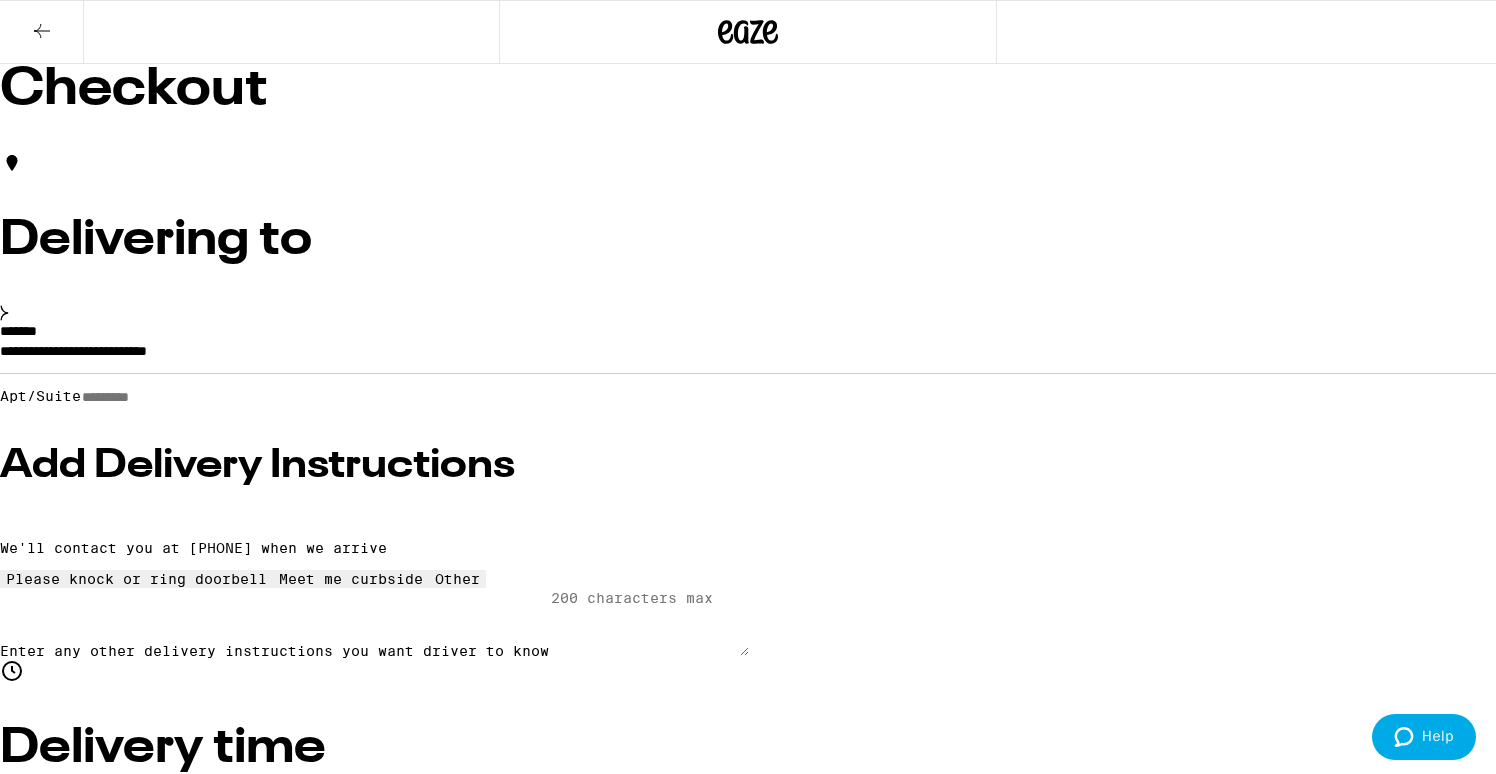 click 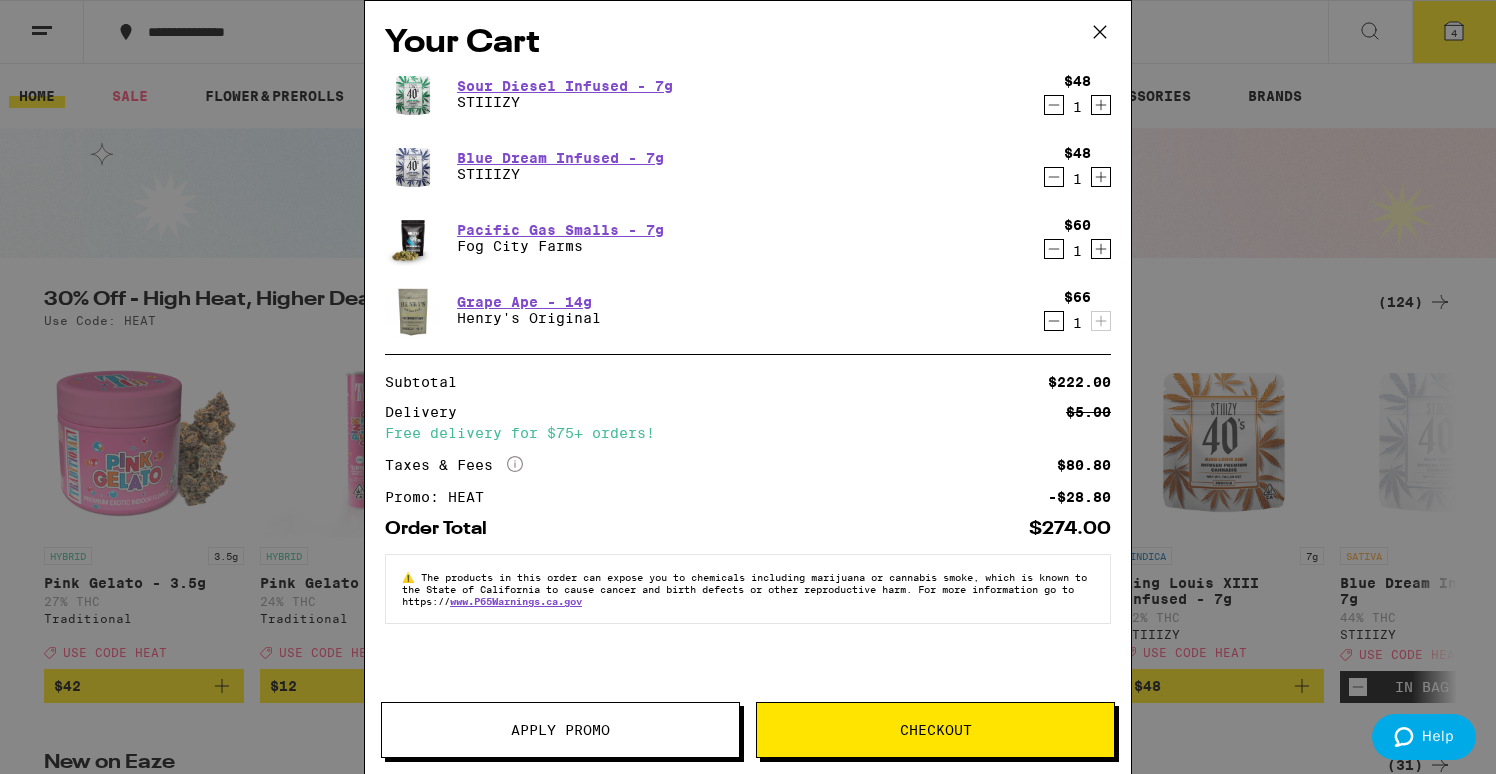click 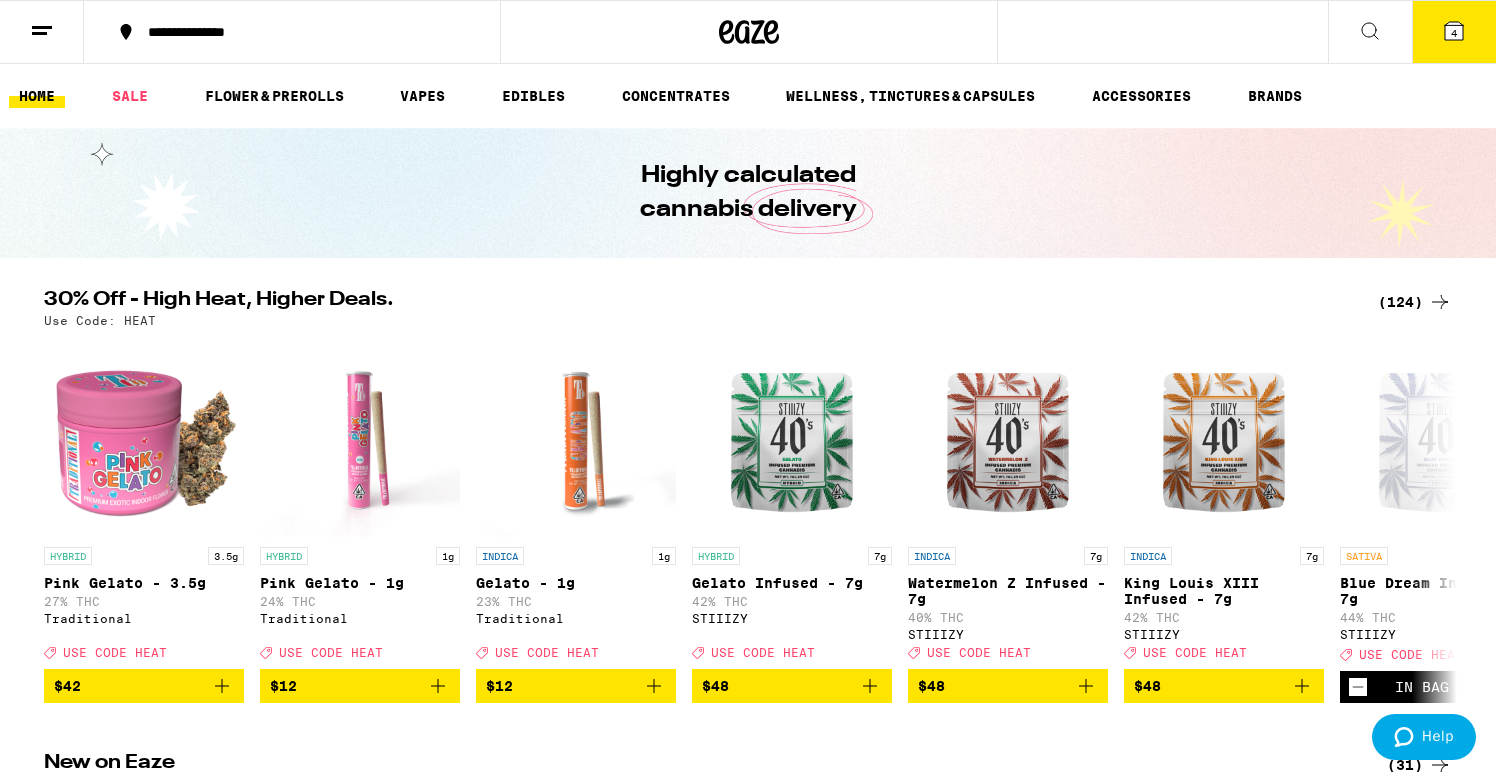 click on "Your Cart Sour Diesel Infused - 7g STIIIZY $48 1 Blue Dream Infused - 7g STIIIZY $48 1 Pacific Gas Smalls - 7g Fog City Farms $60 1 Grape Ape - 14g Henry's Original $66 1 Subtotal $222.00 Delivery $5.00 Free delivery for $75+ orders! Taxes & Fees More Info $80.80 Promo: HEAT -$28.80 Order Total $274.00 ⚠️ The products in this order can expose you to chemicals including marijuana or cannabis smoke, which is known to the State of California to cause cancer and birth defects or other reproductive harm. For more information go to https:// www.P65Warnings.ca.gov" at bounding box center (748, 1131) 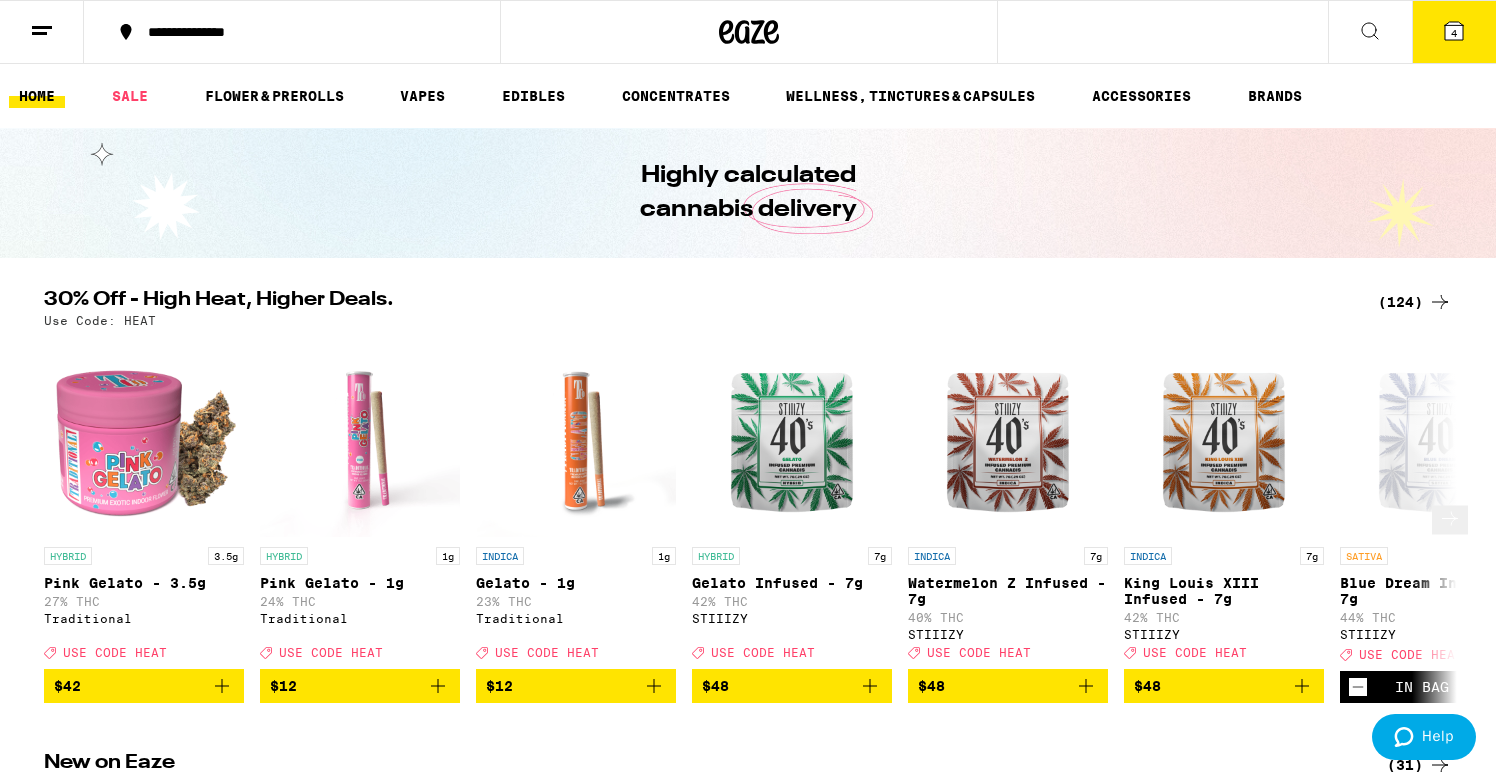 scroll, scrollTop: 27, scrollLeft: 0, axis: vertical 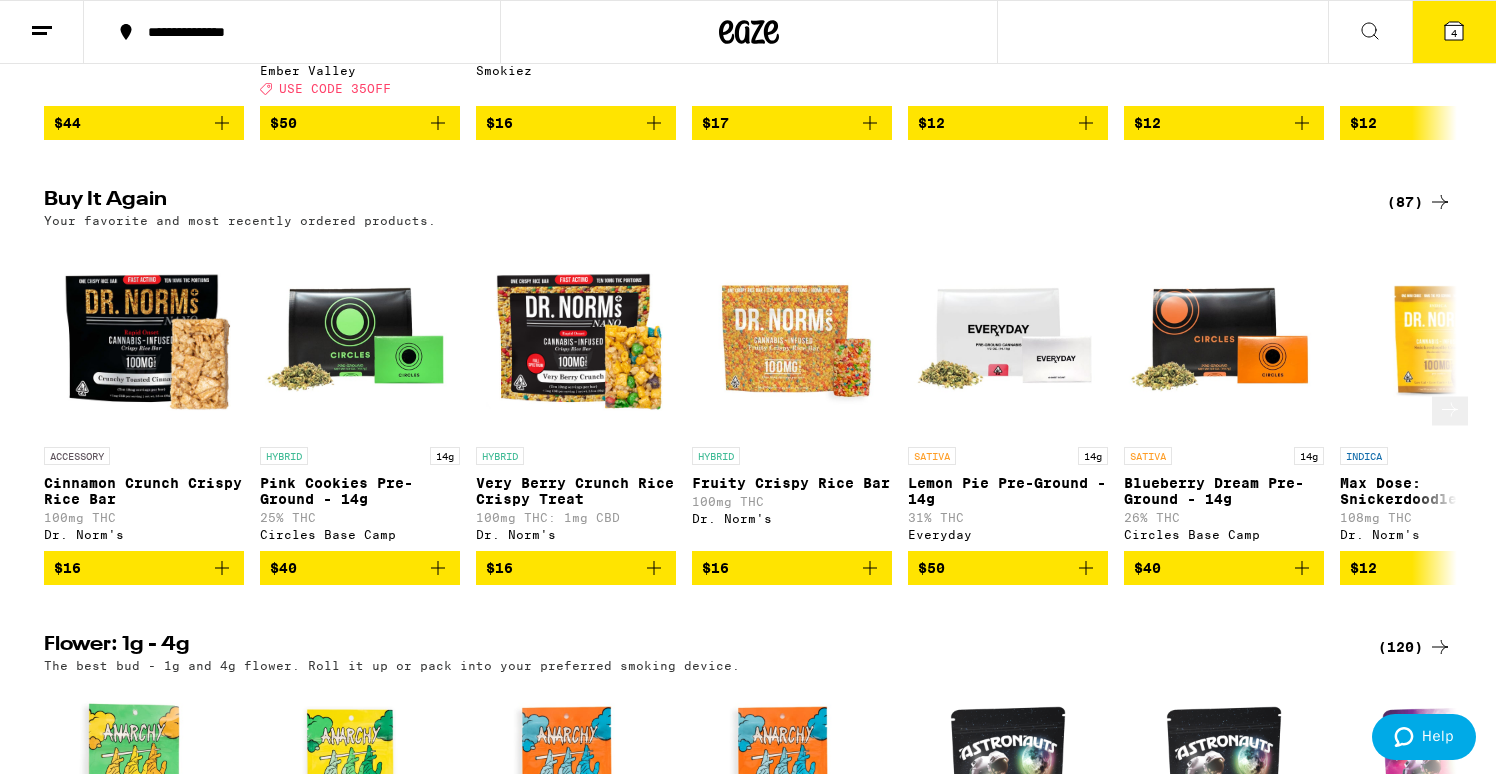 click 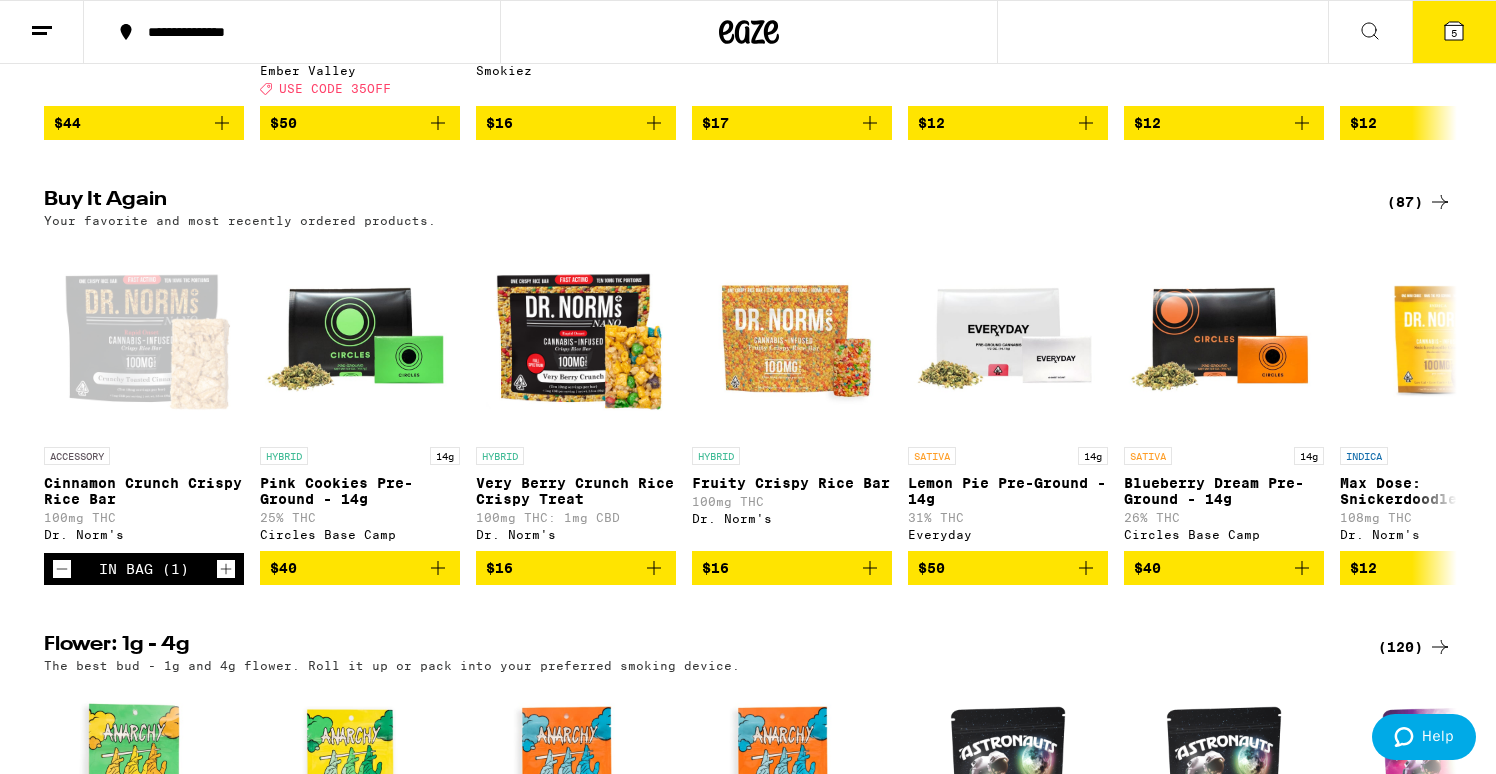 click 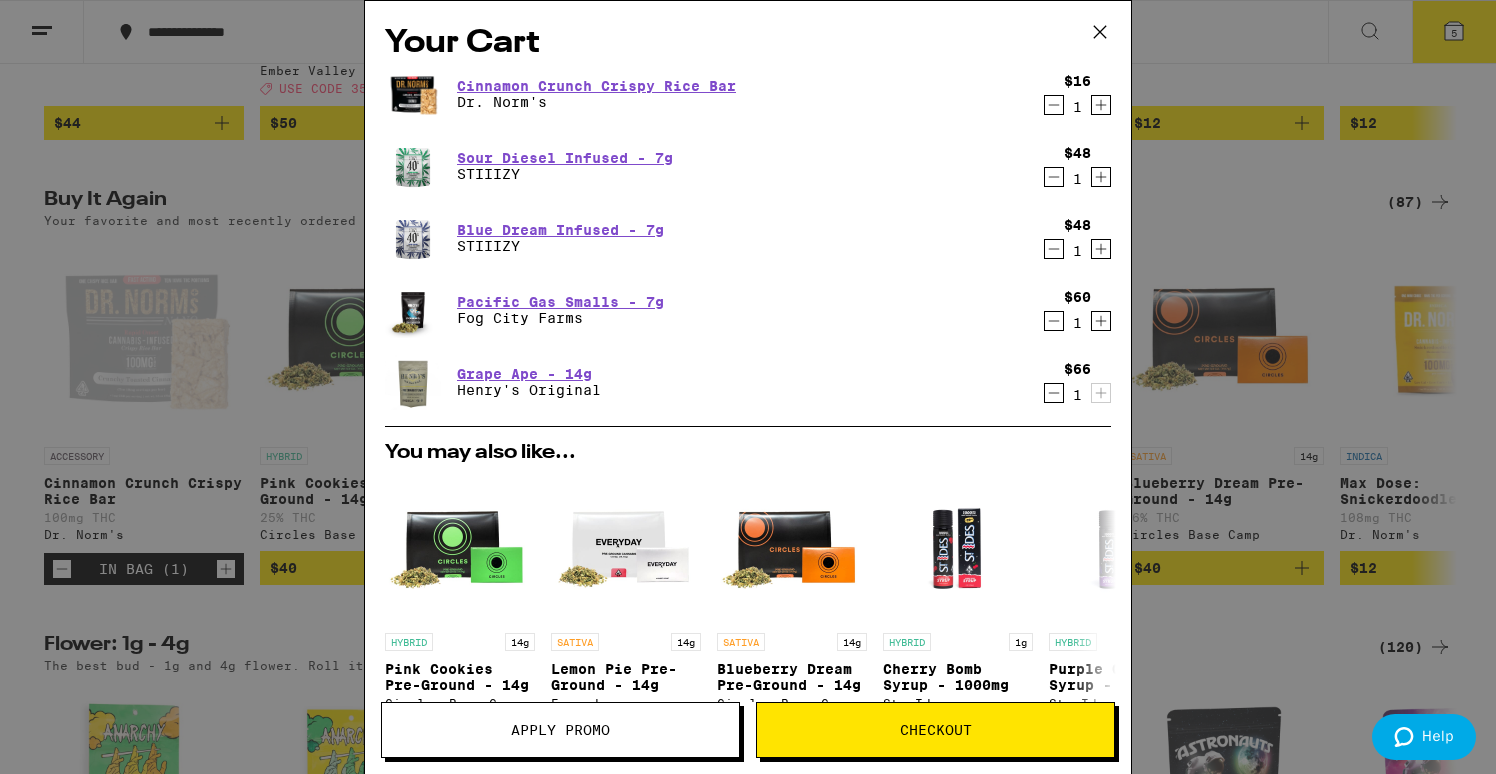 scroll, scrollTop: 0, scrollLeft: 0, axis: both 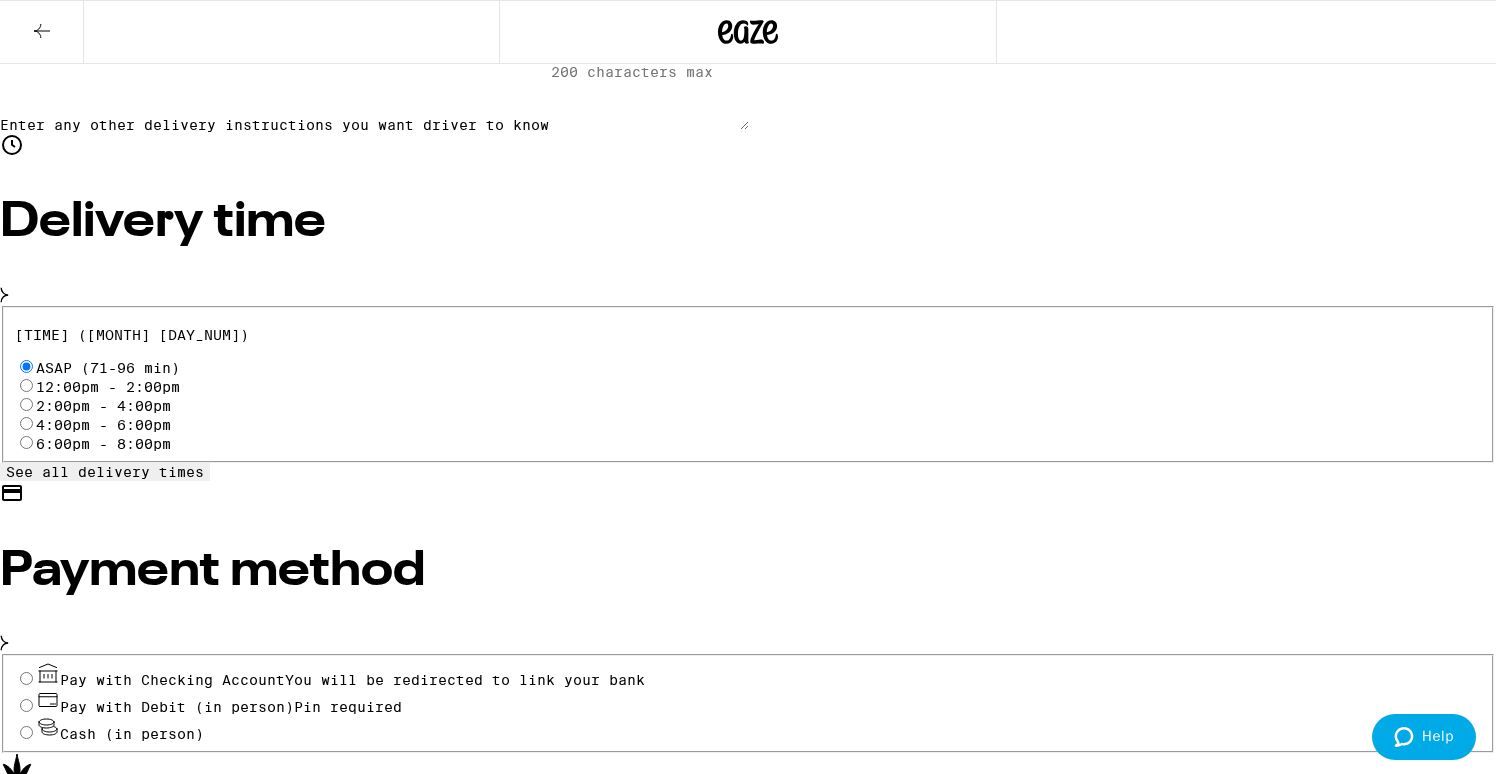 click on "Cash (in person)" at bounding box center (132, 734) 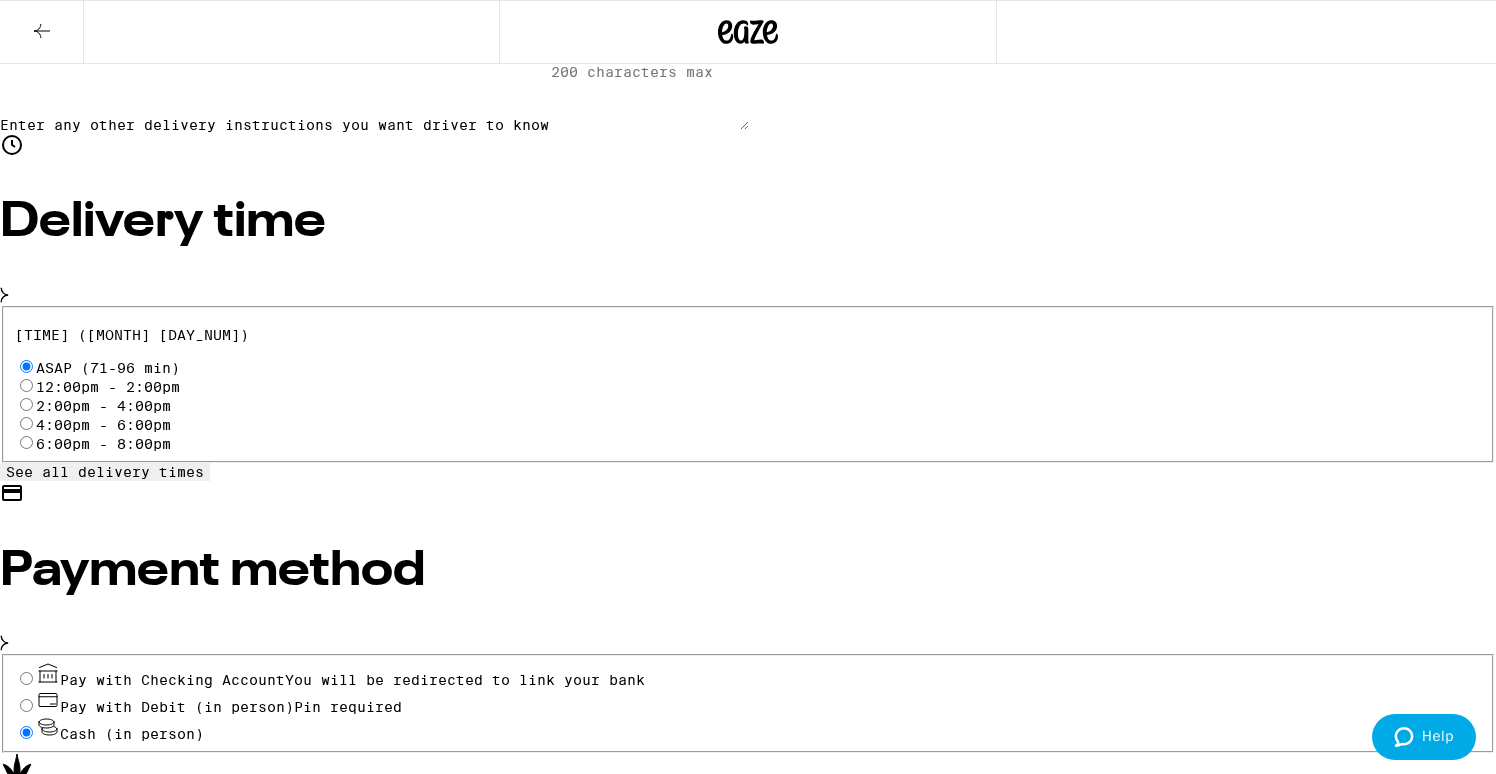 radio on "true" 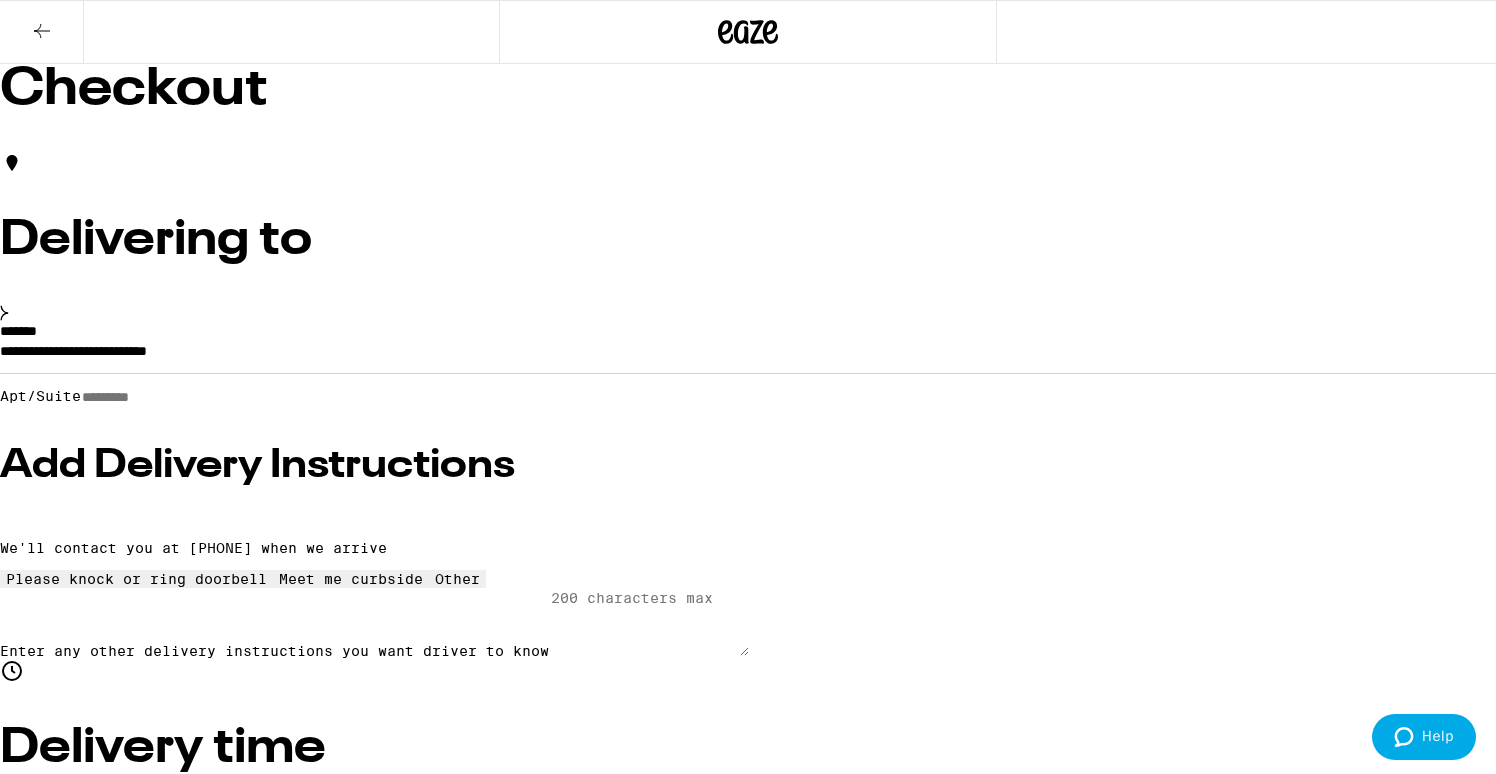scroll, scrollTop: 0, scrollLeft: 0, axis: both 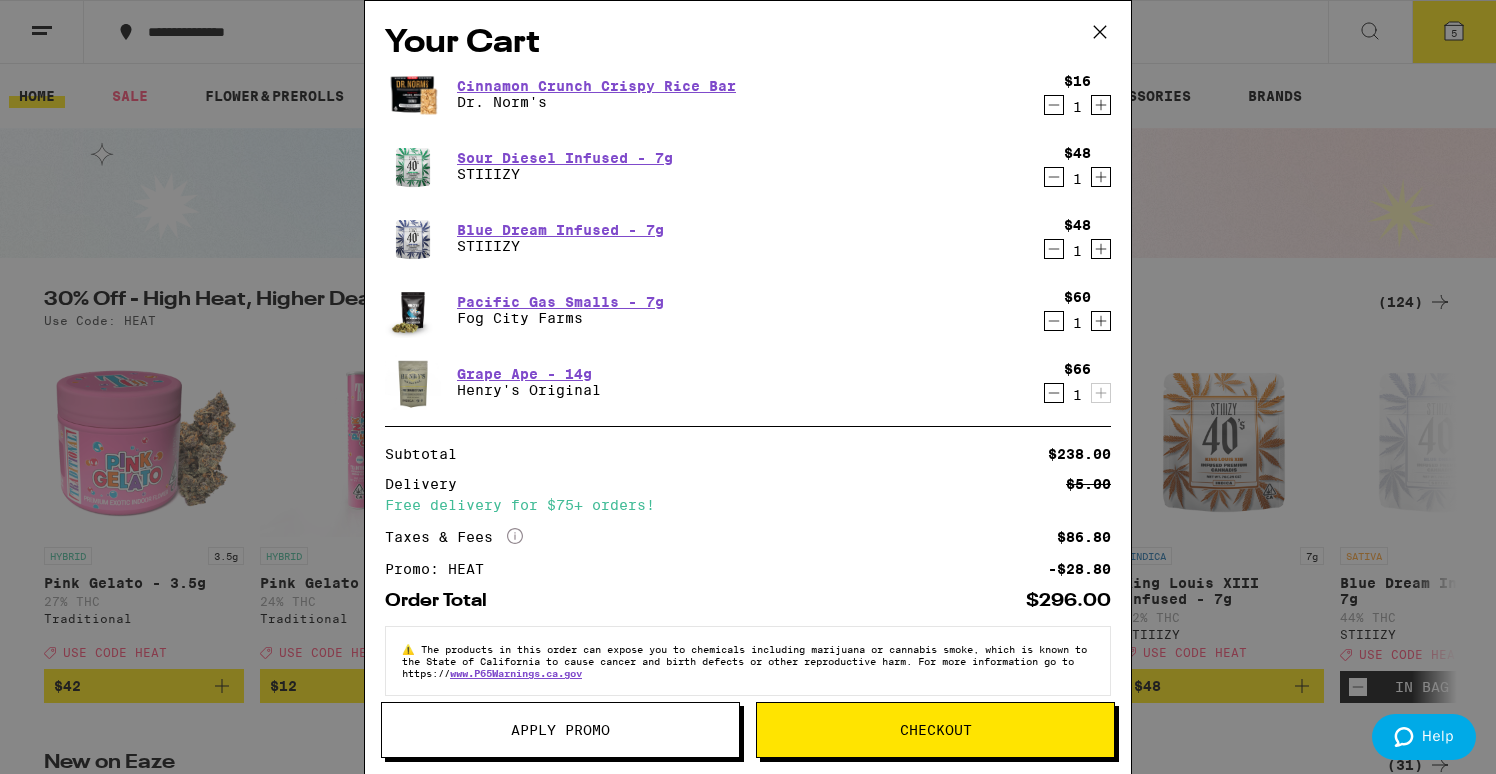 click 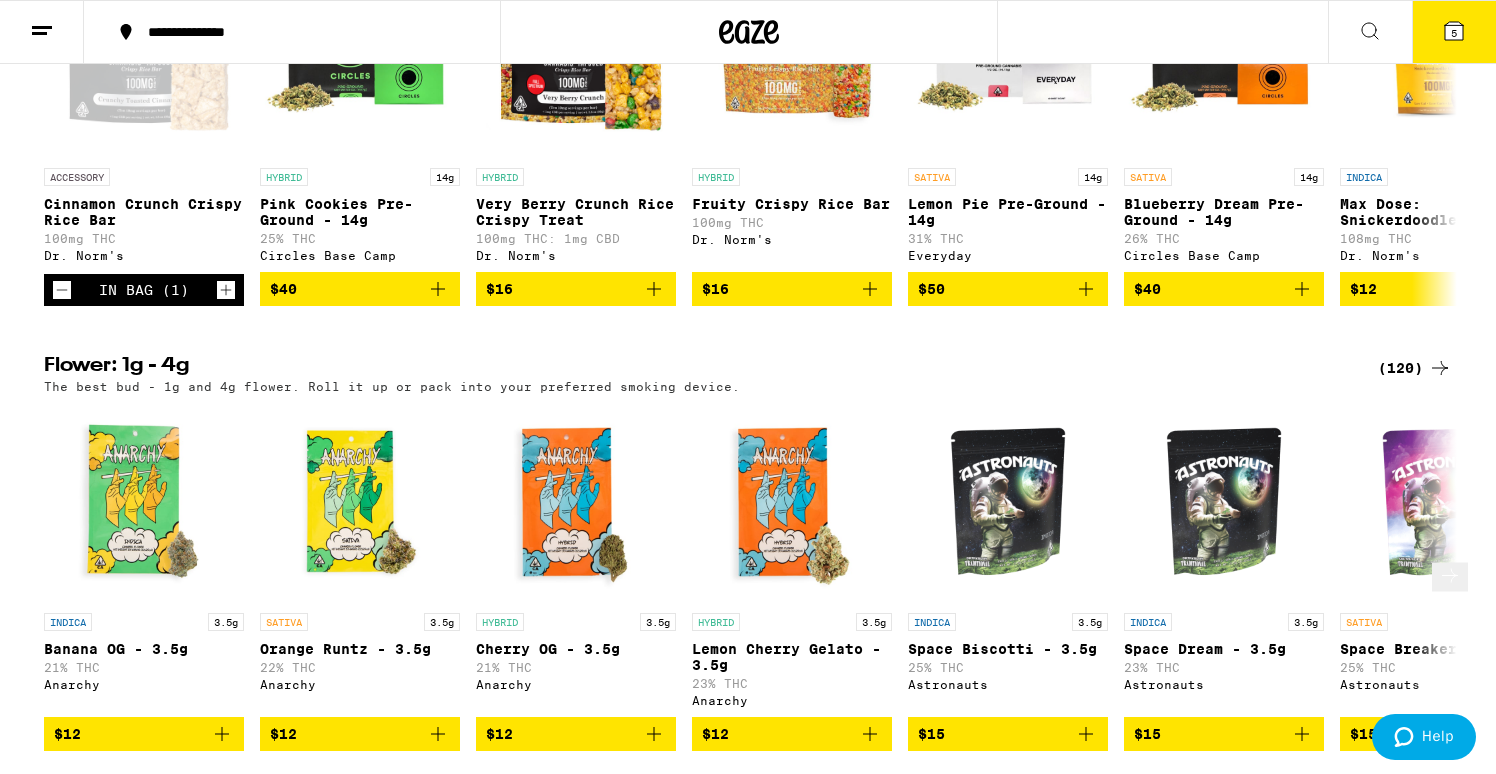 scroll, scrollTop: 2024, scrollLeft: 0, axis: vertical 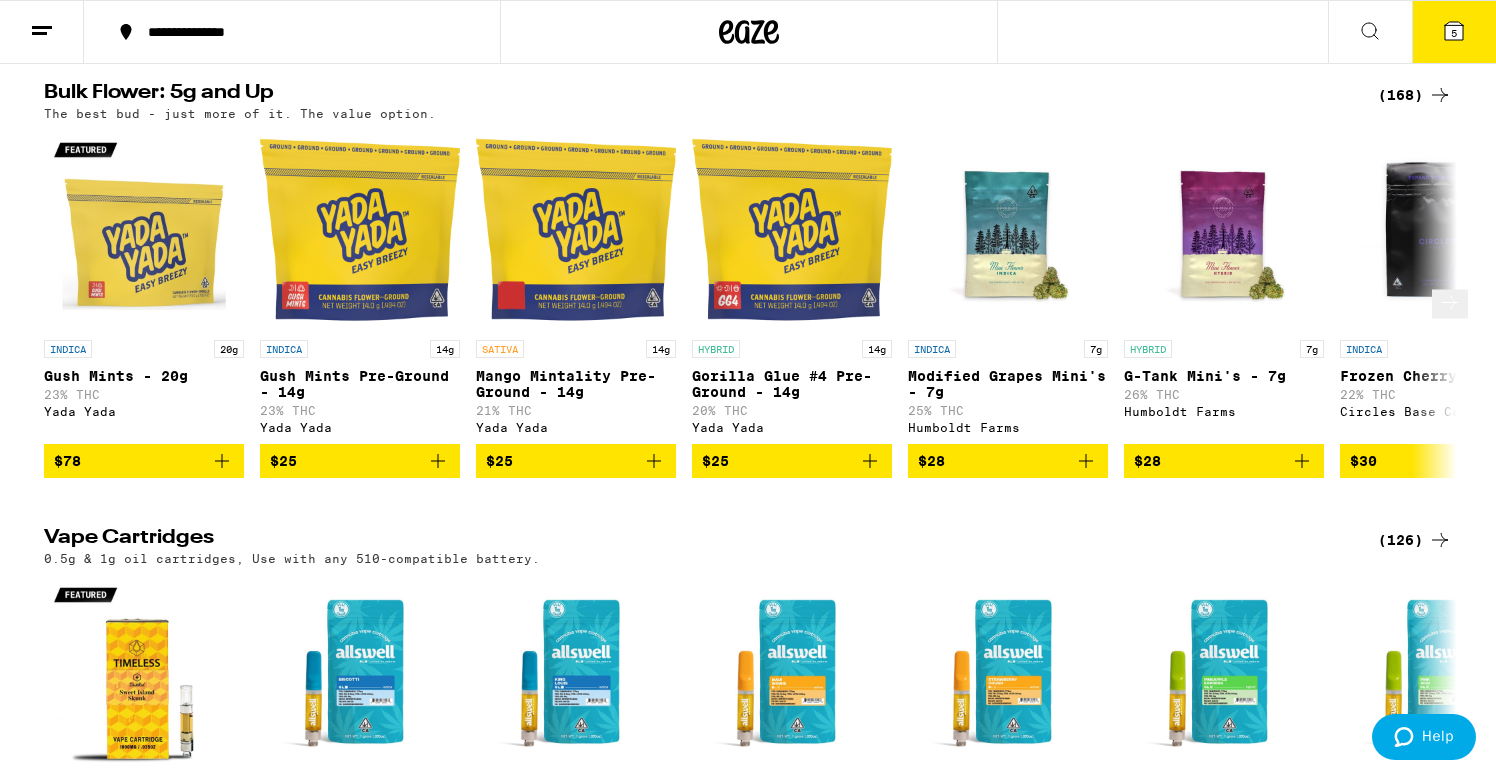 click 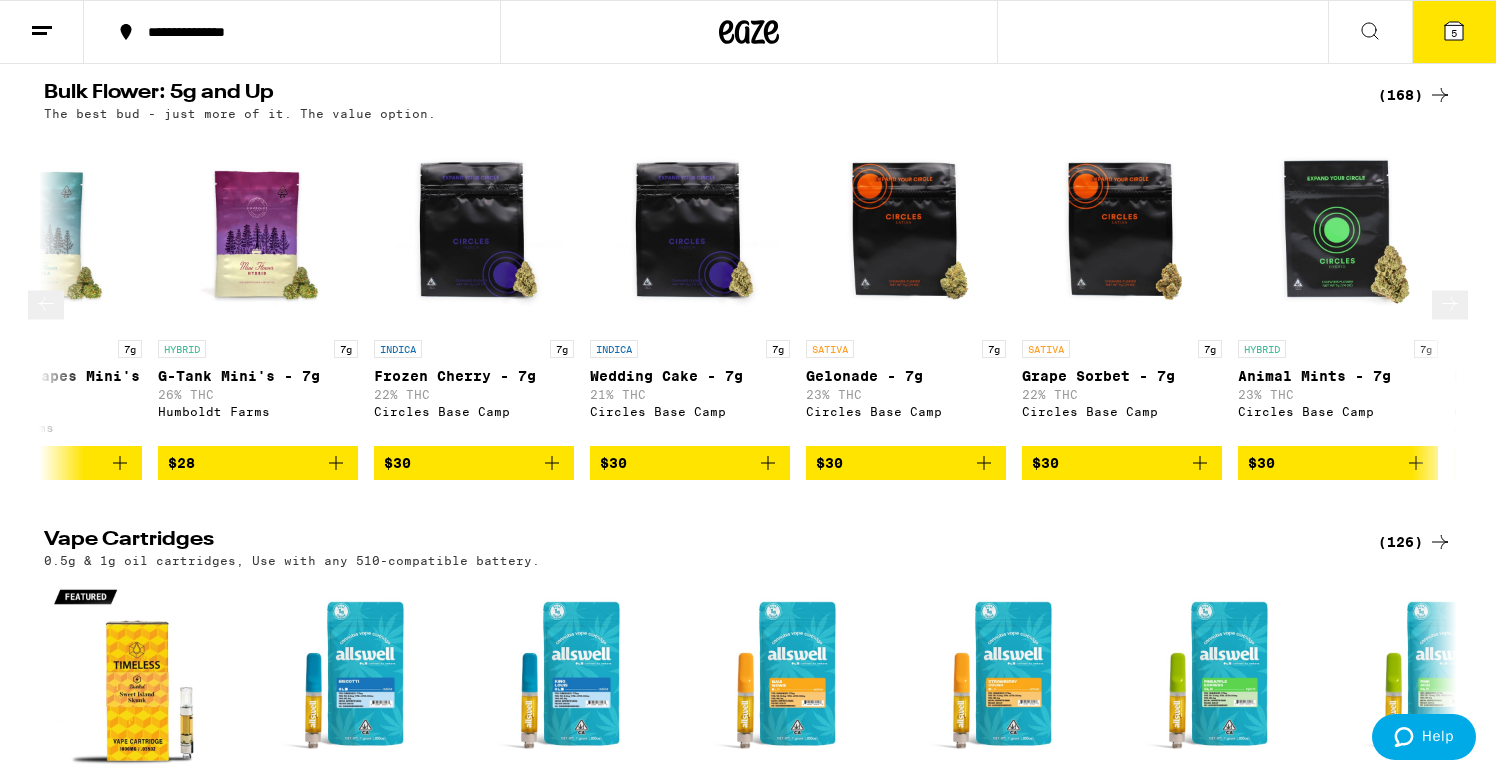 scroll, scrollTop: 0, scrollLeft: 1190, axis: horizontal 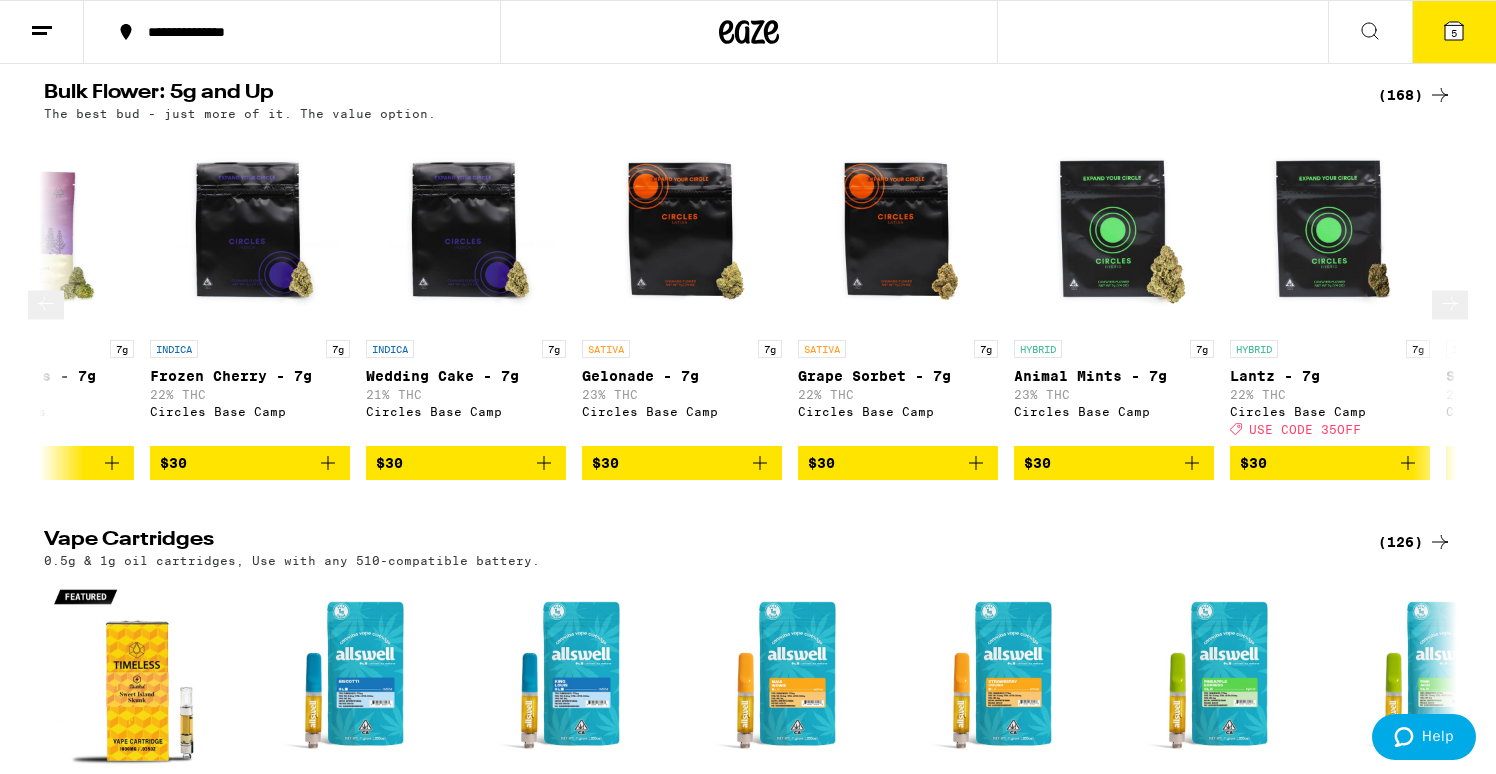 click 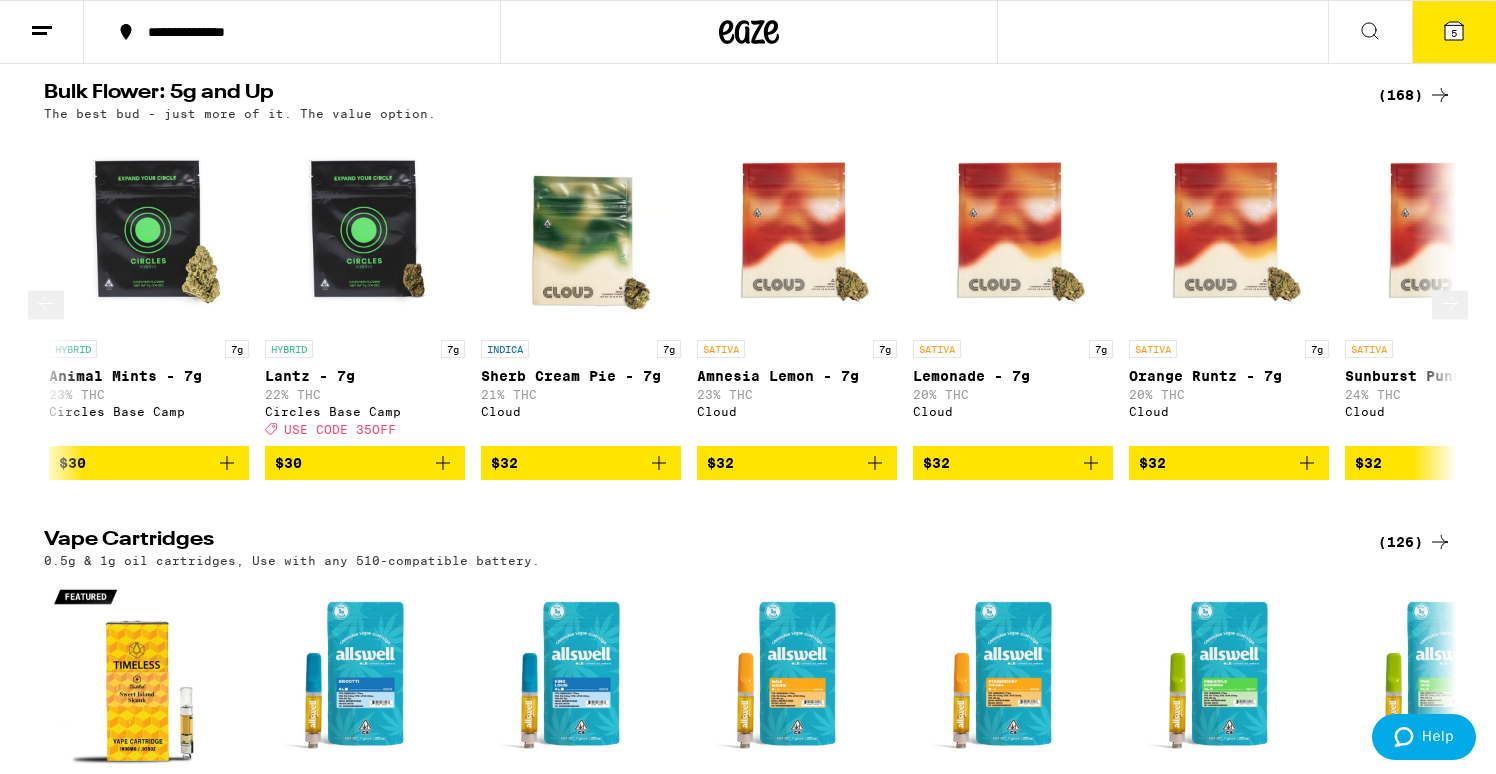 scroll, scrollTop: 0, scrollLeft: 2380, axis: horizontal 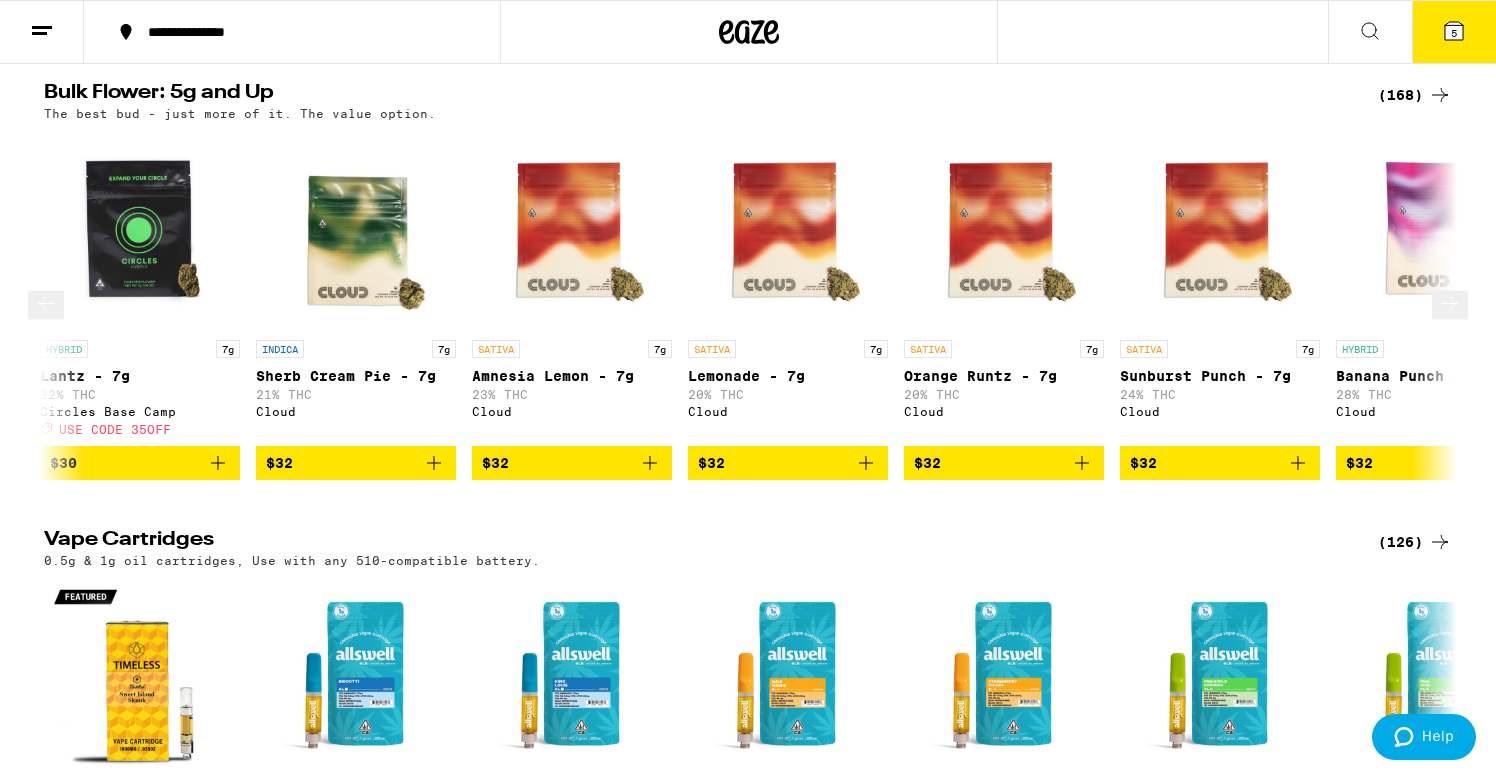 click 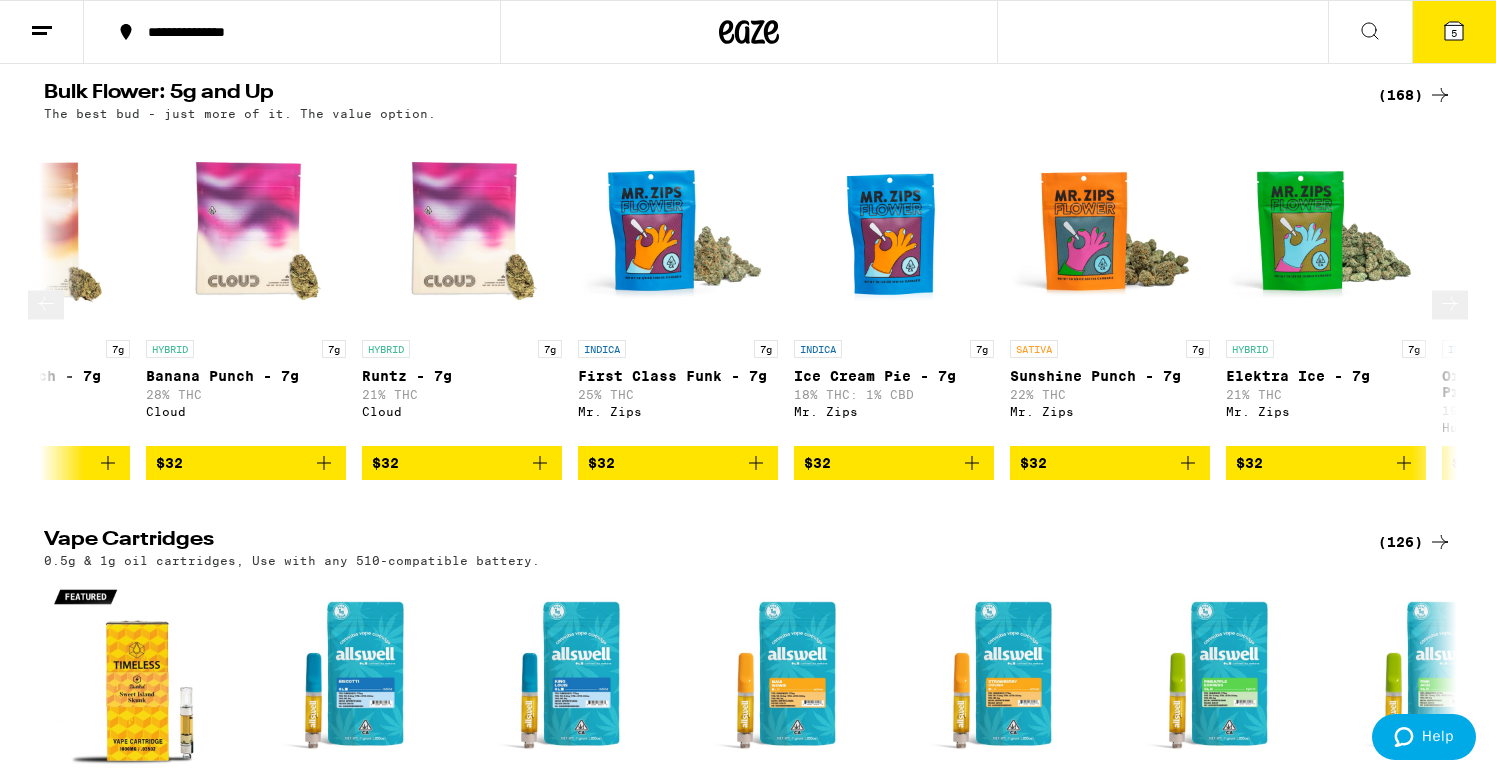click 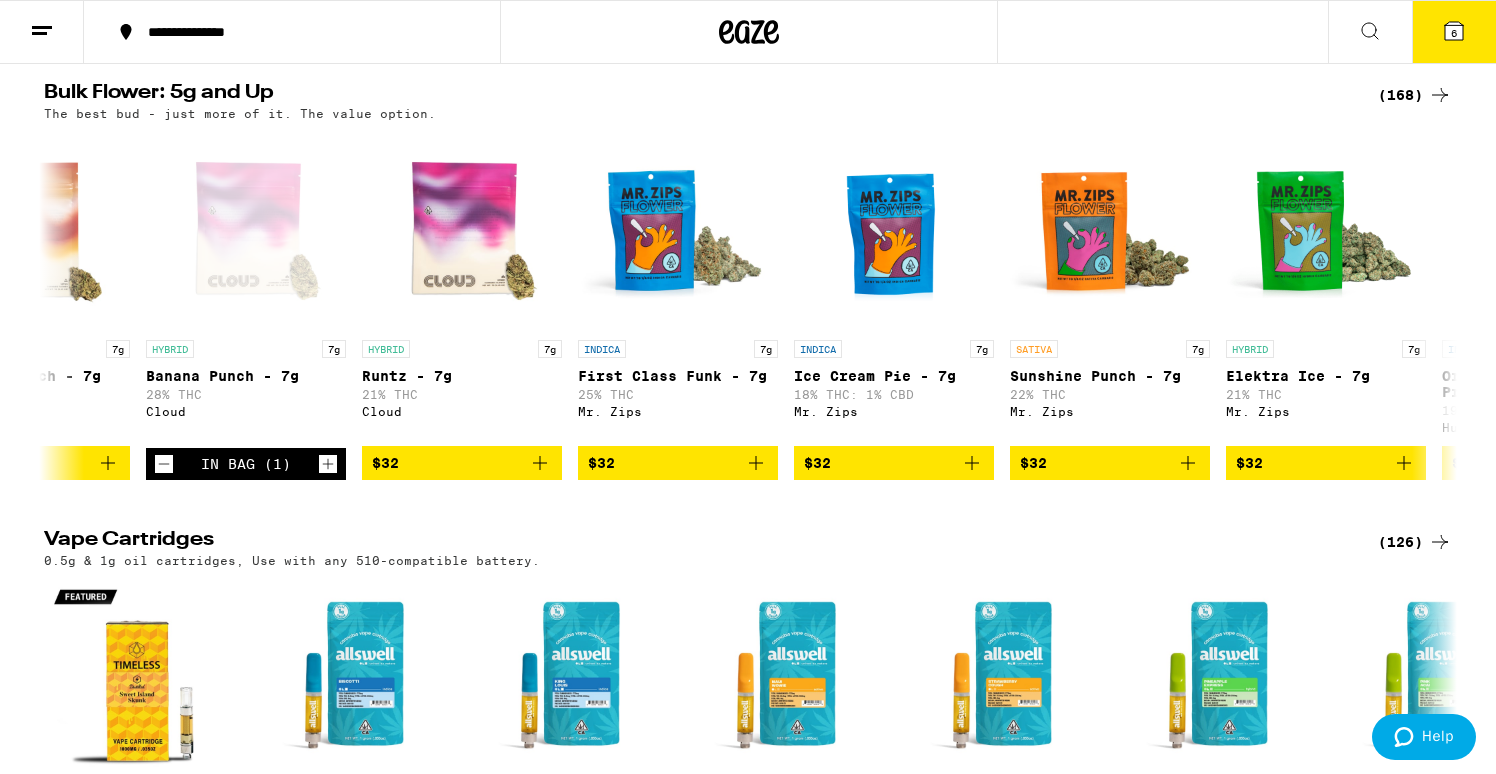 click on "6" at bounding box center [1454, 33] 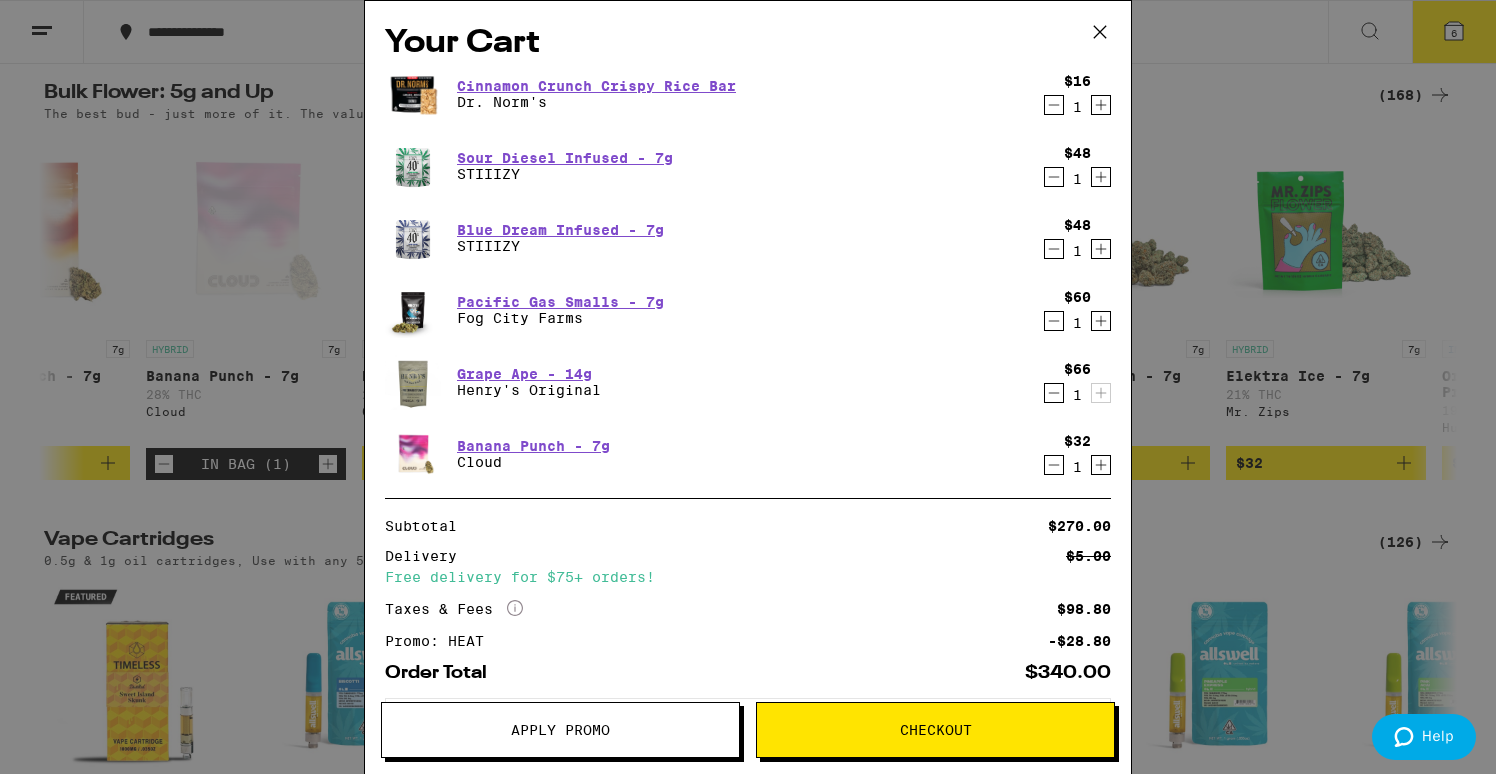 click 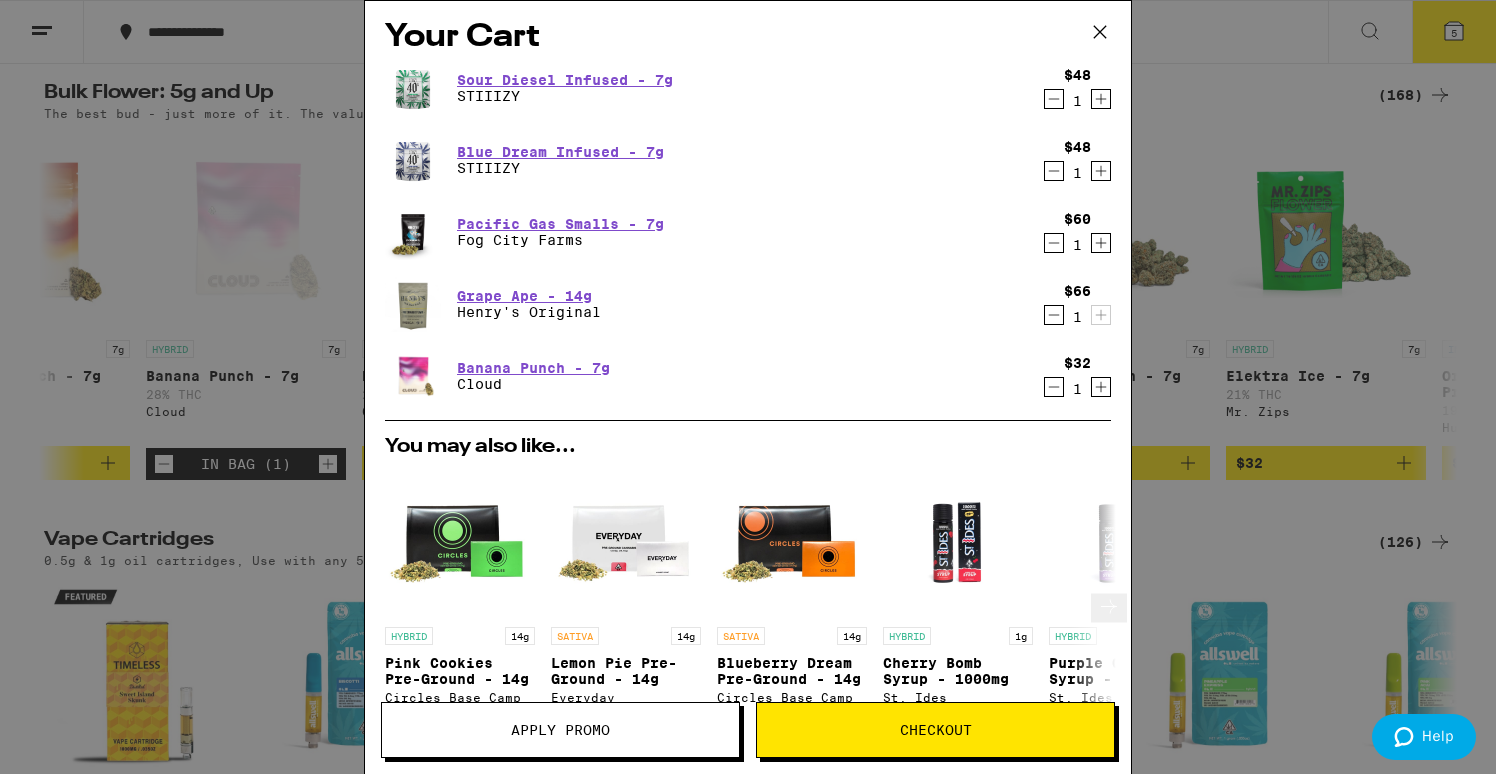 scroll, scrollTop: 4, scrollLeft: 0, axis: vertical 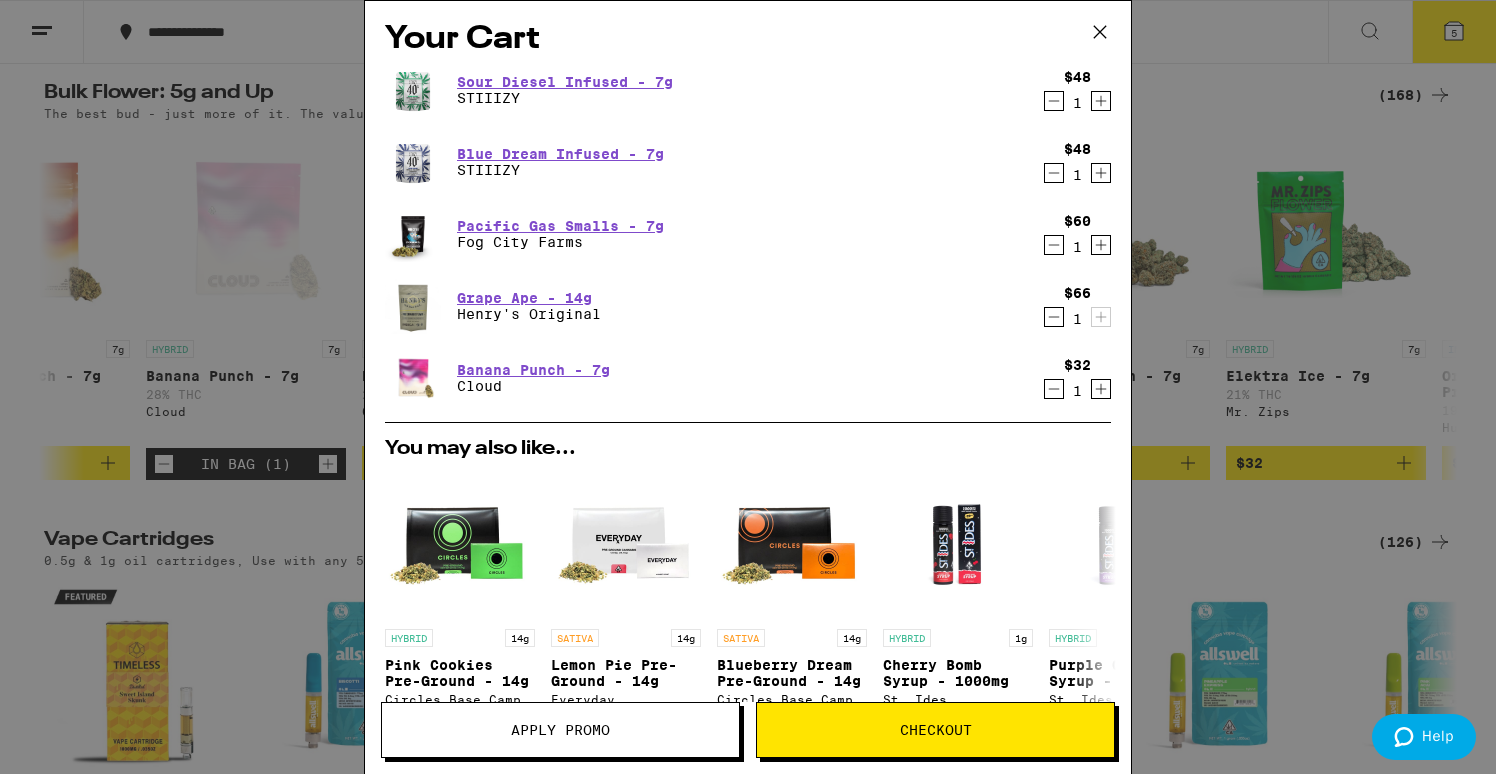 click on "Checkout" at bounding box center [936, 730] 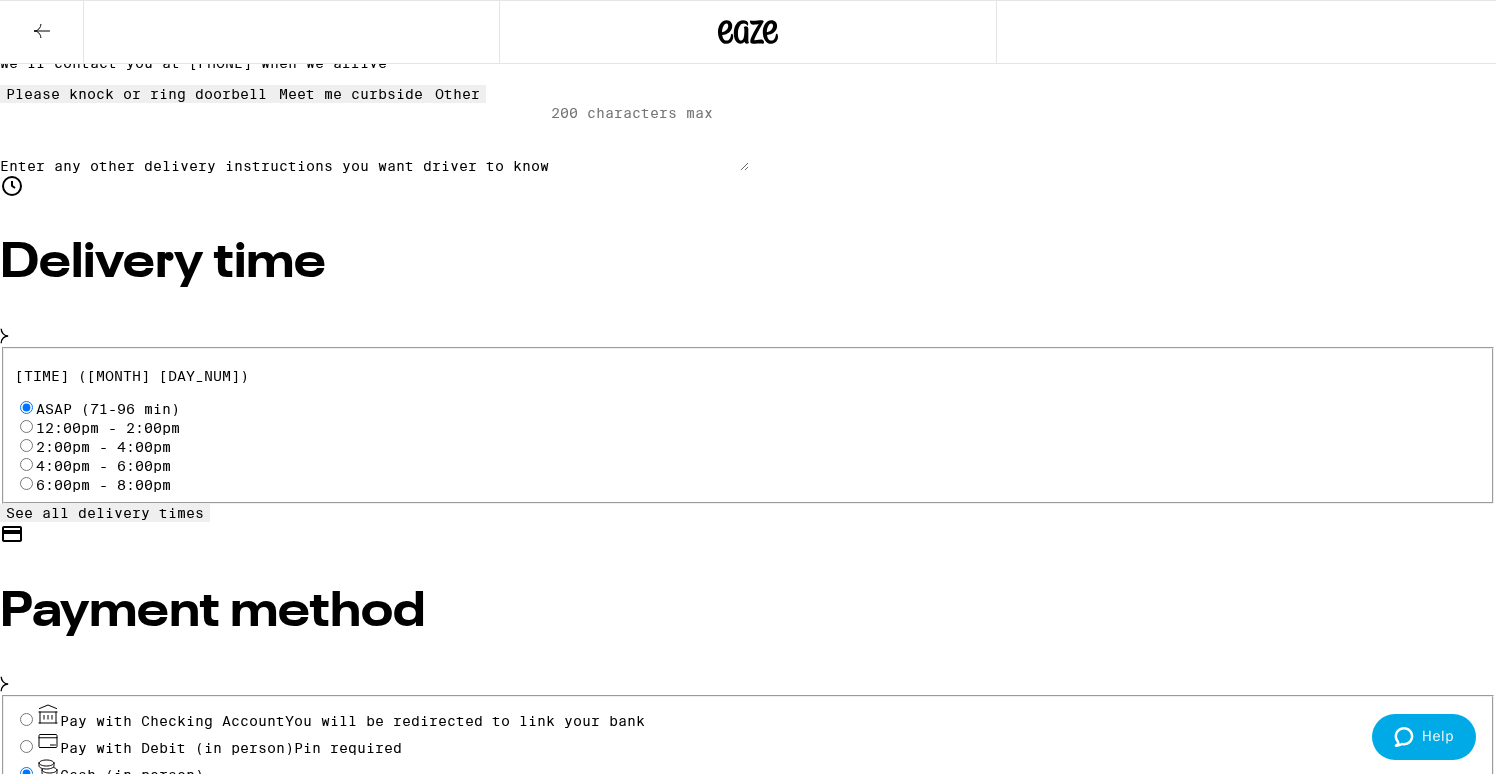 scroll, scrollTop: 427, scrollLeft: 0, axis: vertical 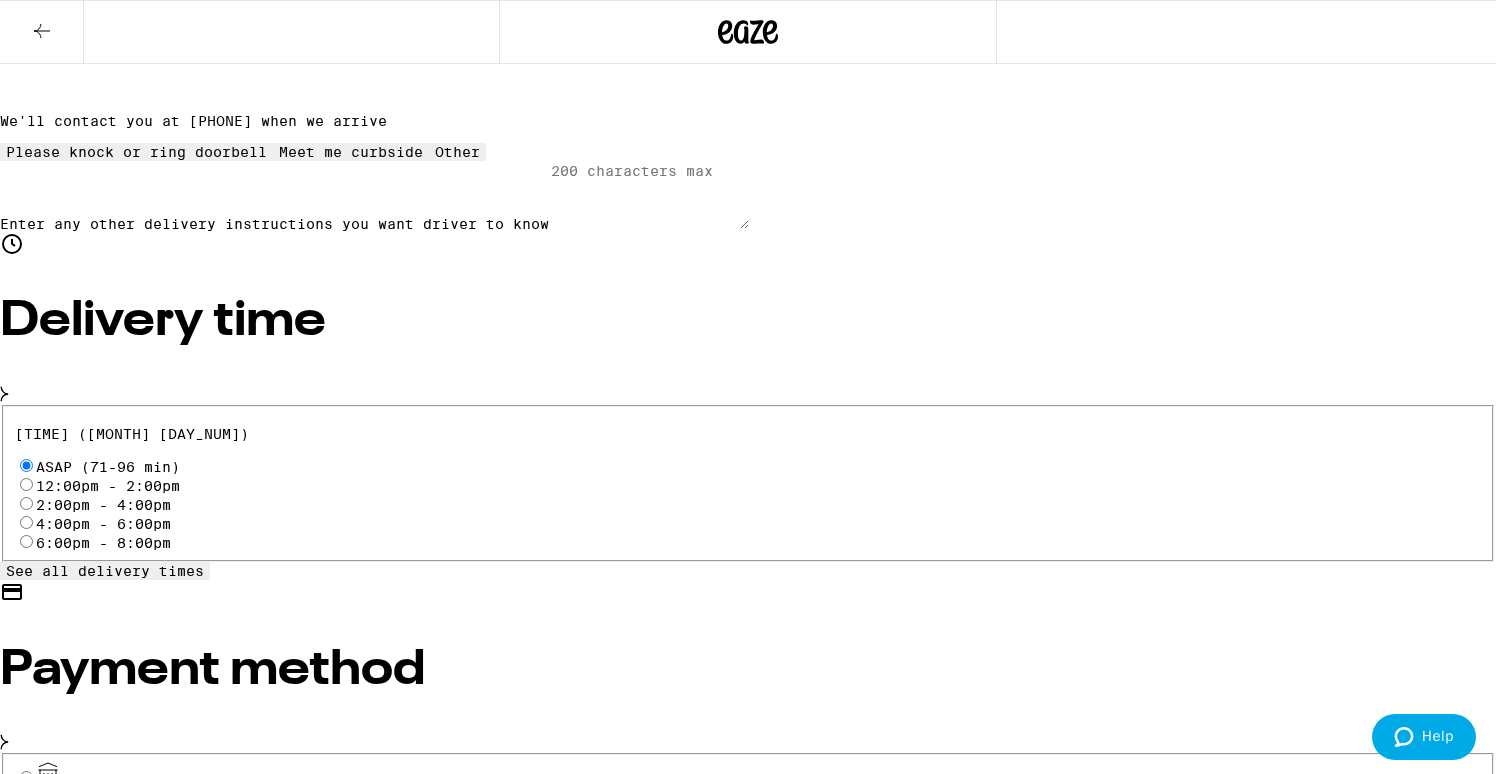 click on "Place Order" at bounding box center [55, 1661] 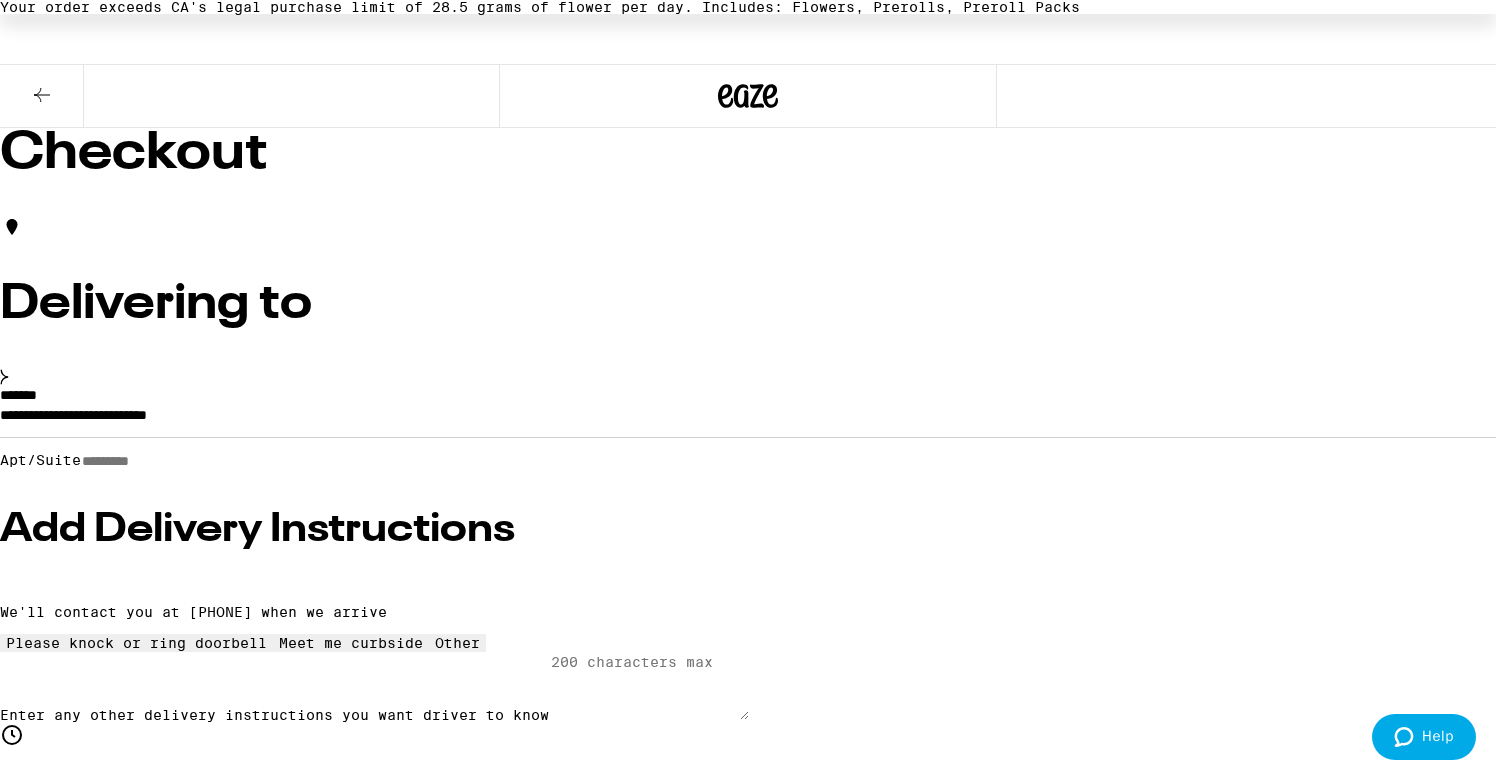 scroll, scrollTop: 0, scrollLeft: 0, axis: both 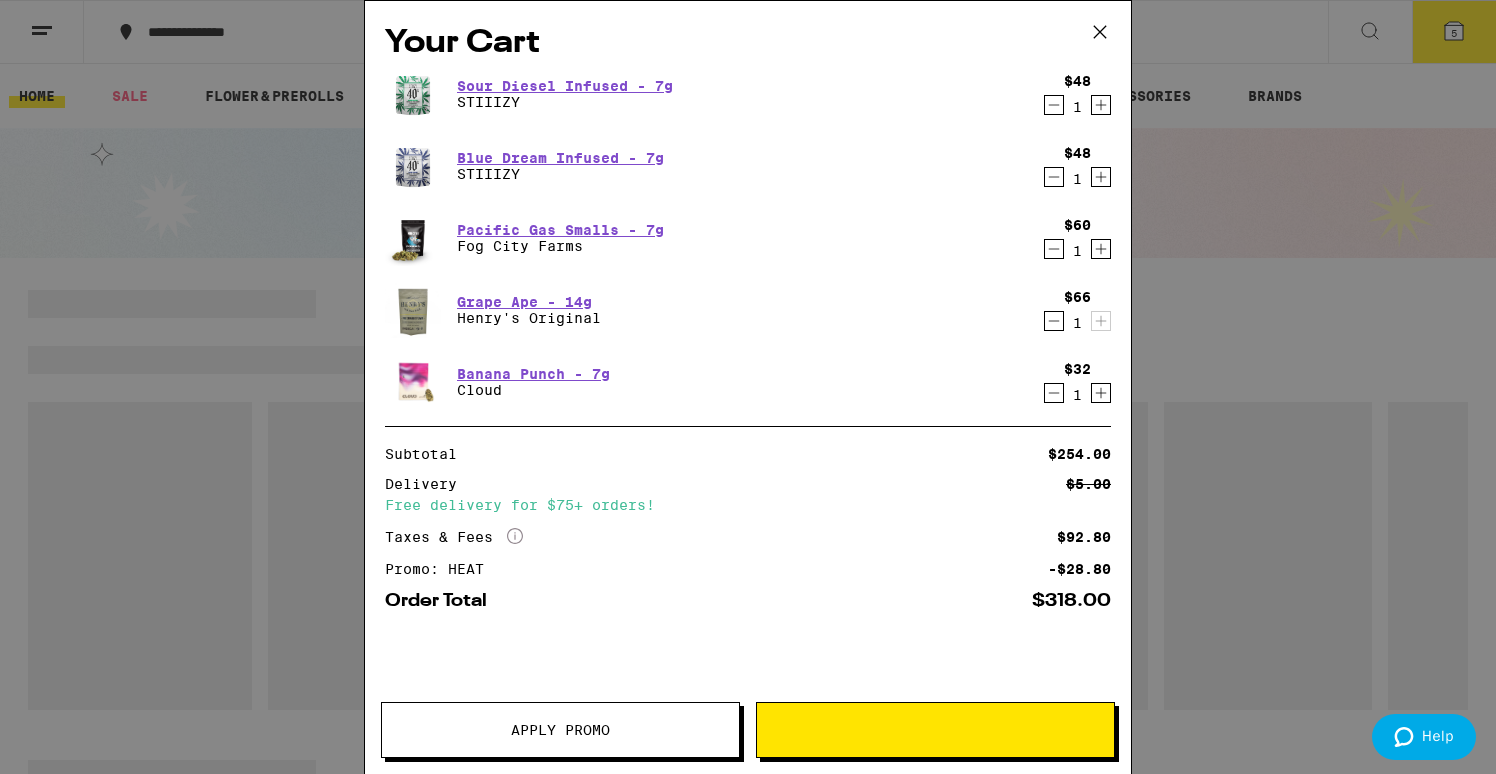 click on "Your Cart Sour Diesel Infused - 7g STIIIZY $48 1 Blue Dream Infused - 7g STIIIZY $48 1 Pacific Gas Smalls - 7g Fog City Farms $60 1 Grape Ape - 14g Henry's Original $66 1 Banana Punch - 7g Cloud $32 1 Subtotal $254.00 Delivery $5.00 Free delivery for $75+ orders! Taxes & Fees More Info $92.80 Promo: HEAT -$28.80 Order Total $318.00 Apply Promo Loading" at bounding box center [748, 387] 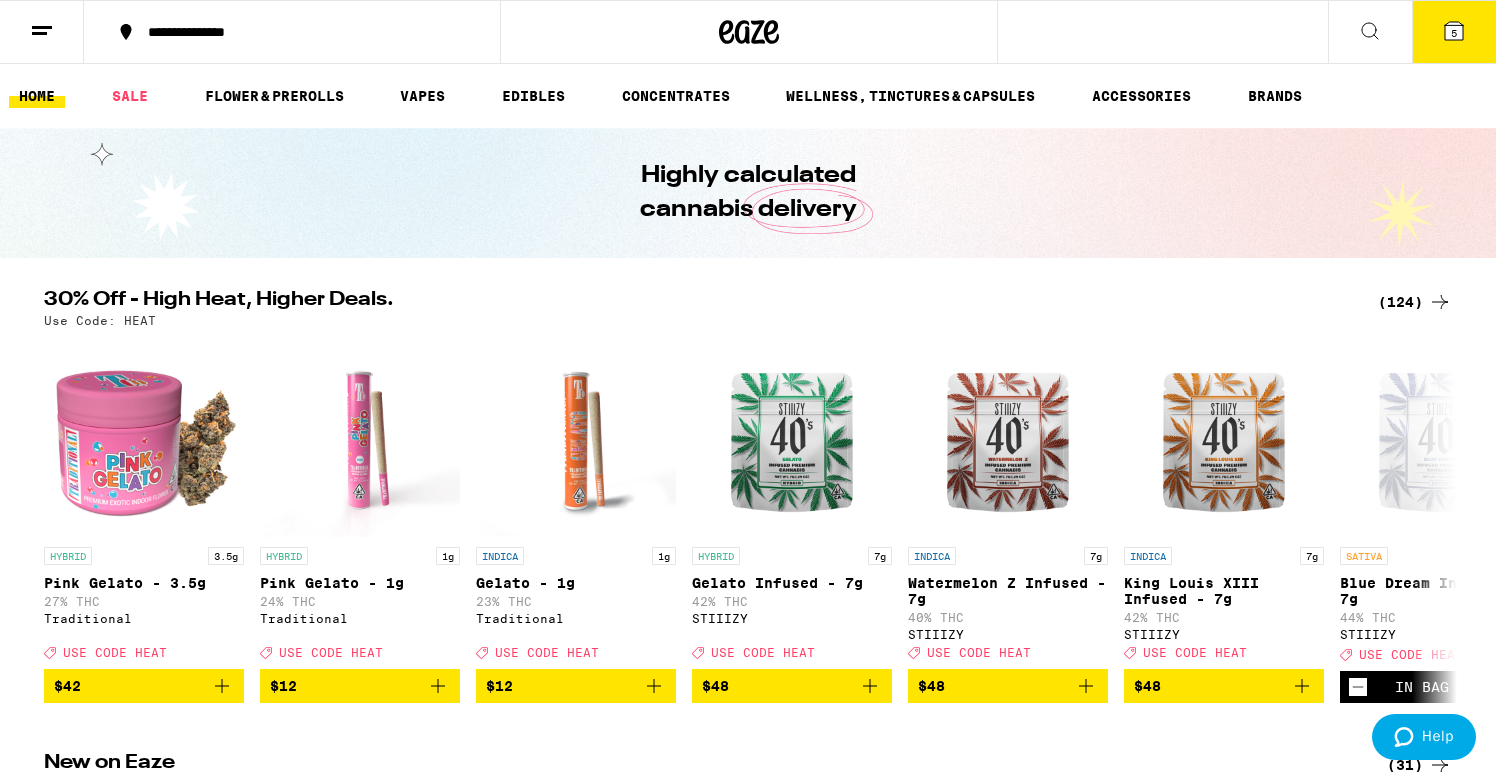 scroll, scrollTop: 0, scrollLeft: 0, axis: both 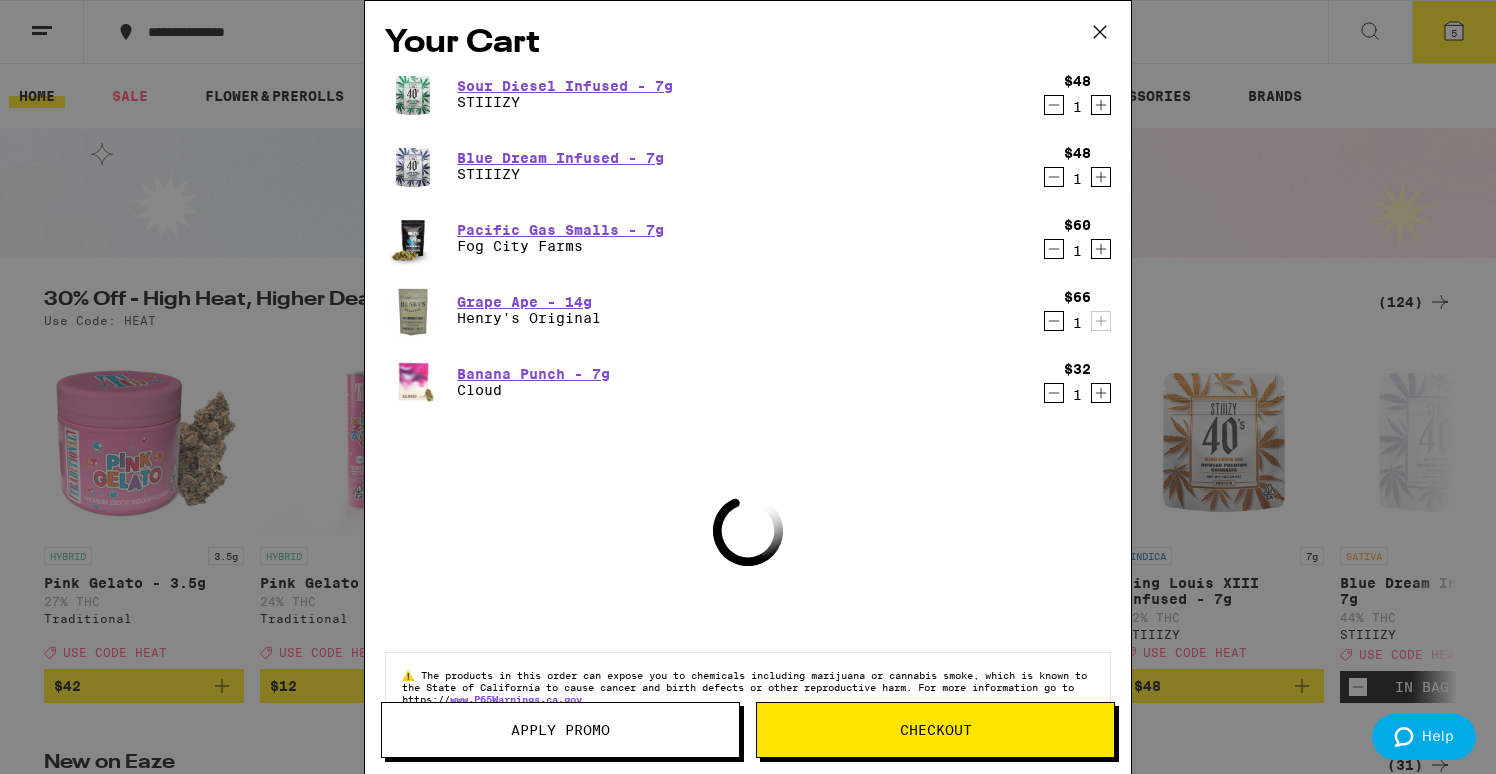 click 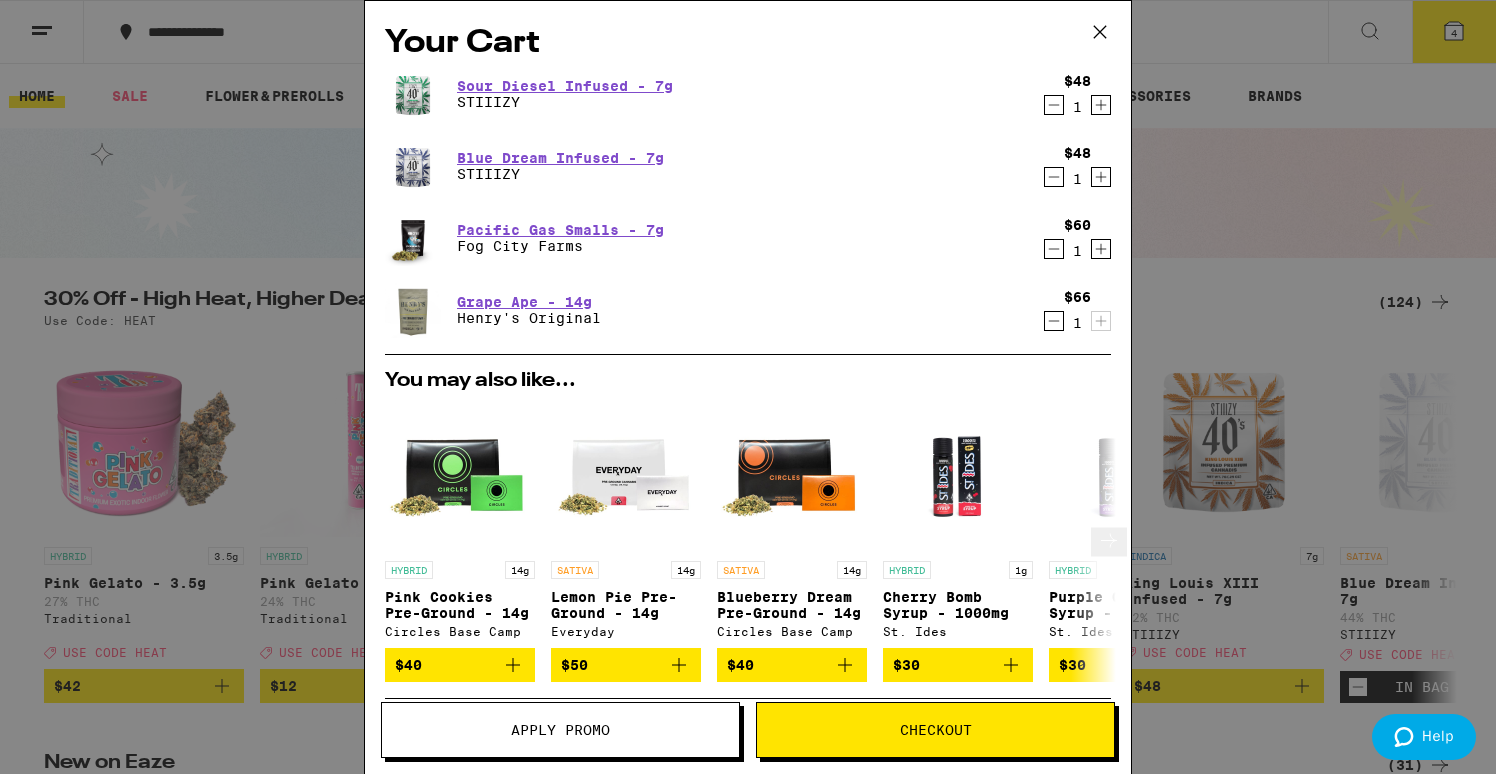 click 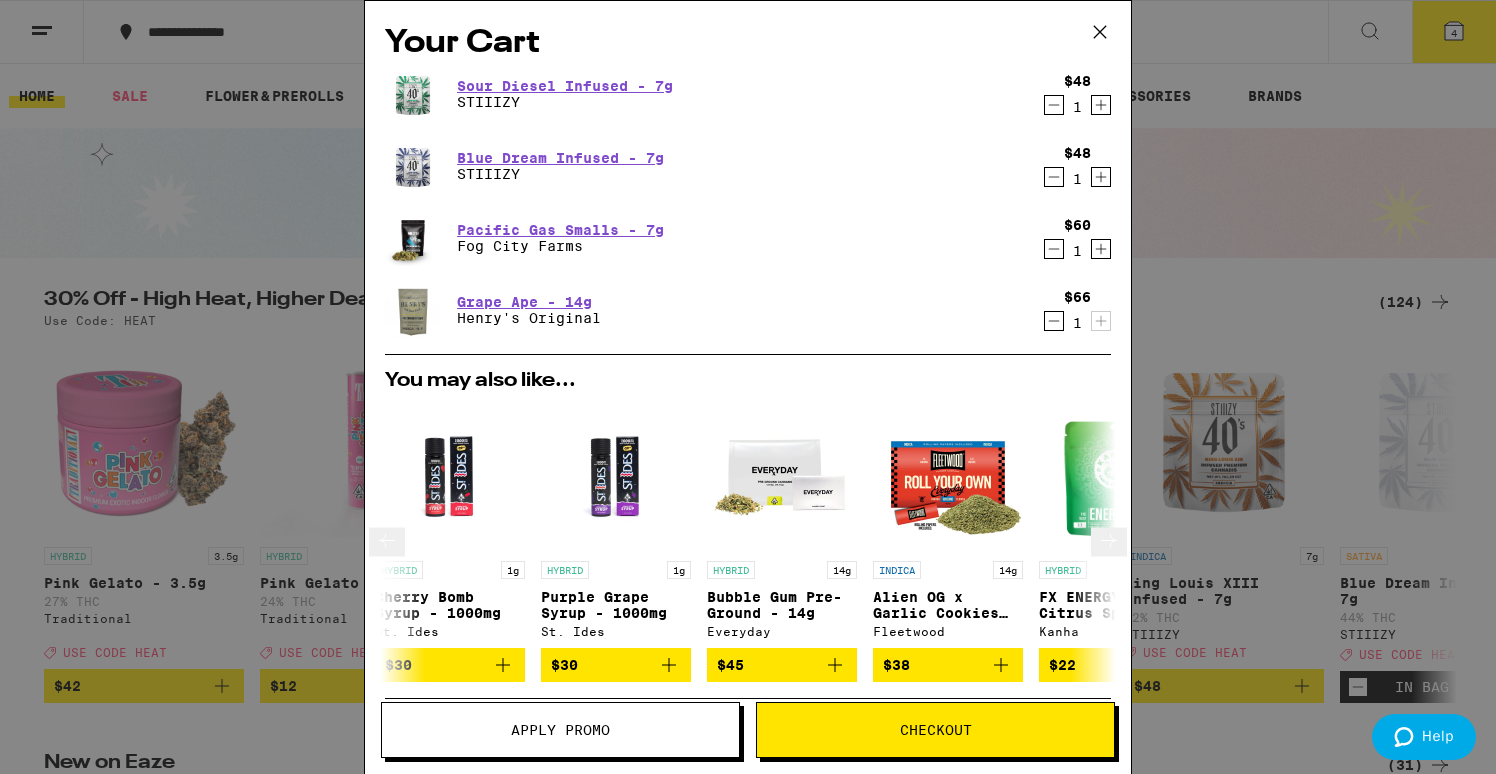click 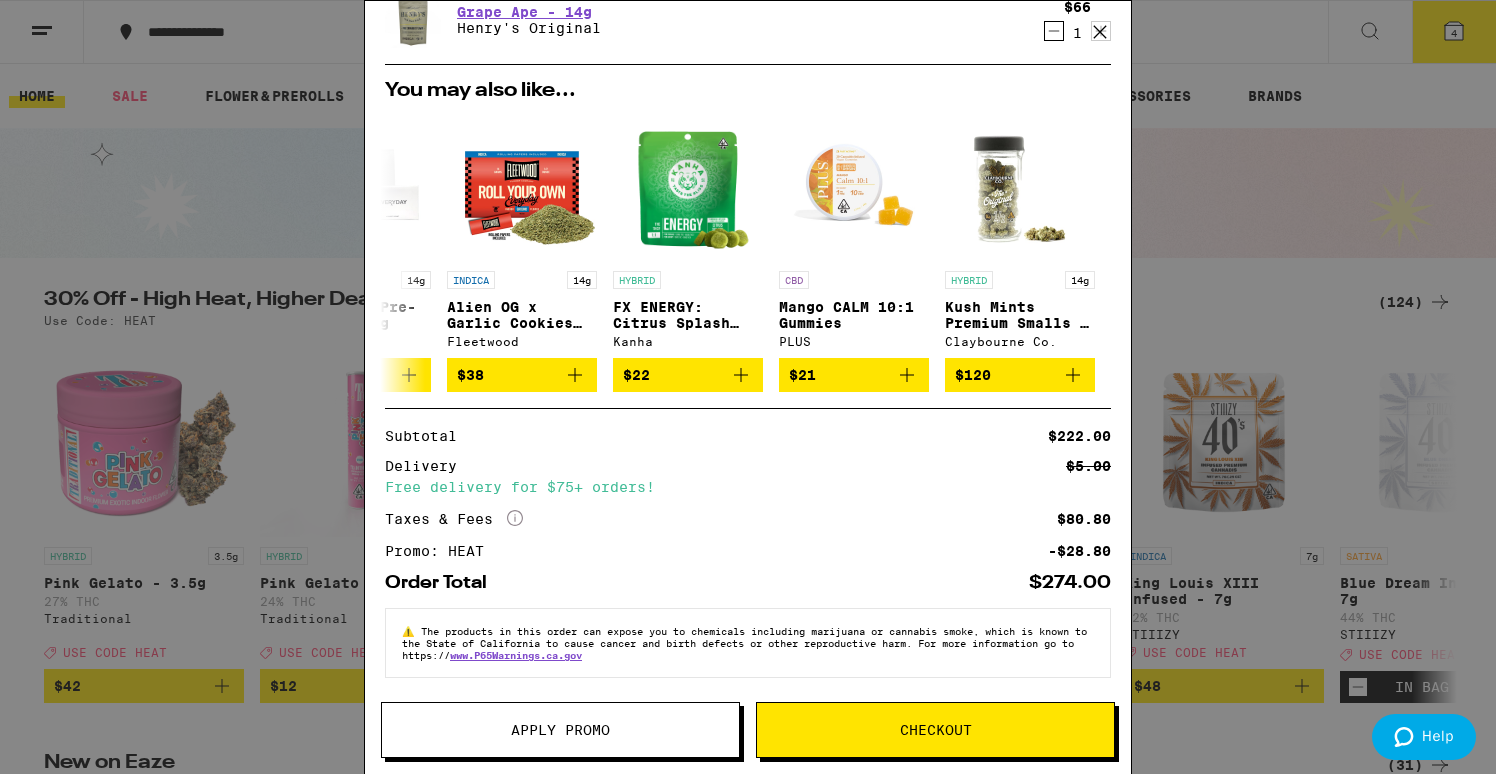 scroll, scrollTop: 302, scrollLeft: 0, axis: vertical 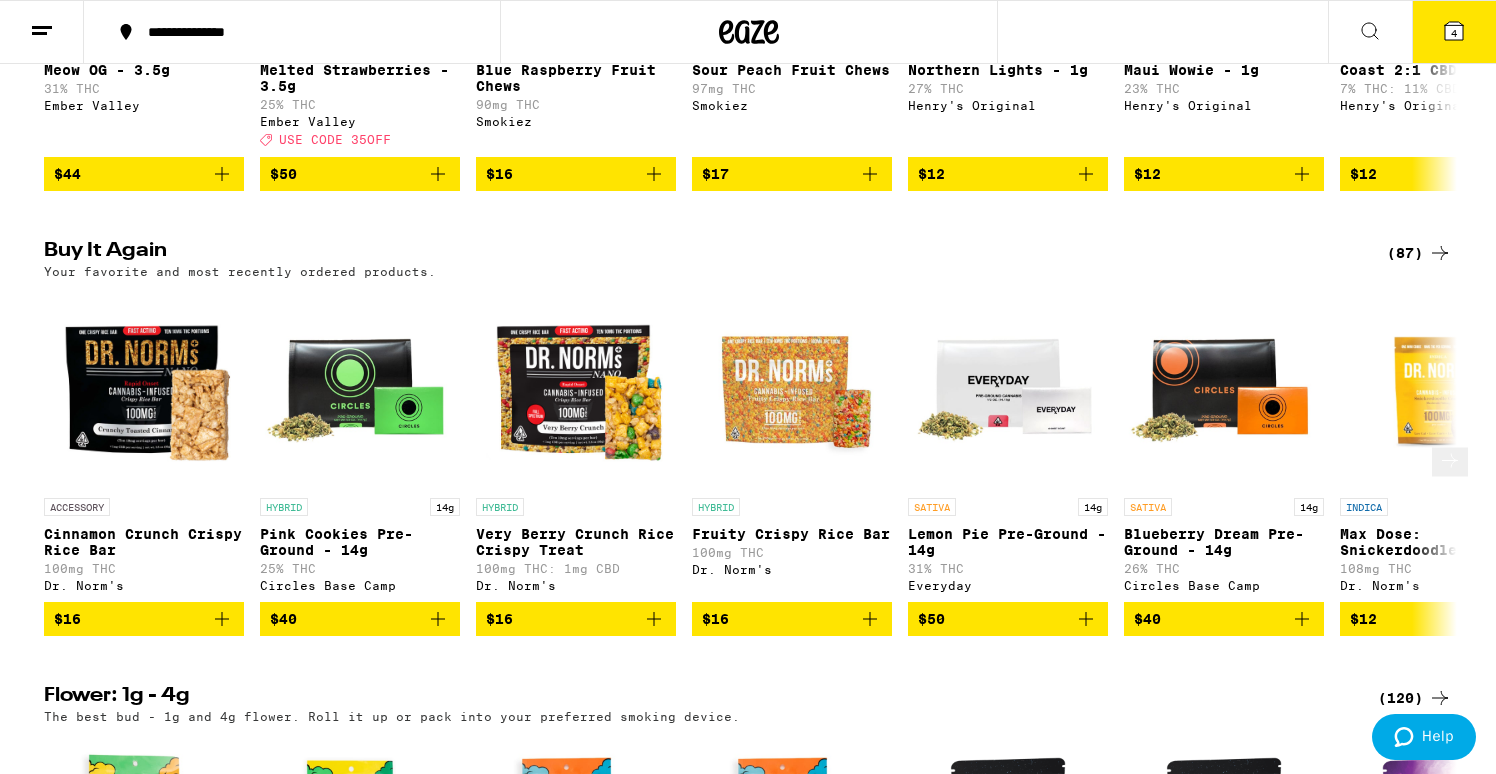 click 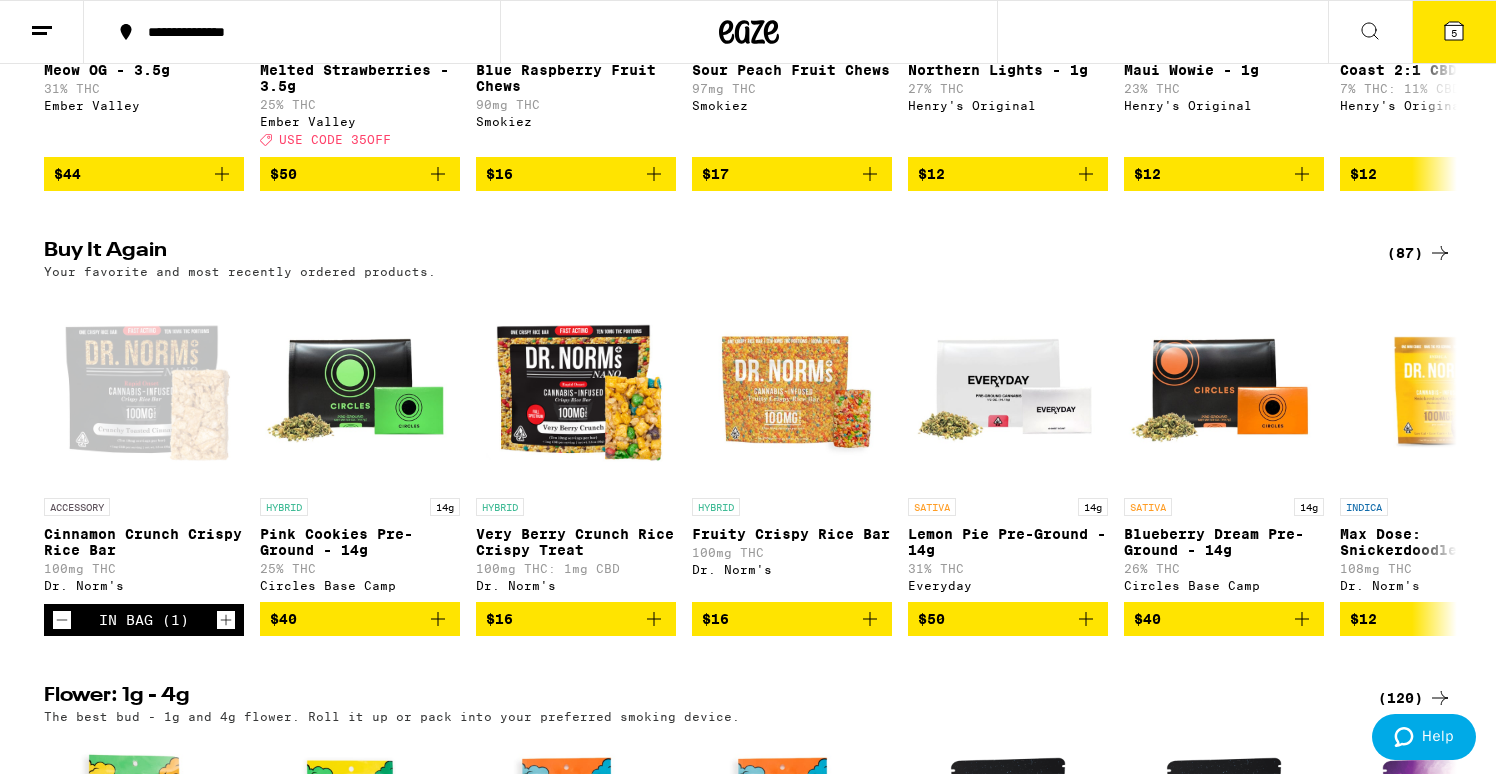 click on "5" at bounding box center [1454, 32] 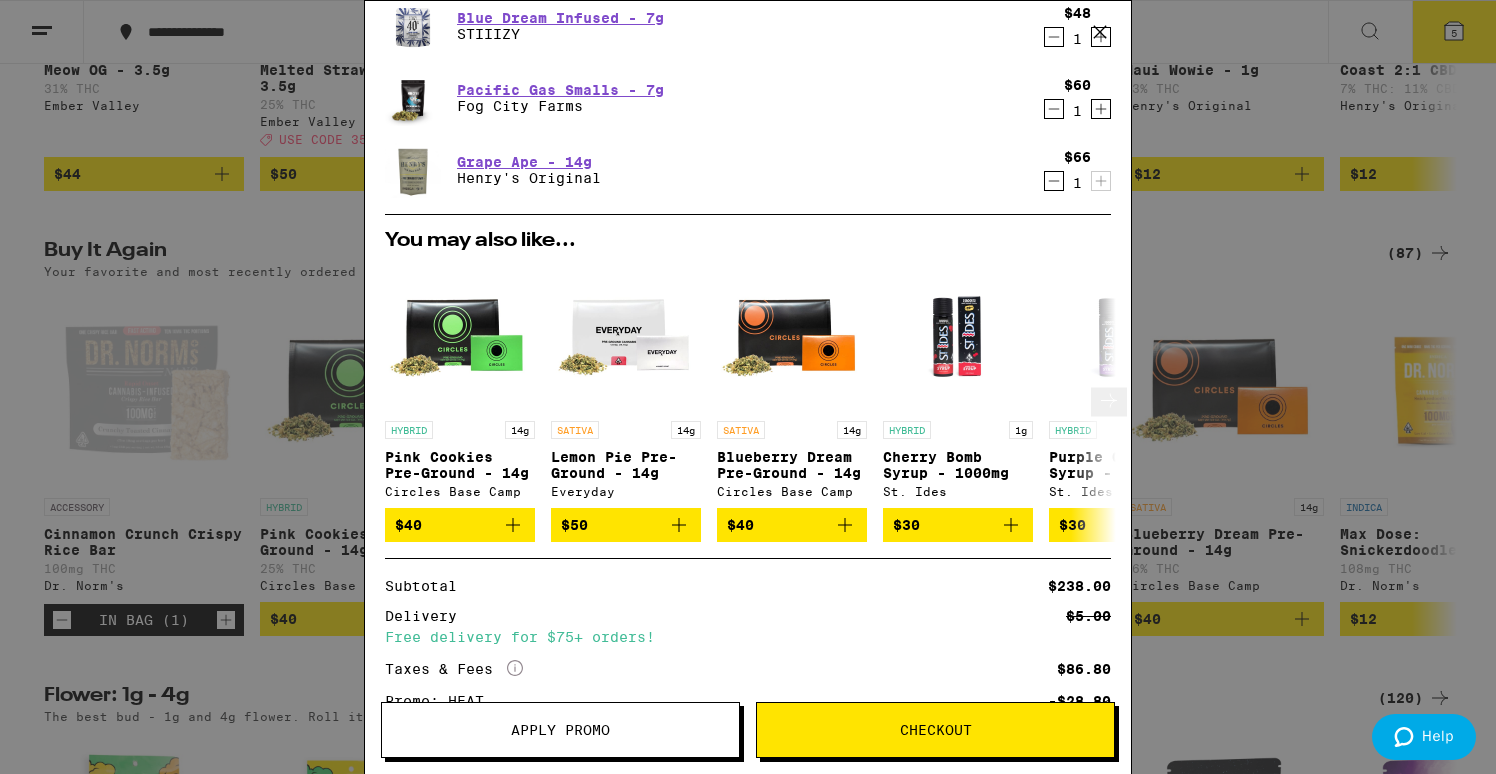 scroll, scrollTop: 284, scrollLeft: 0, axis: vertical 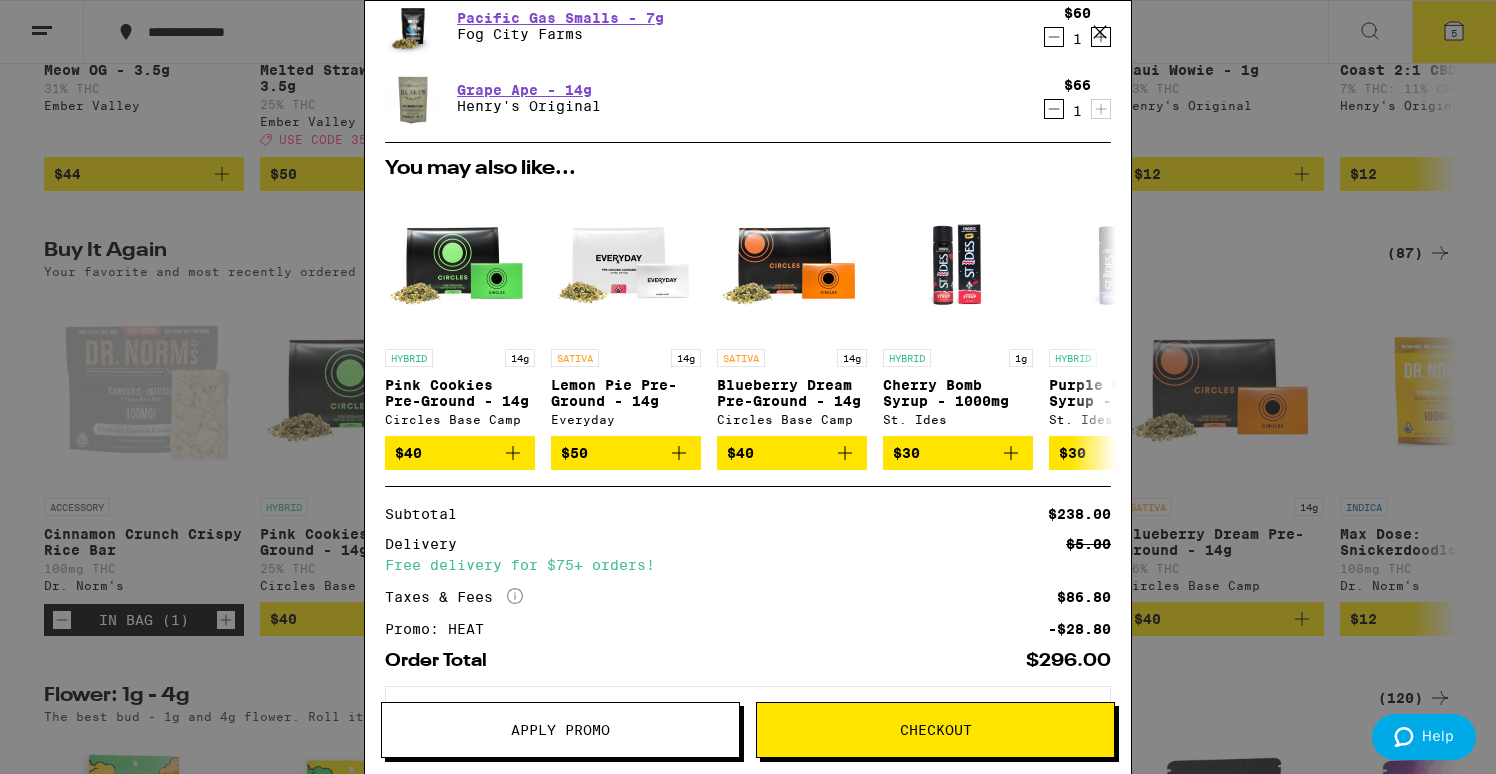 click on "Checkout" at bounding box center (935, 730) 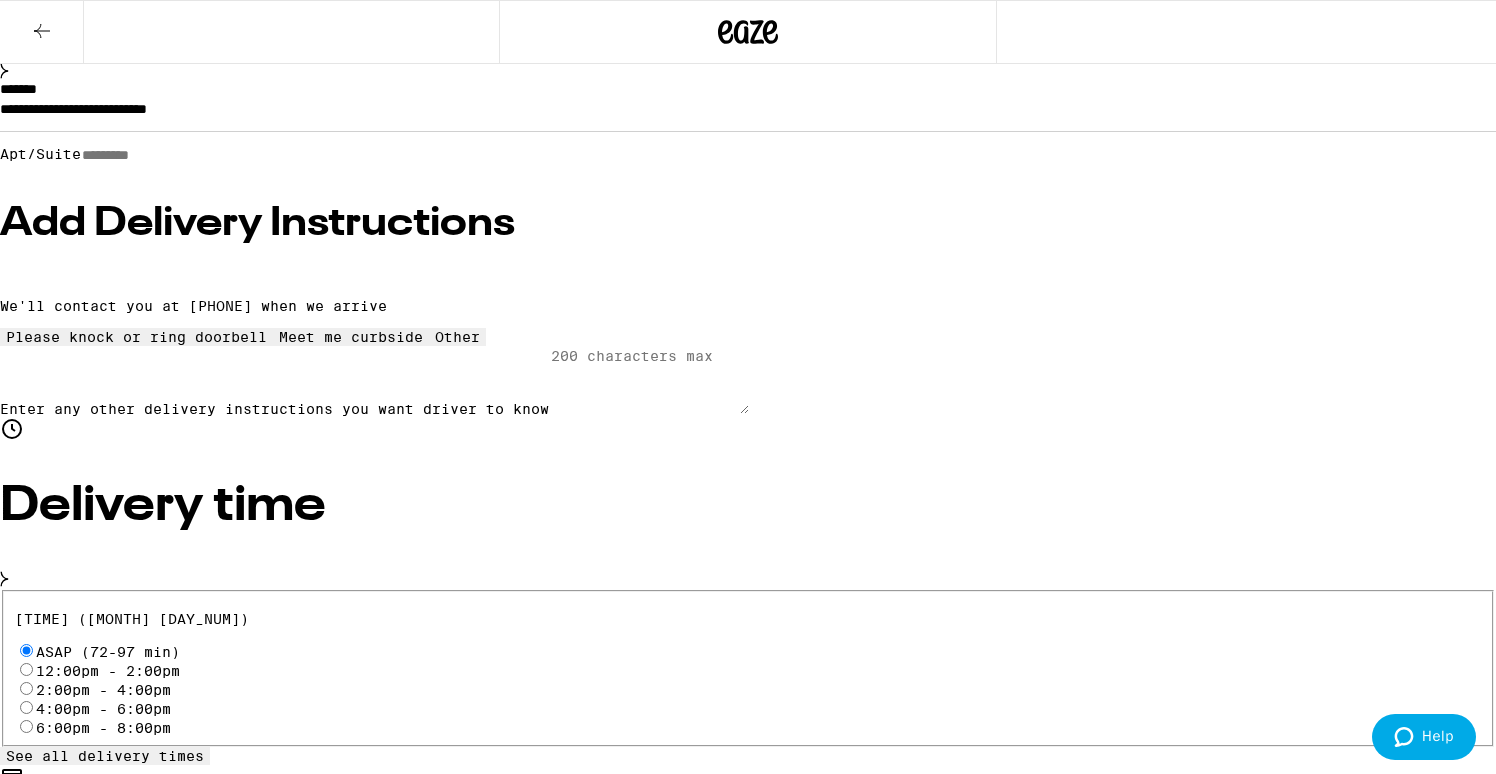 scroll, scrollTop: 41, scrollLeft: 0, axis: vertical 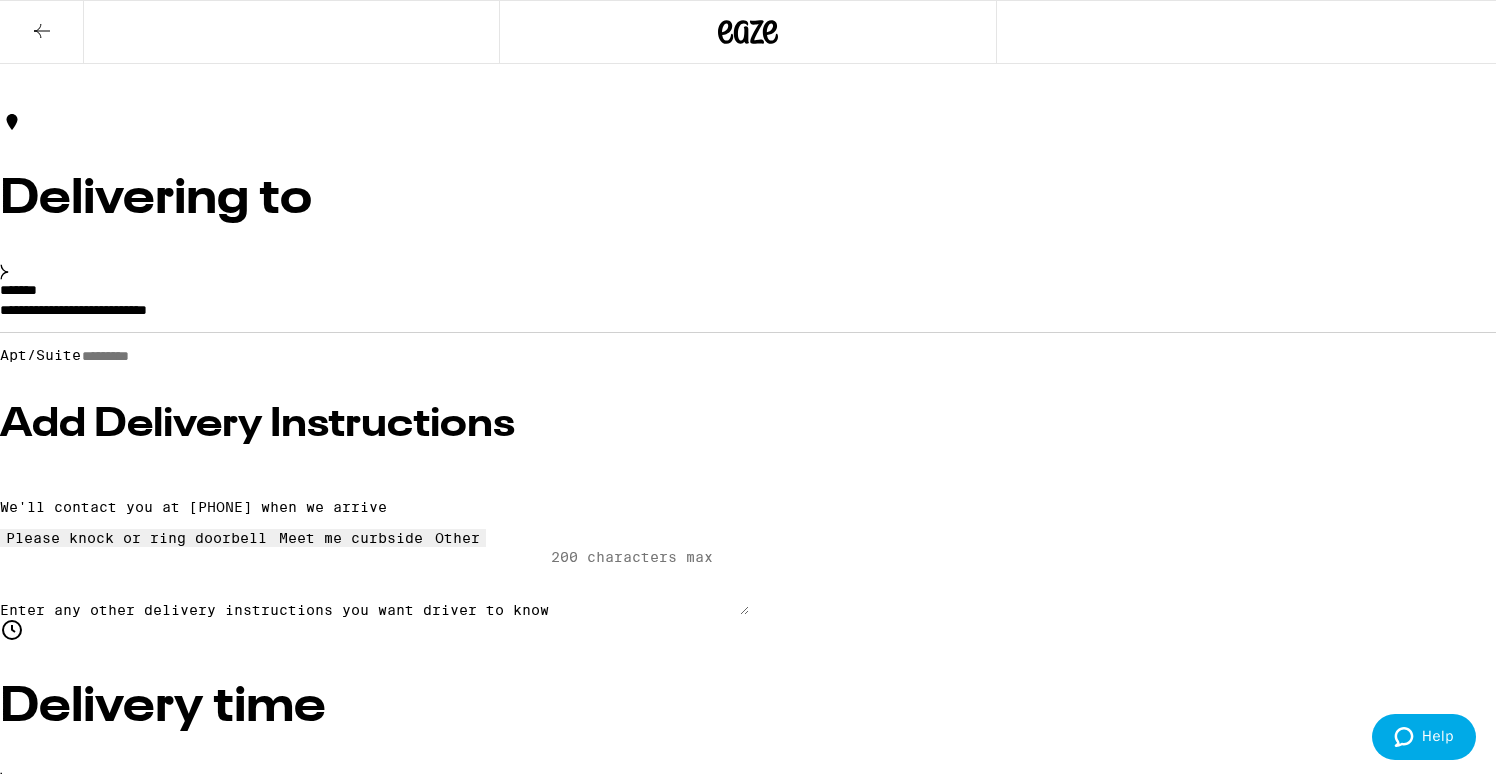 click on "Place Order" at bounding box center (55, 2047) 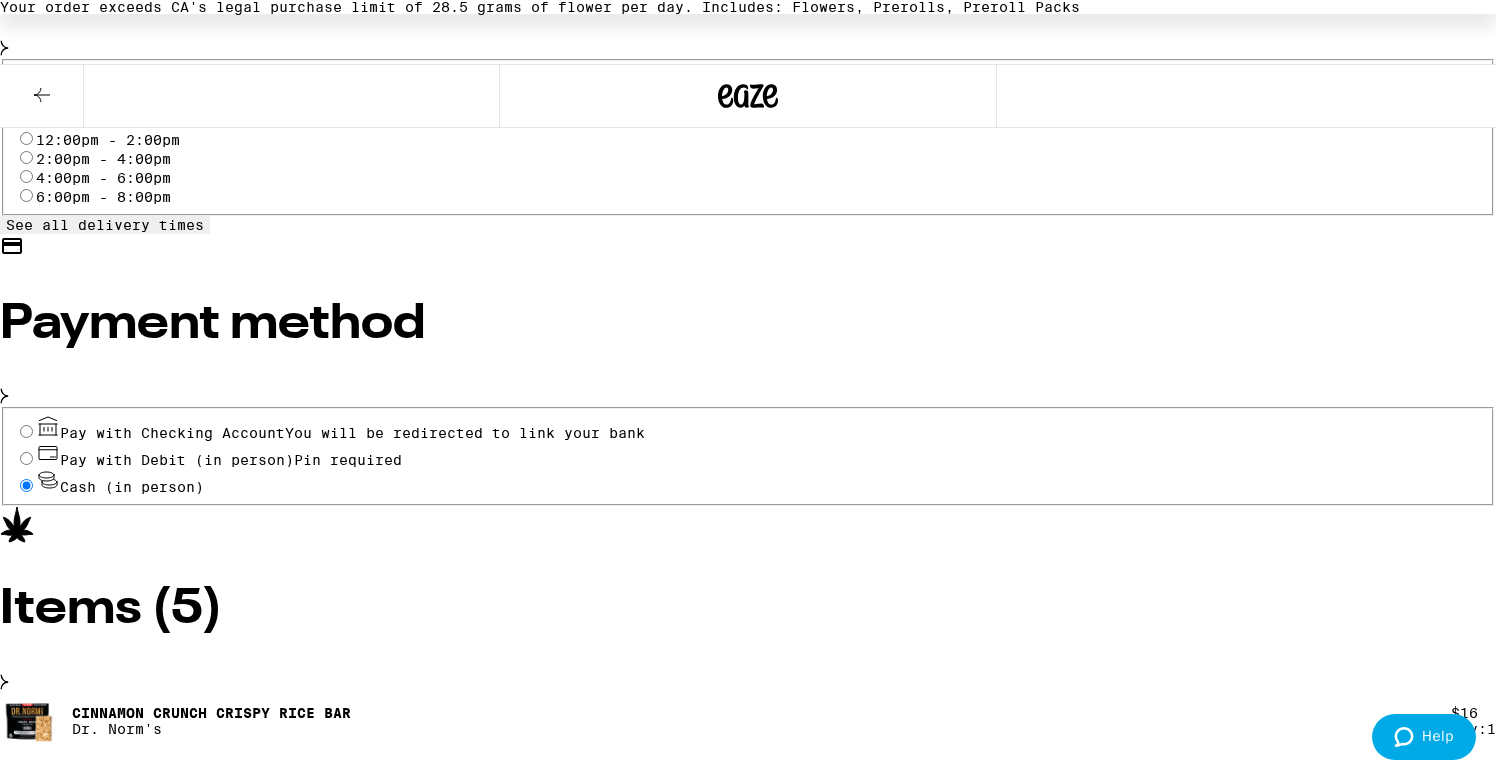 scroll, scrollTop: 831, scrollLeft: 0, axis: vertical 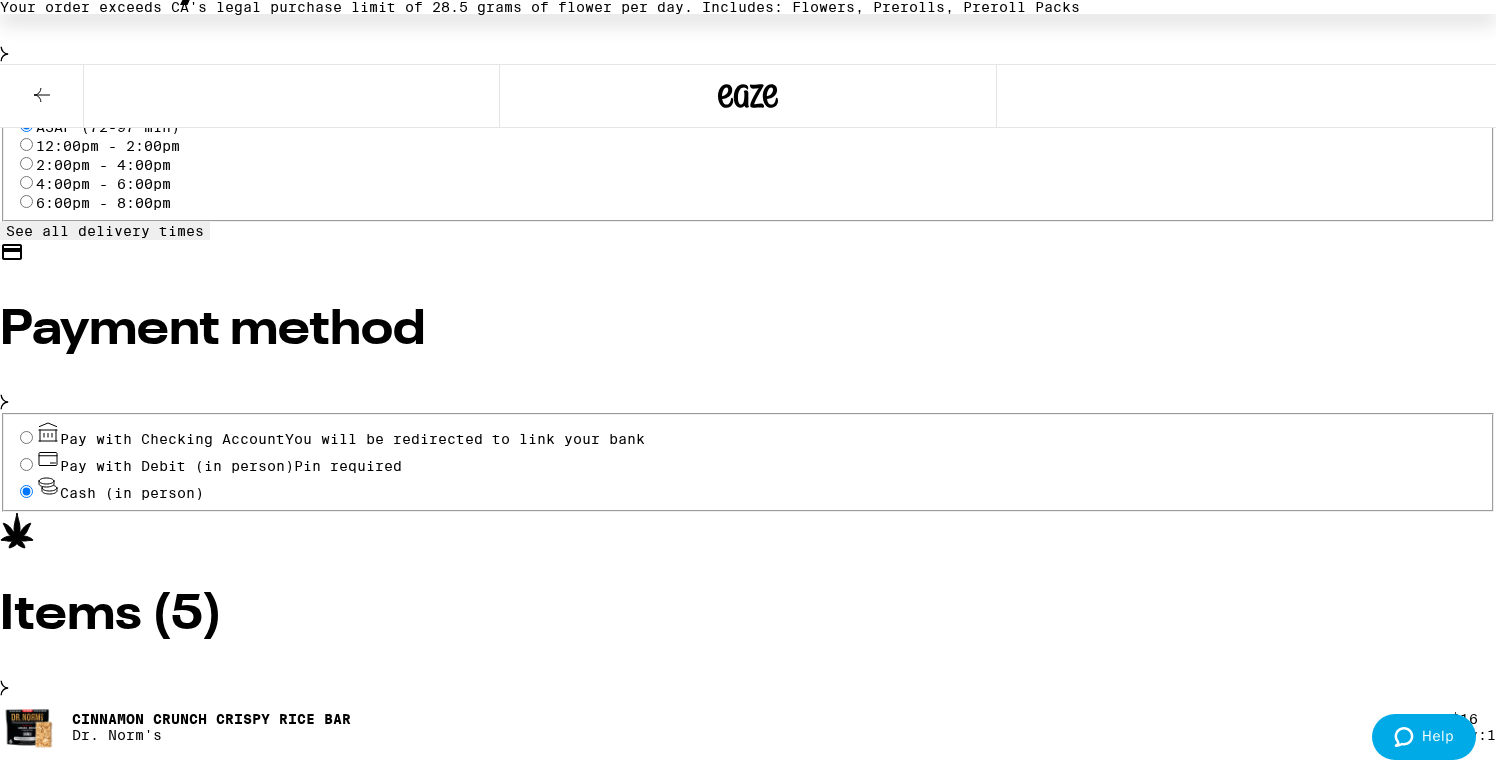 click 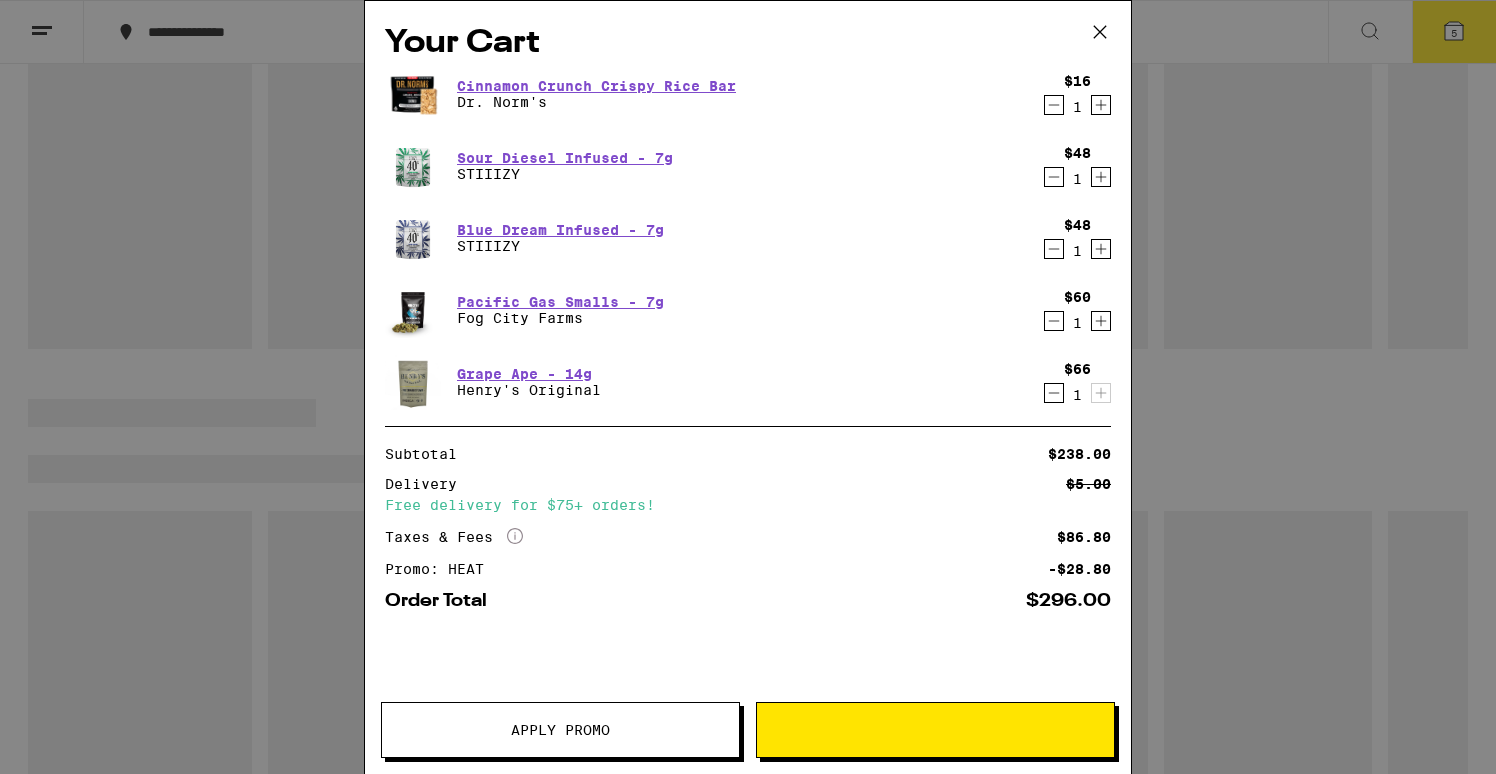 scroll, scrollTop: 0, scrollLeft: 0, axis: both 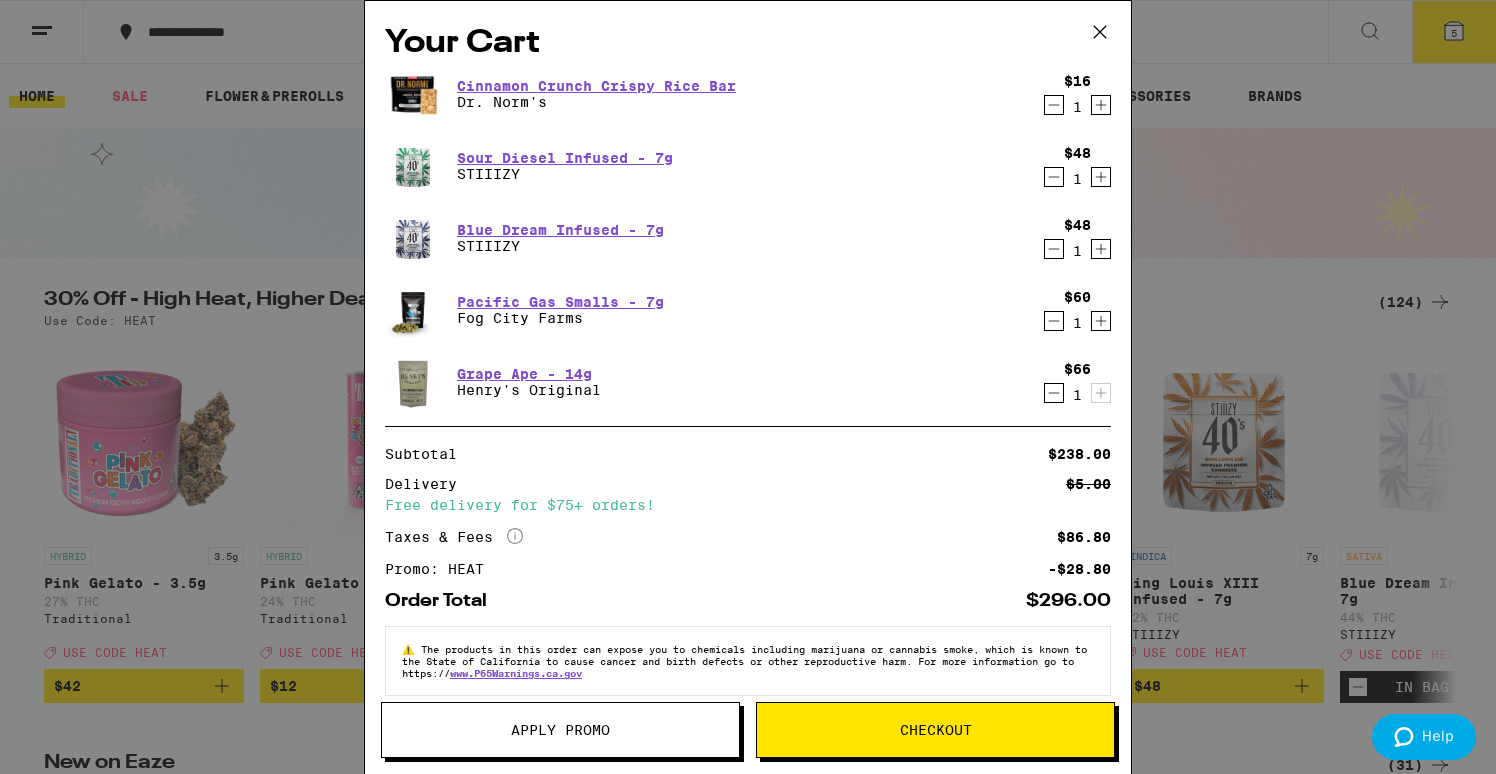 click 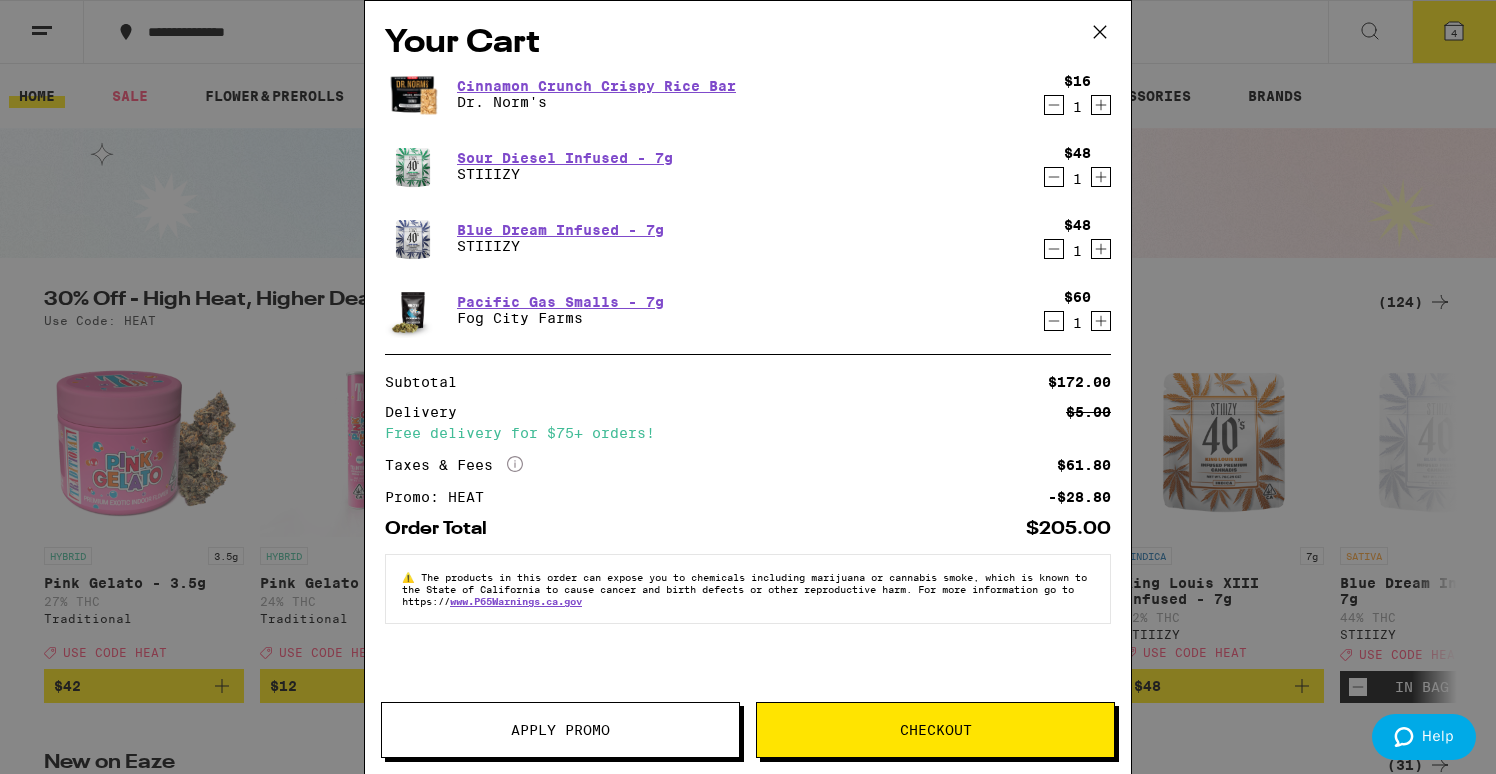 click 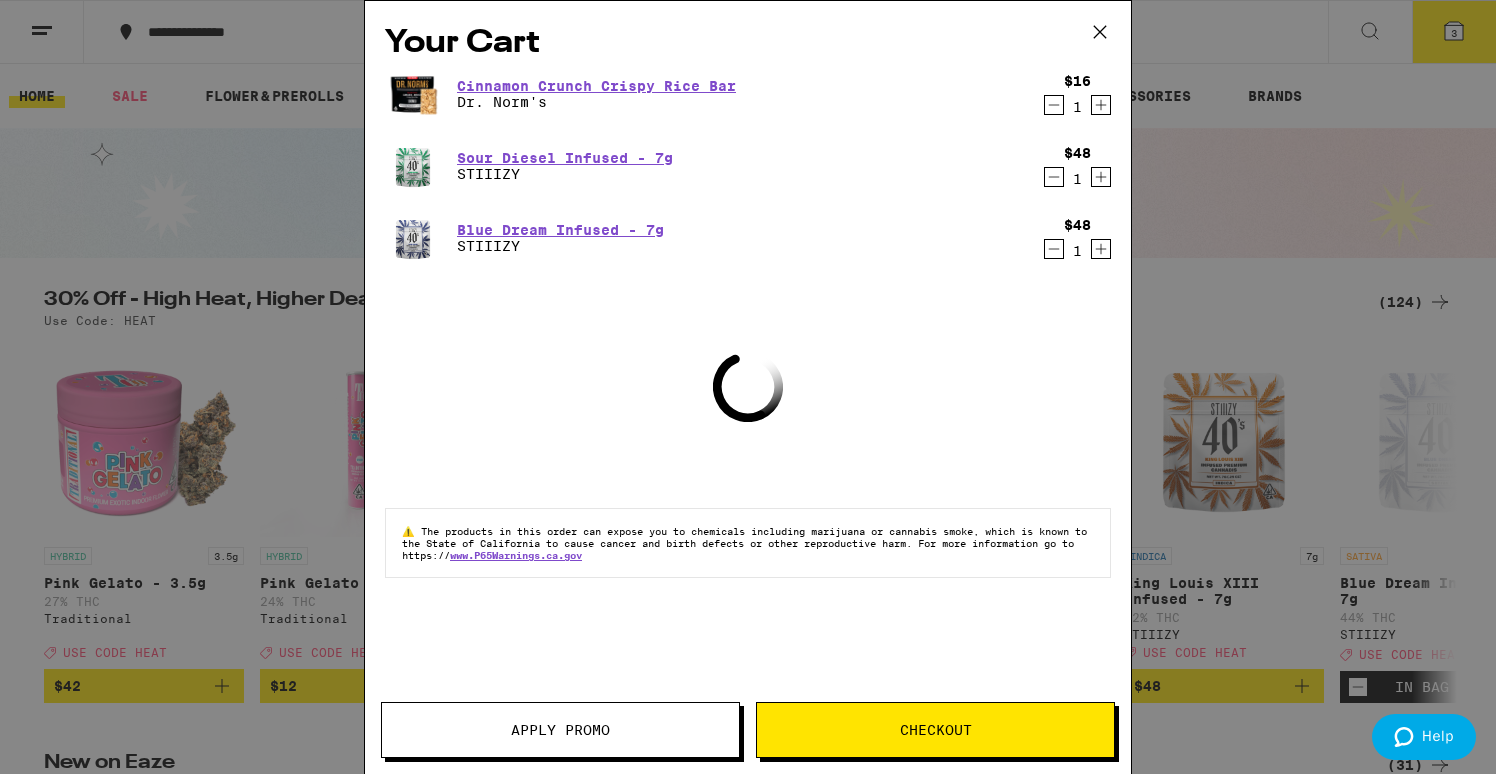 click 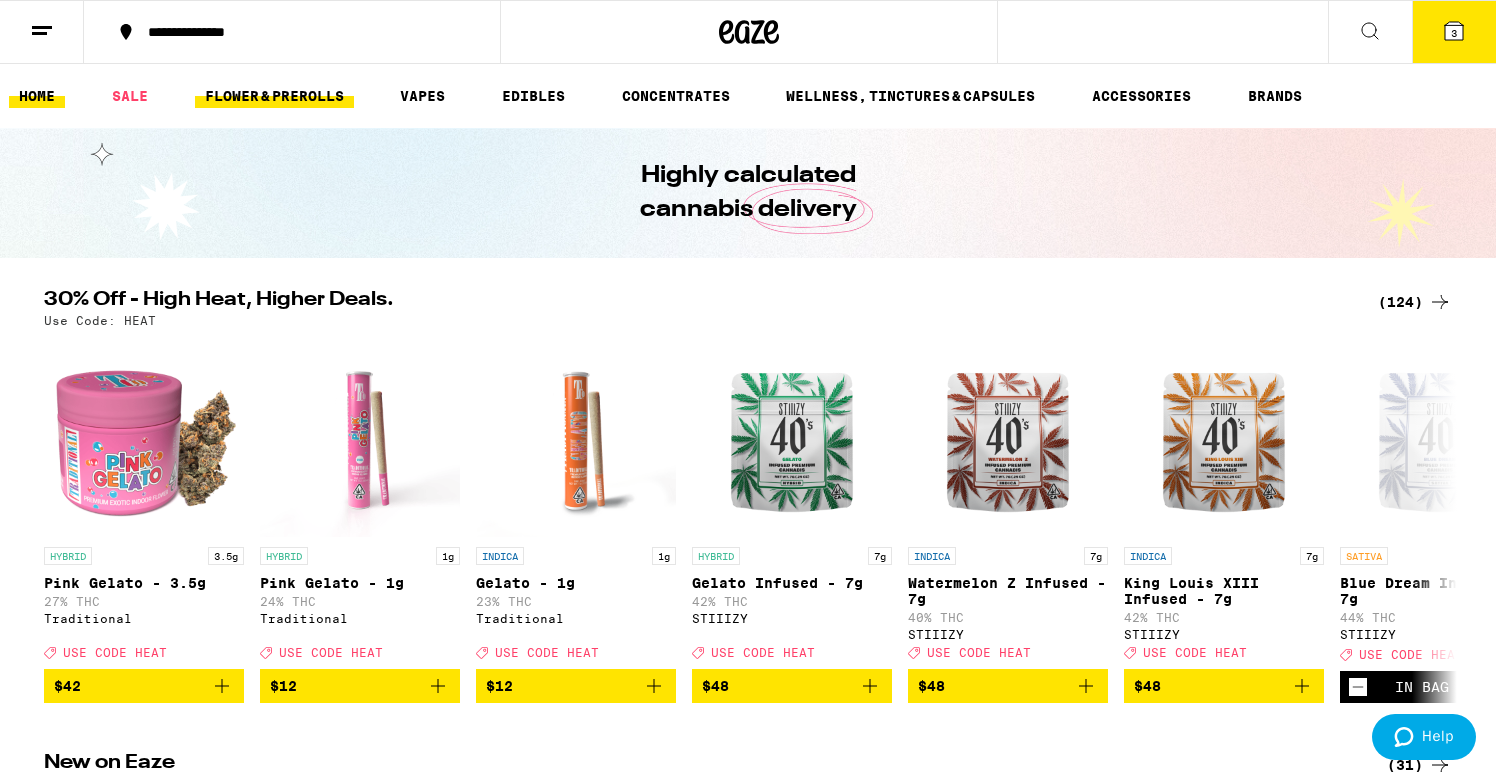 click on "FLOWER & PREROLLS" at bounding box center (274, 96) 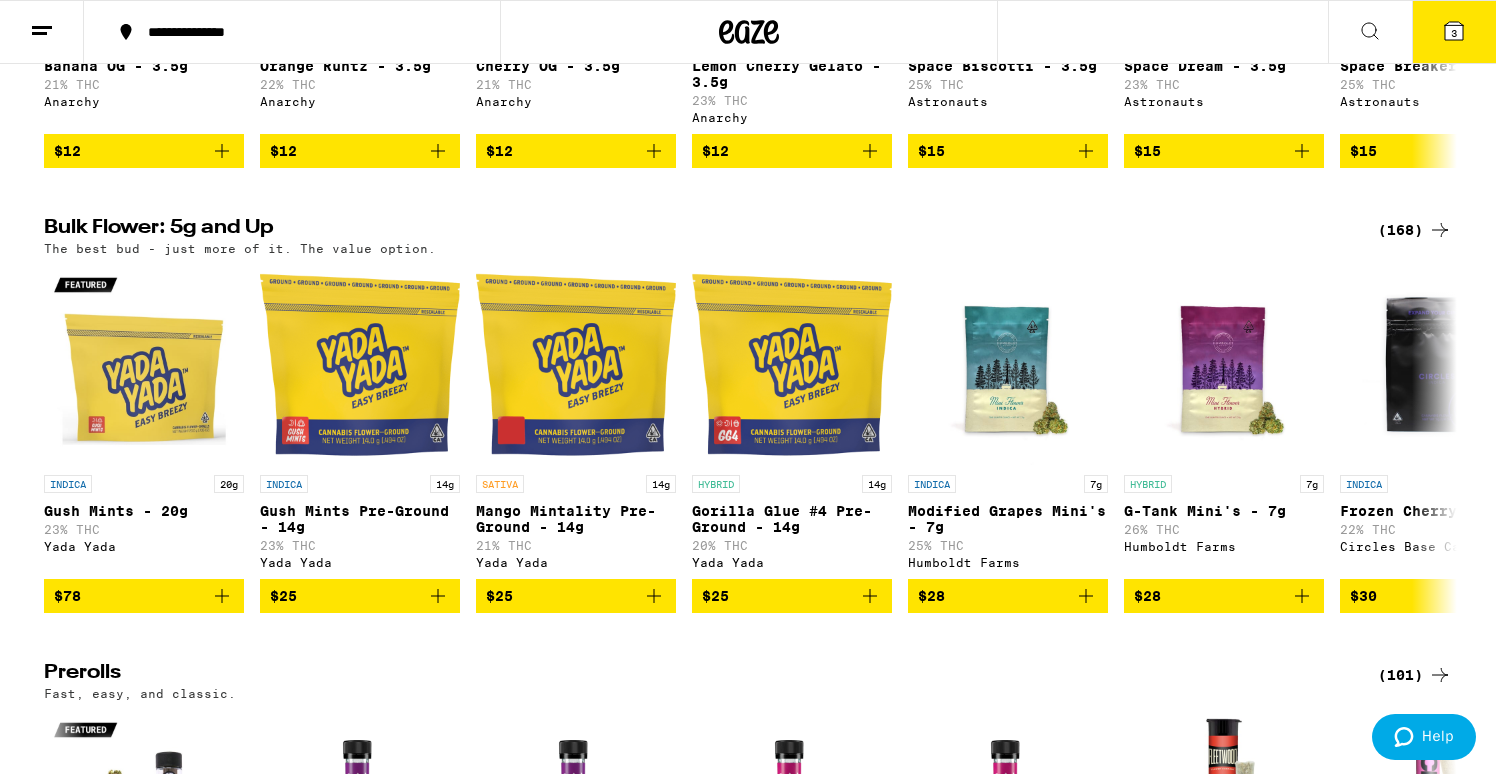 scroll, scrollTop: 536, scrollLeft: 0, axis: vertical 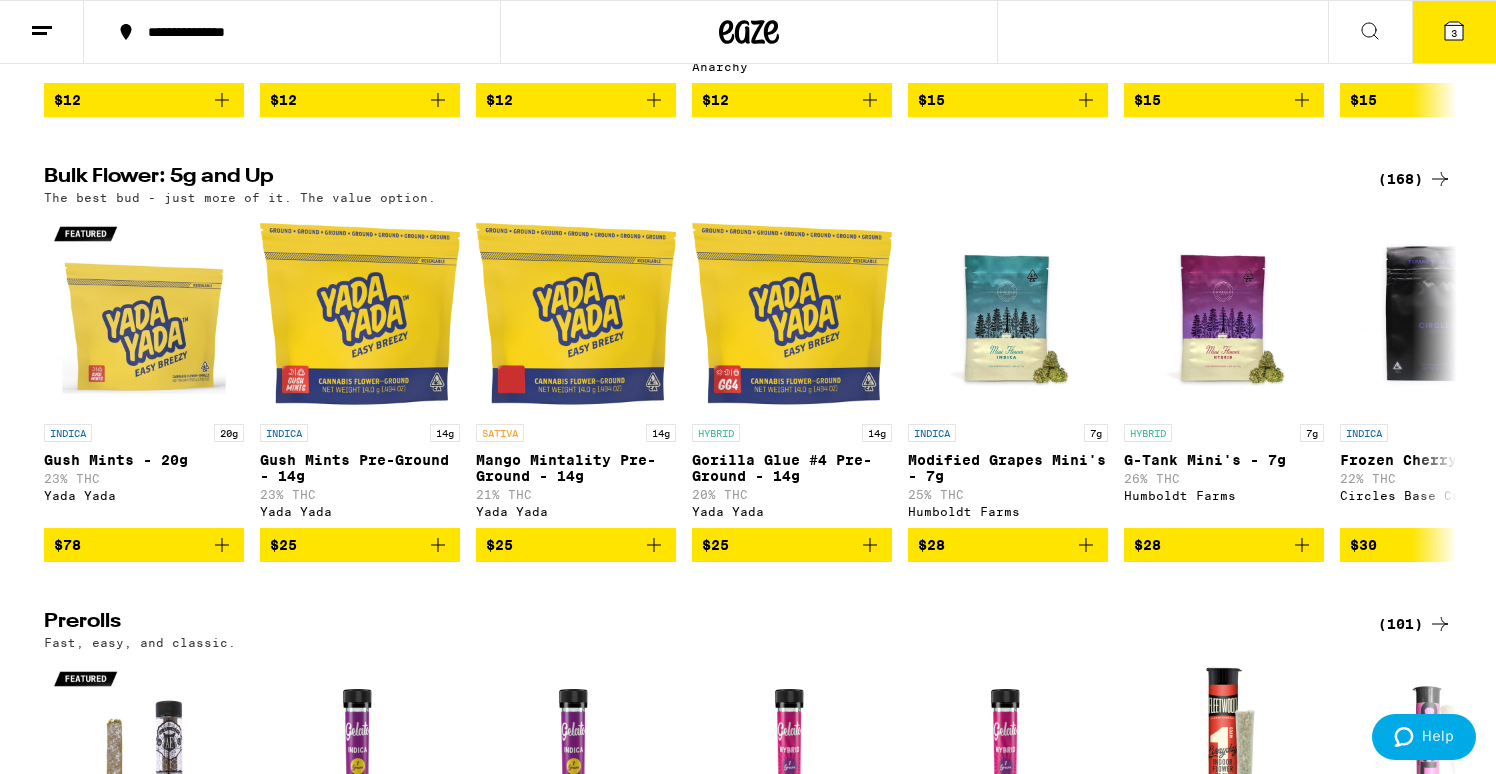 click on "(168)" at bounding box center (1415, 179) 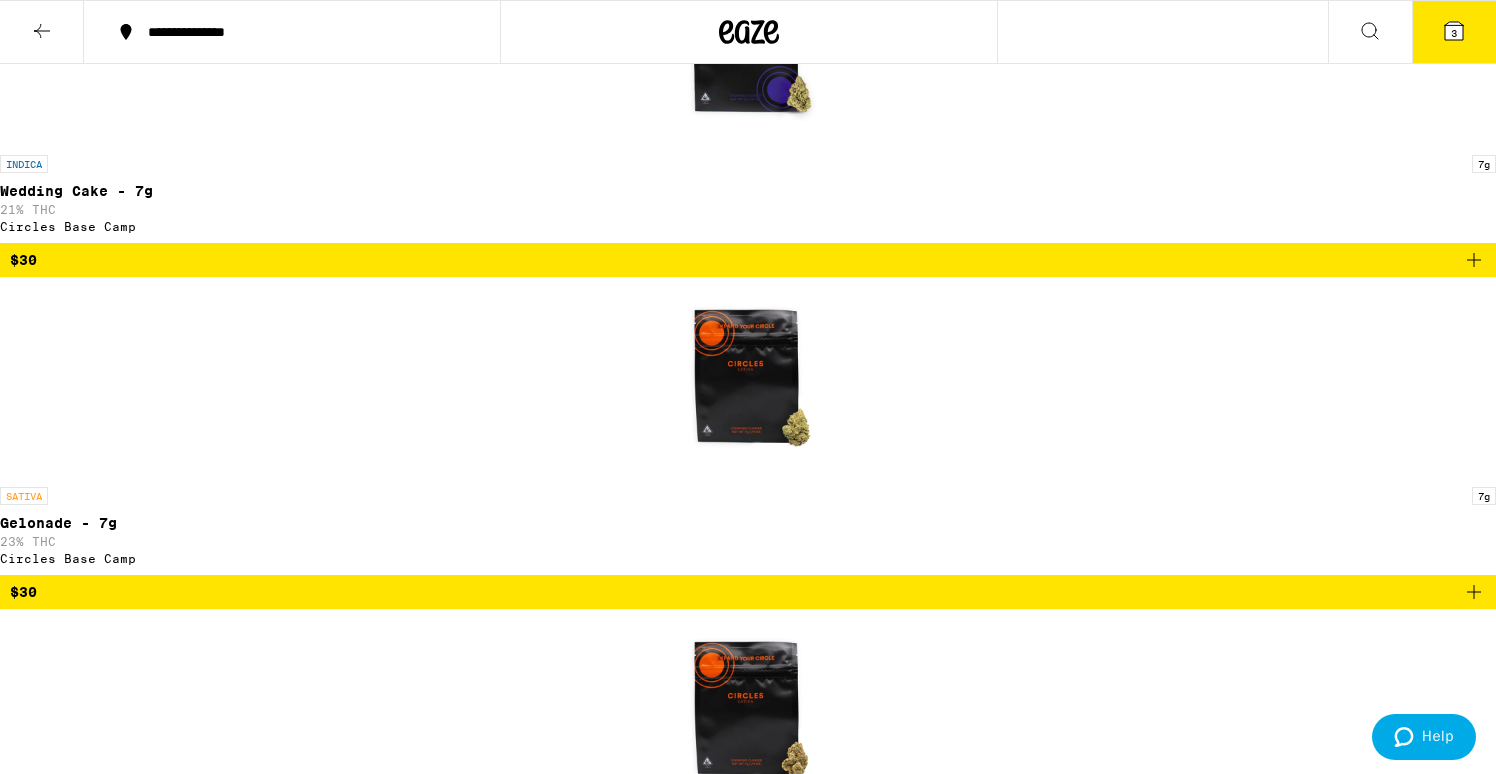 scroll, scrollTop: 4290, scrollLeft: 0, axis: vertical 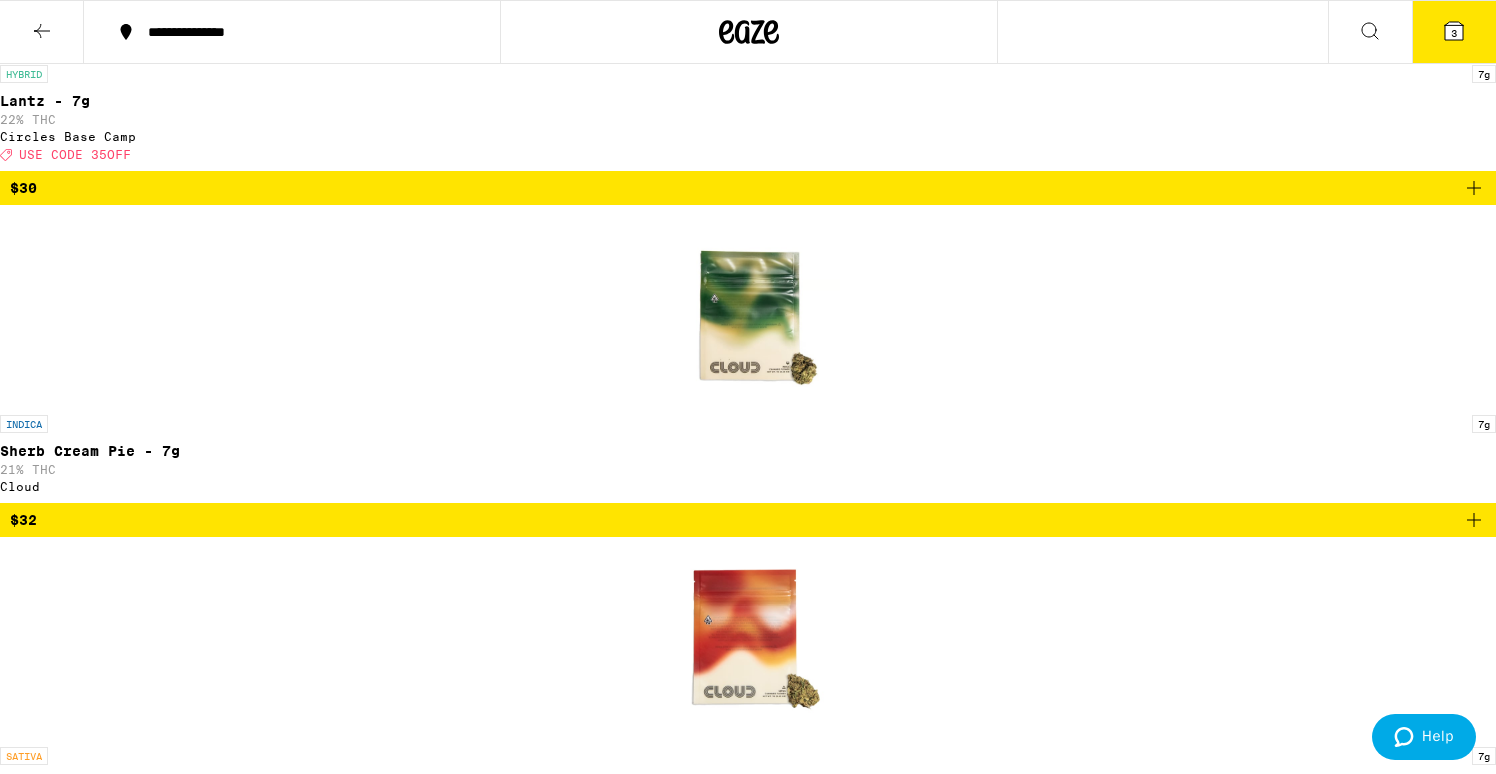 click on "3" at bounding box center [1454, 33] 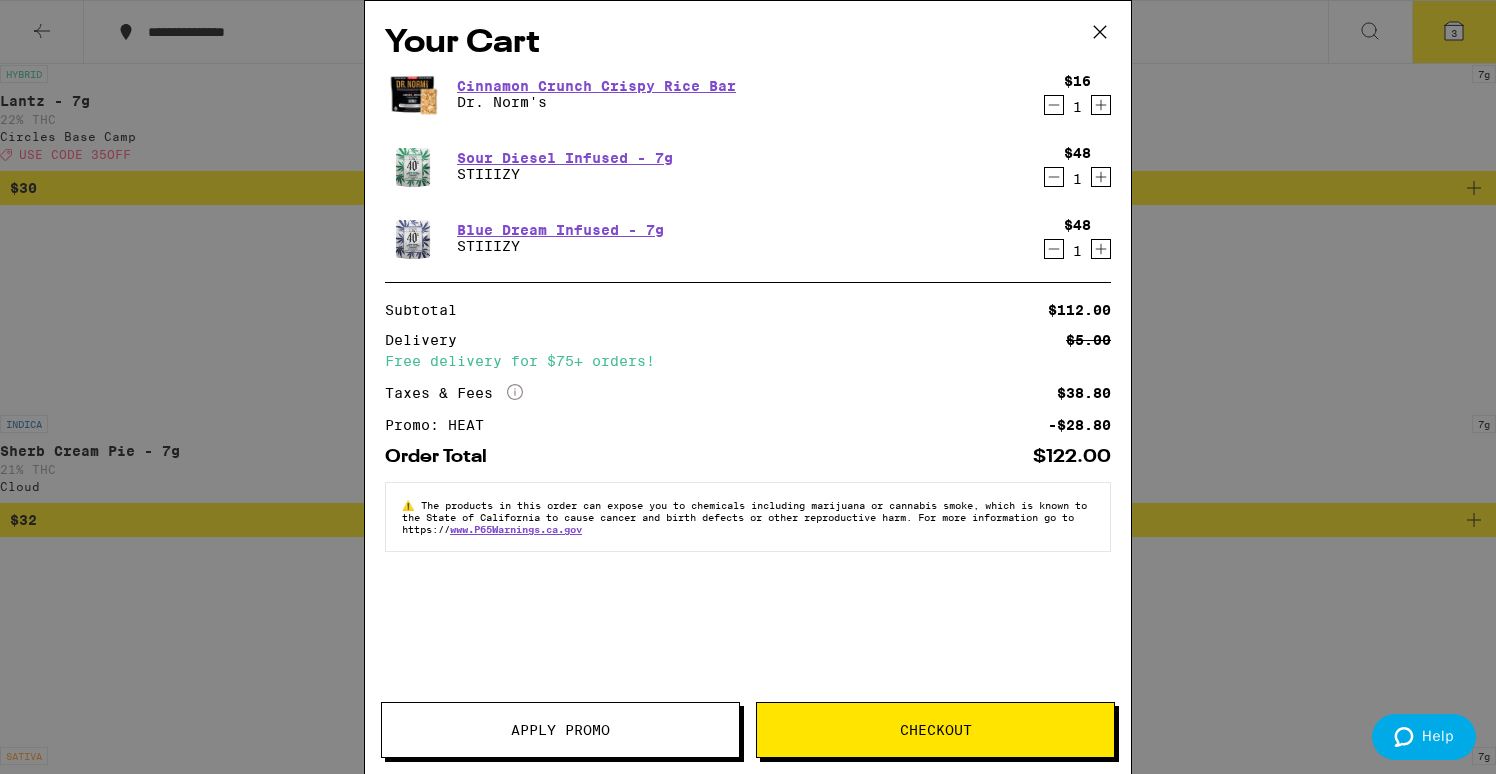 click 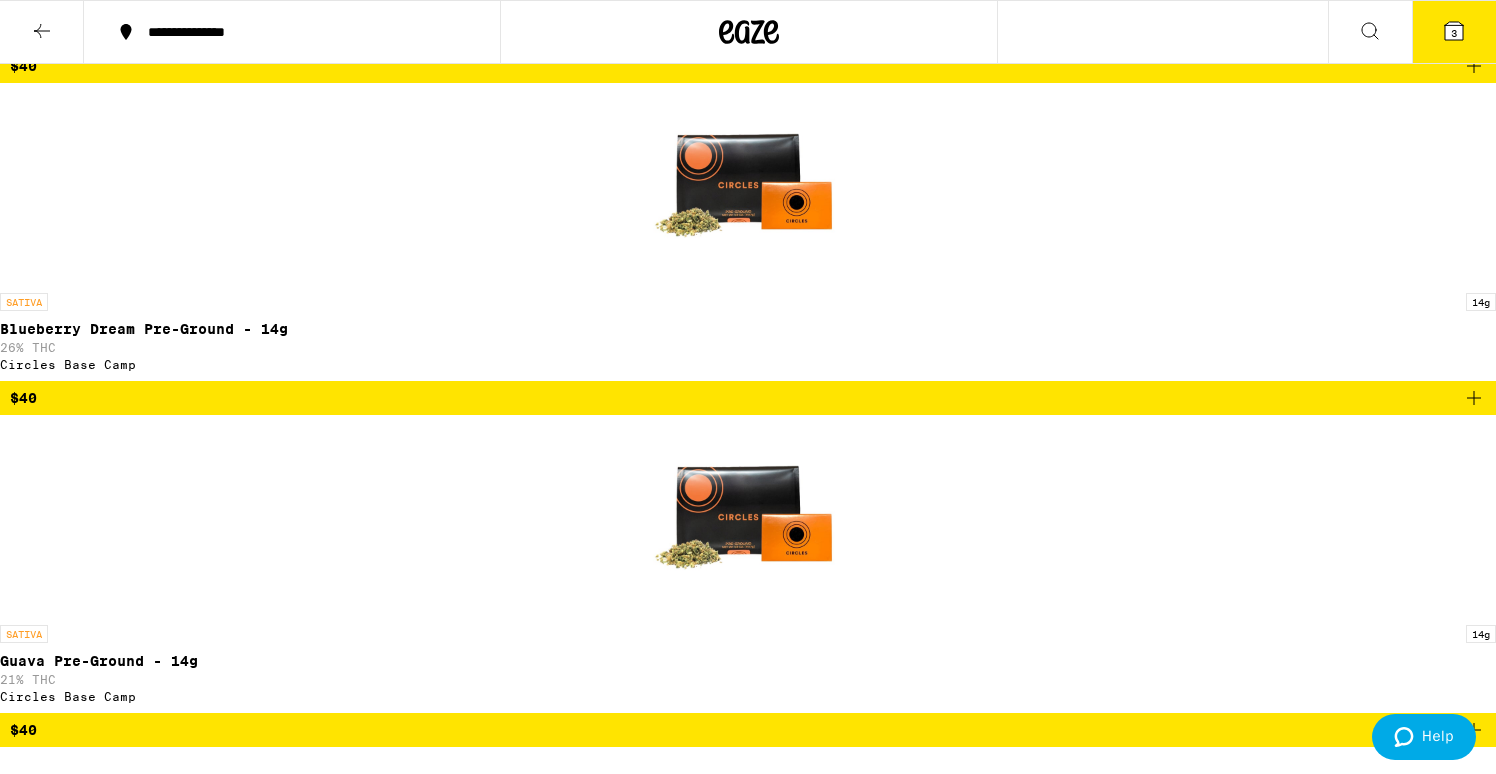 scroll, scrollTop: 11569, scrollLeft: 0, axis: vertical 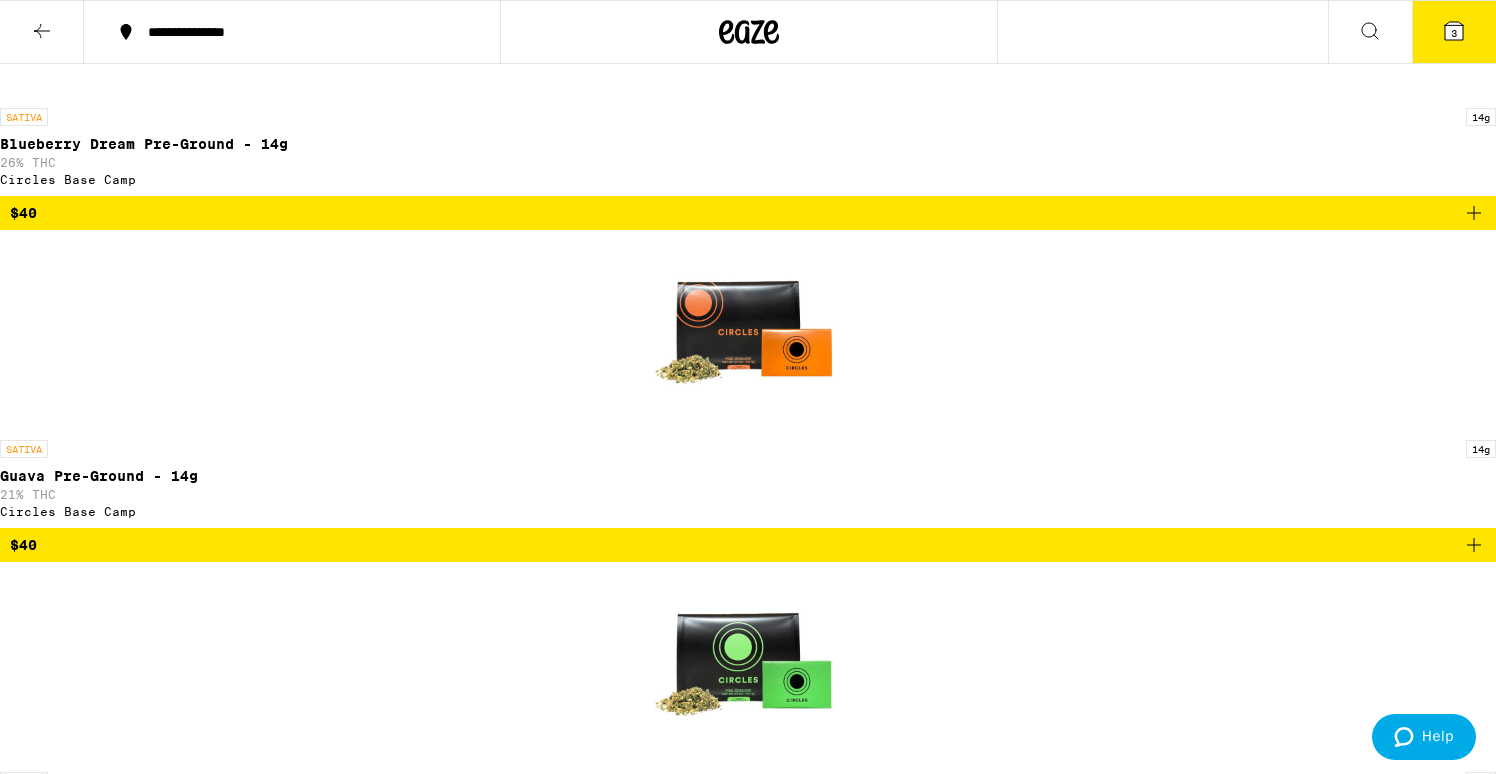 click 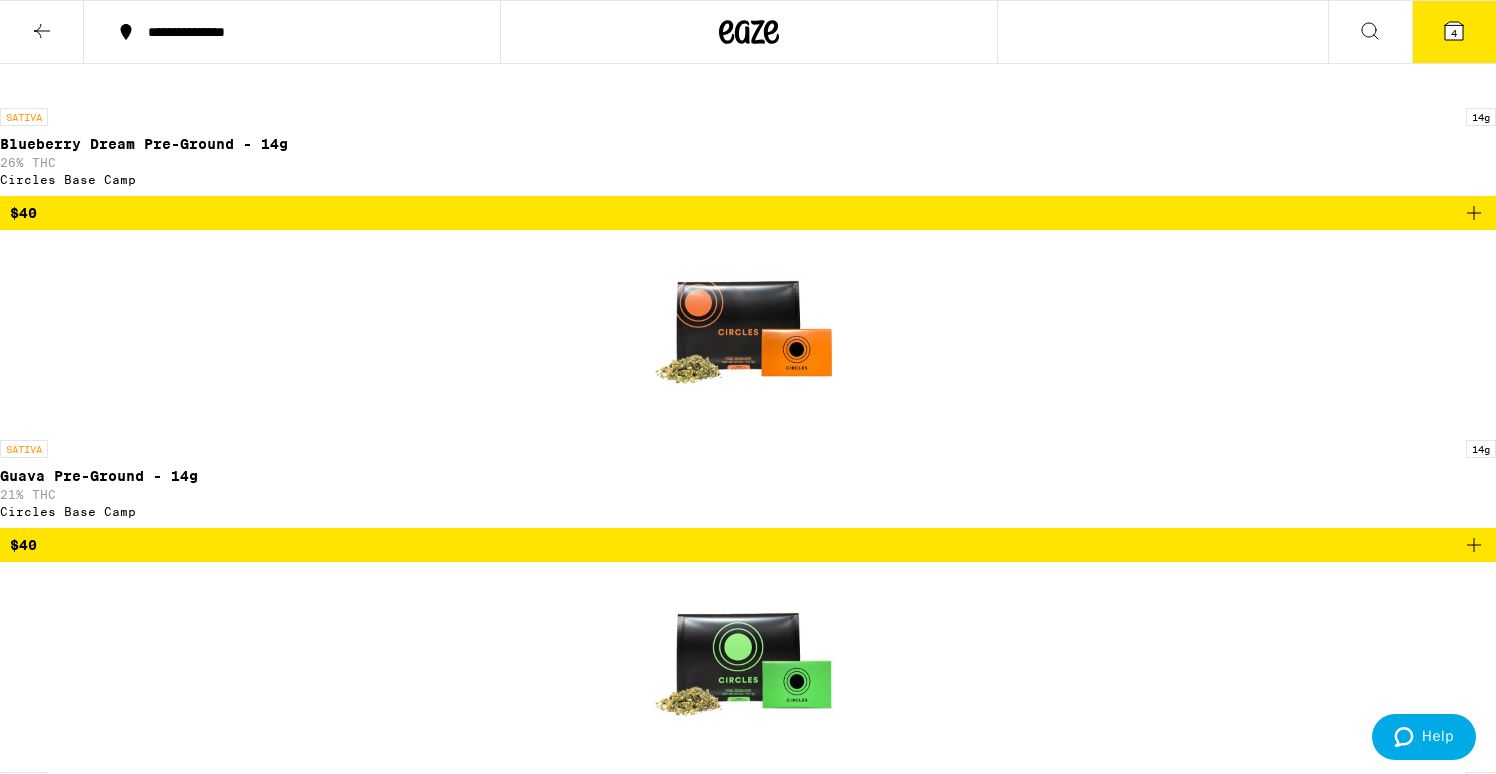 click on "4" at bounding box center (1454, 33) 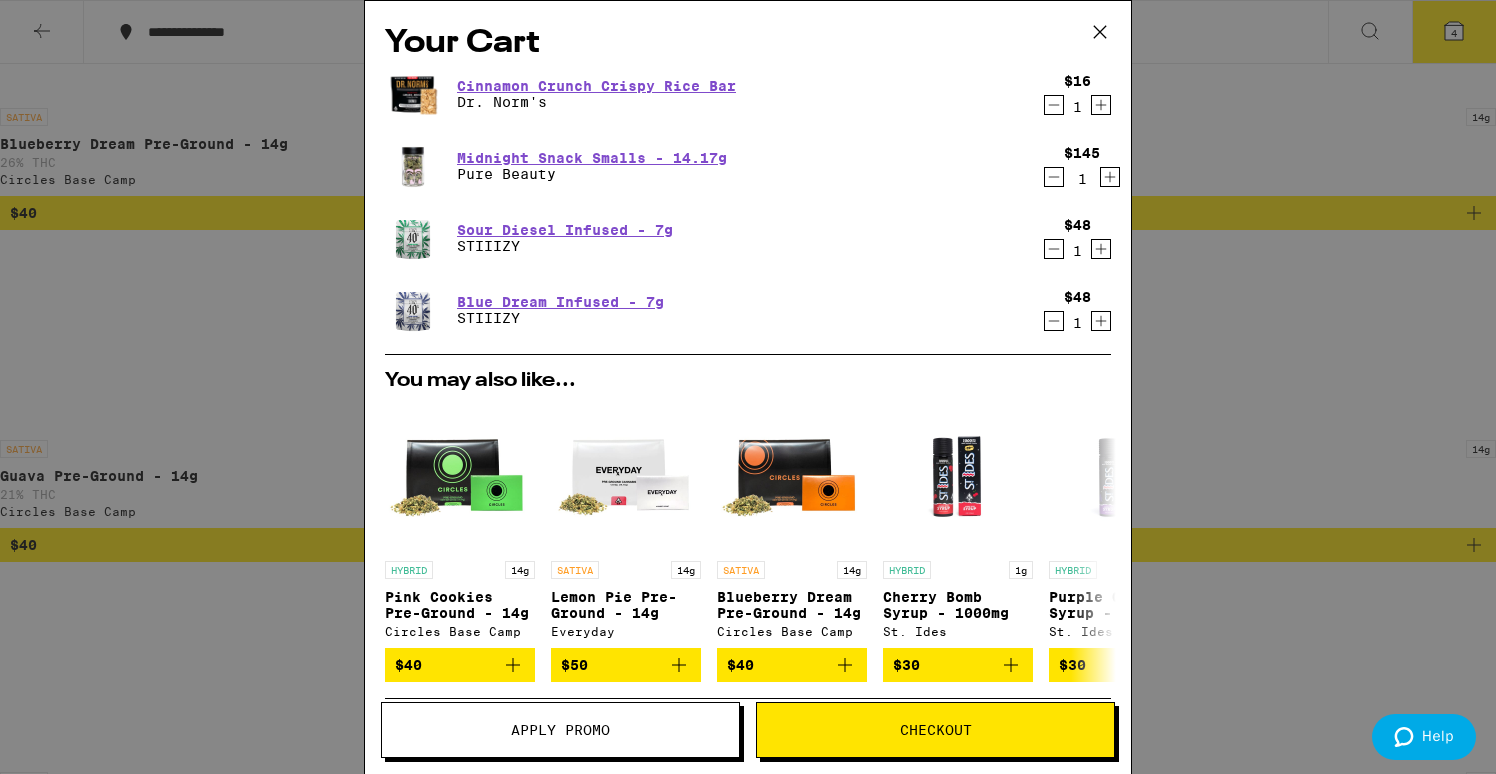 scroll, scrollTop: 0, scrollLeft: 0, axis: both 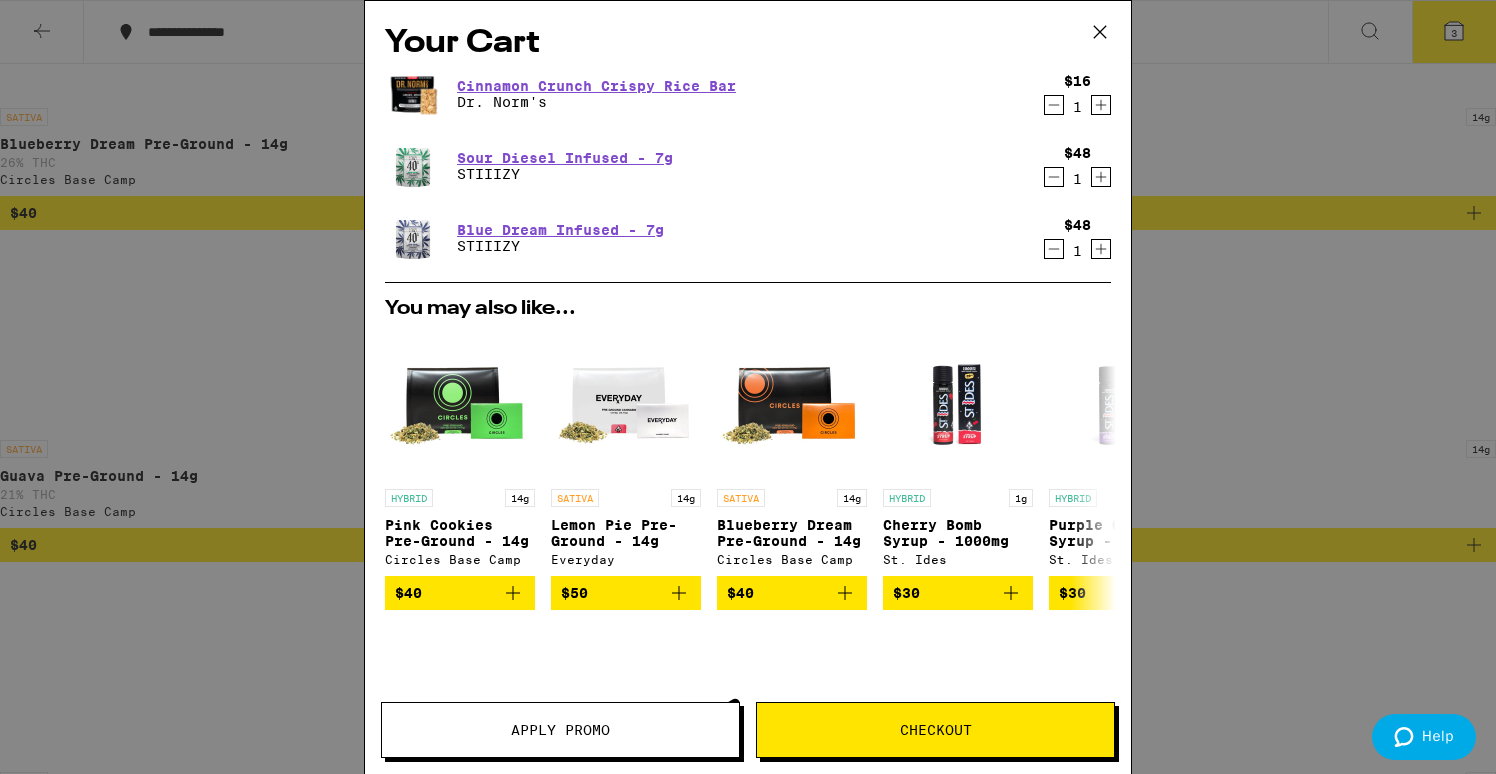 click 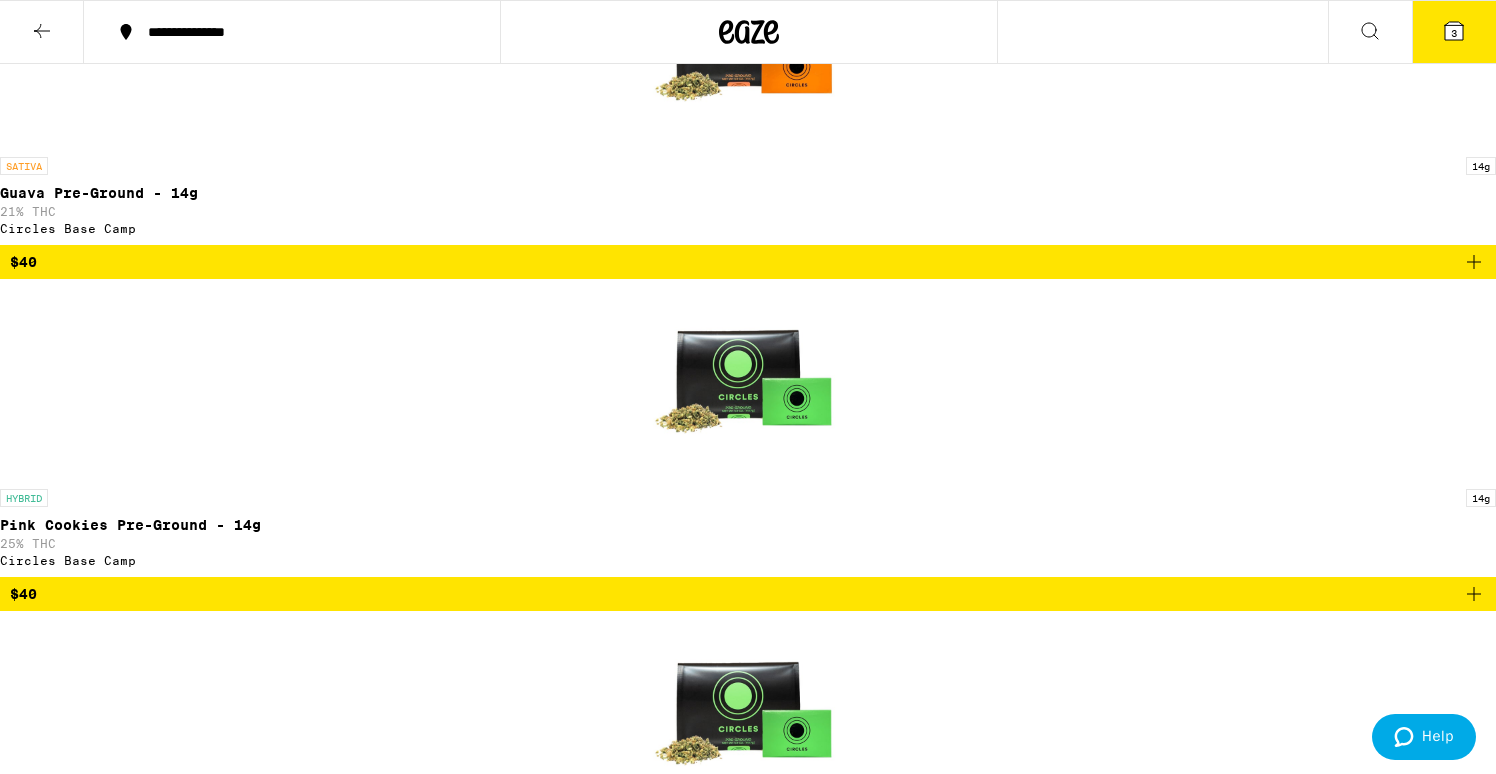 scroll, scrollTop: 11866, scrollLeft: 0, axis: vertical 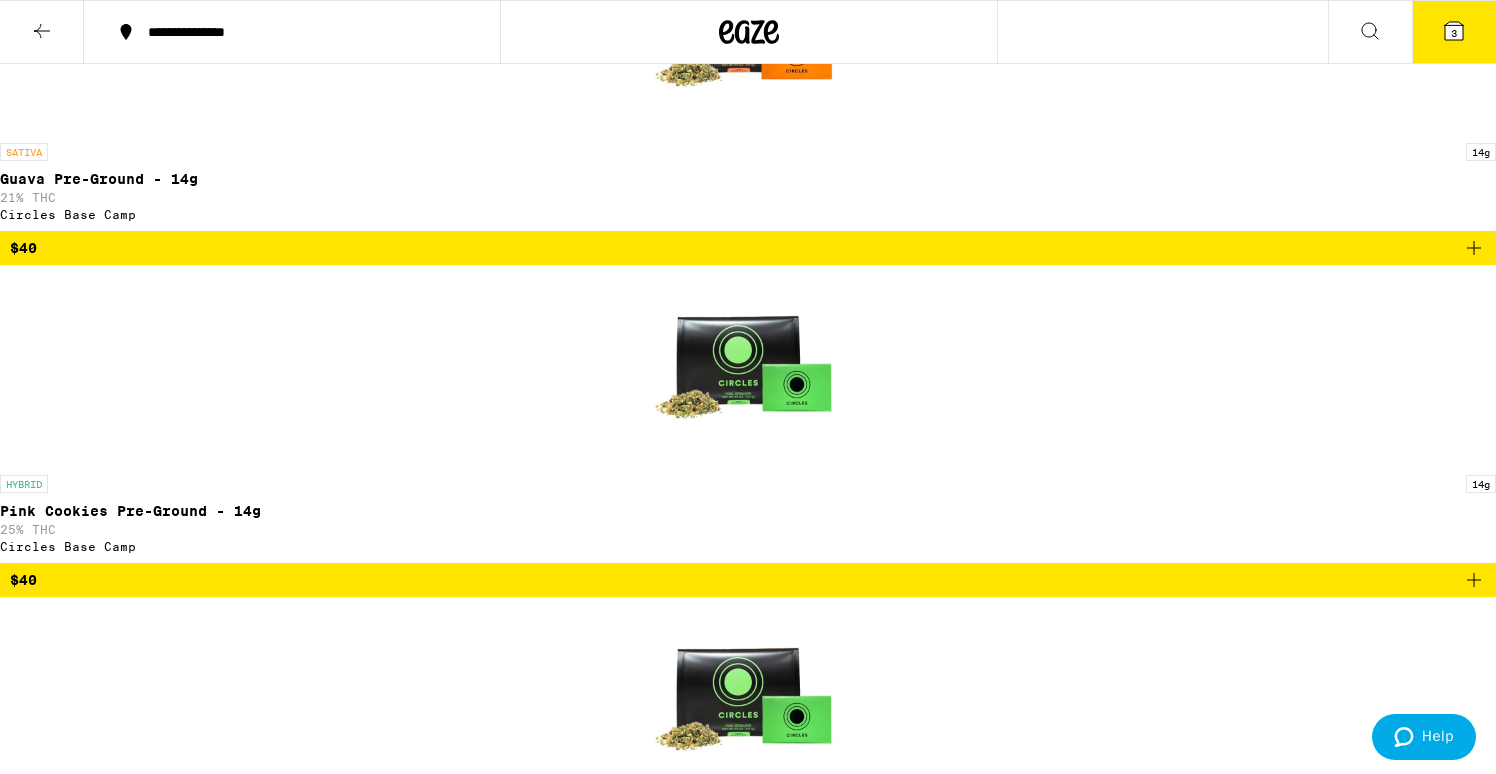 click 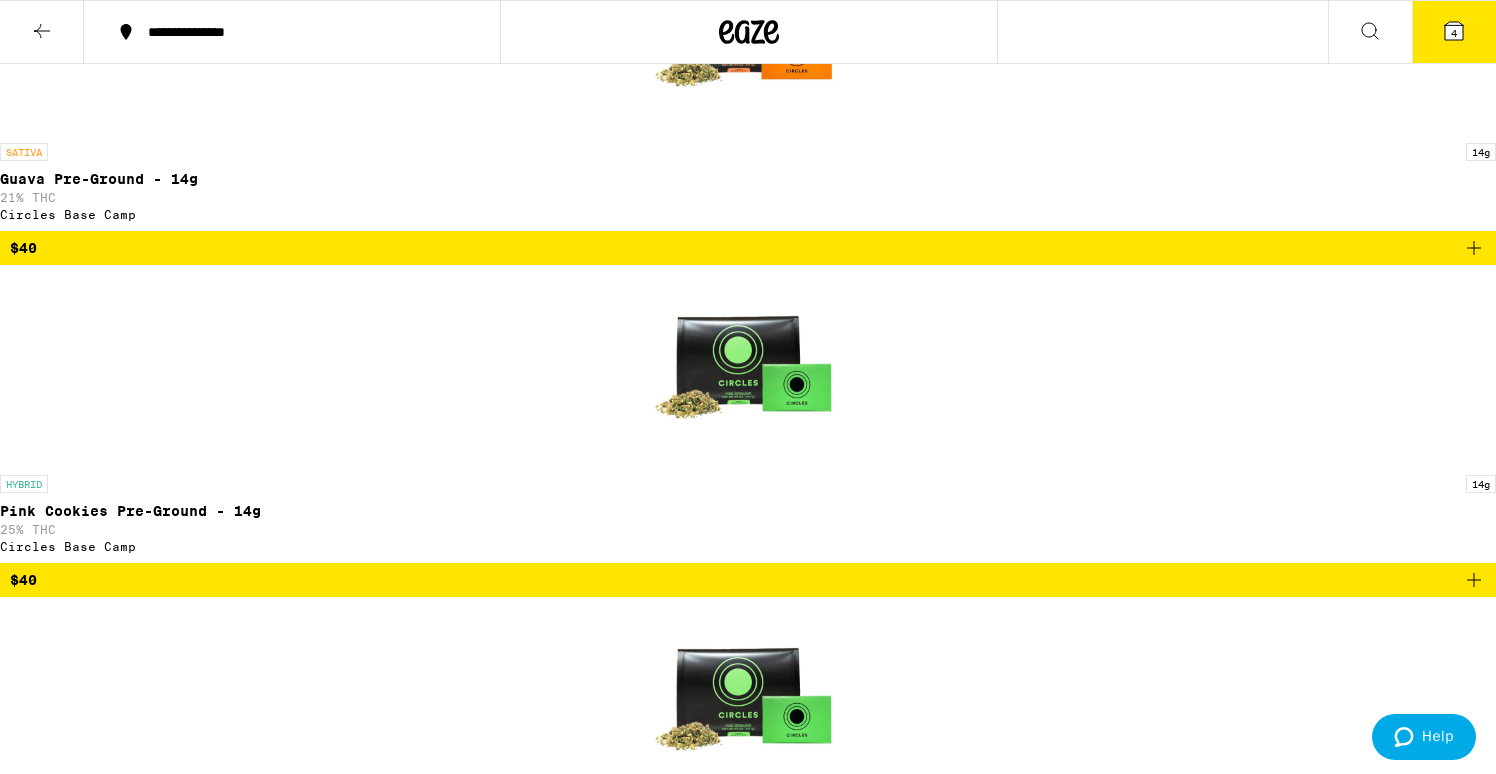 click on "4" at bounding box center [1454, 32] 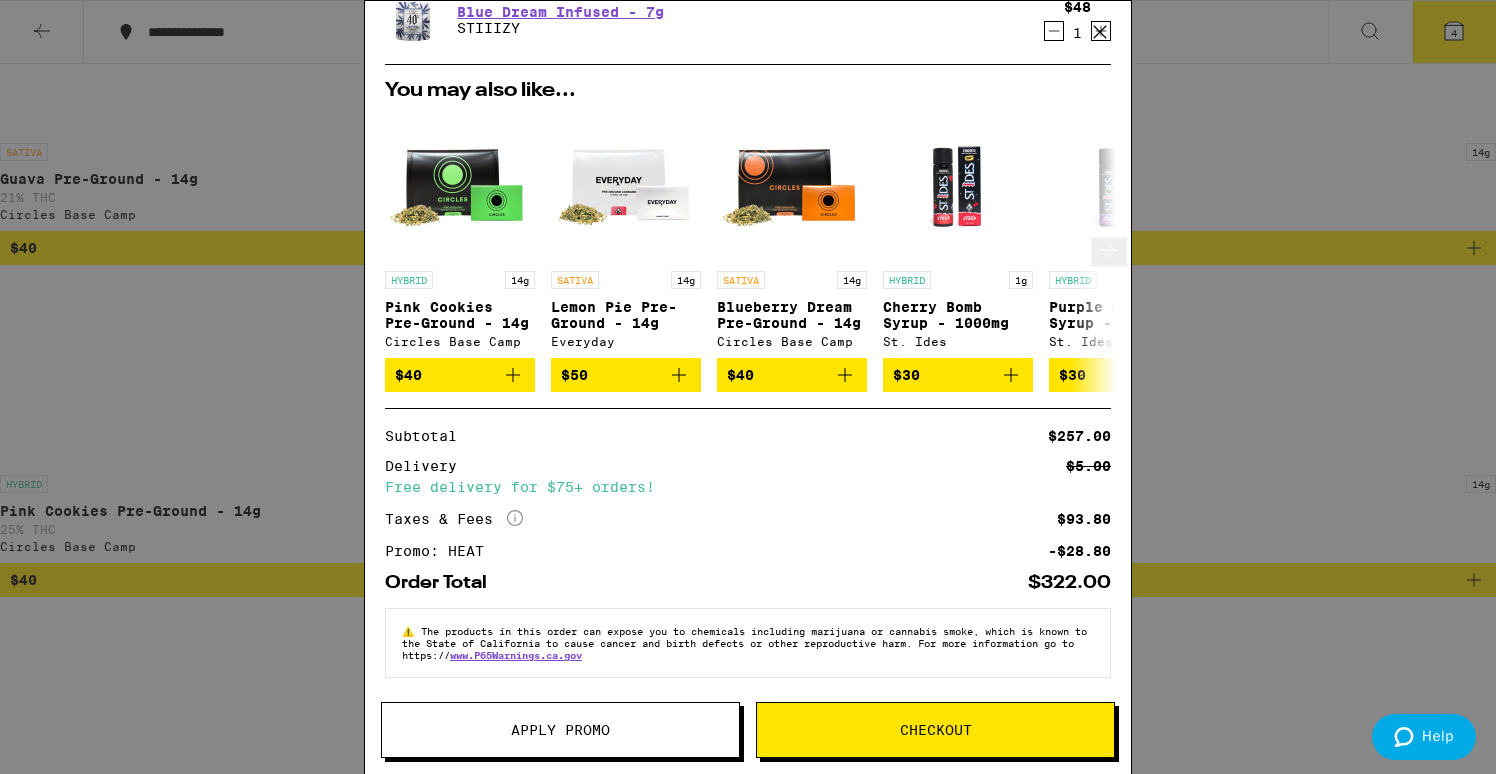 scroll, scrollTop: 302, scrollLeft: 0, axis: vertical 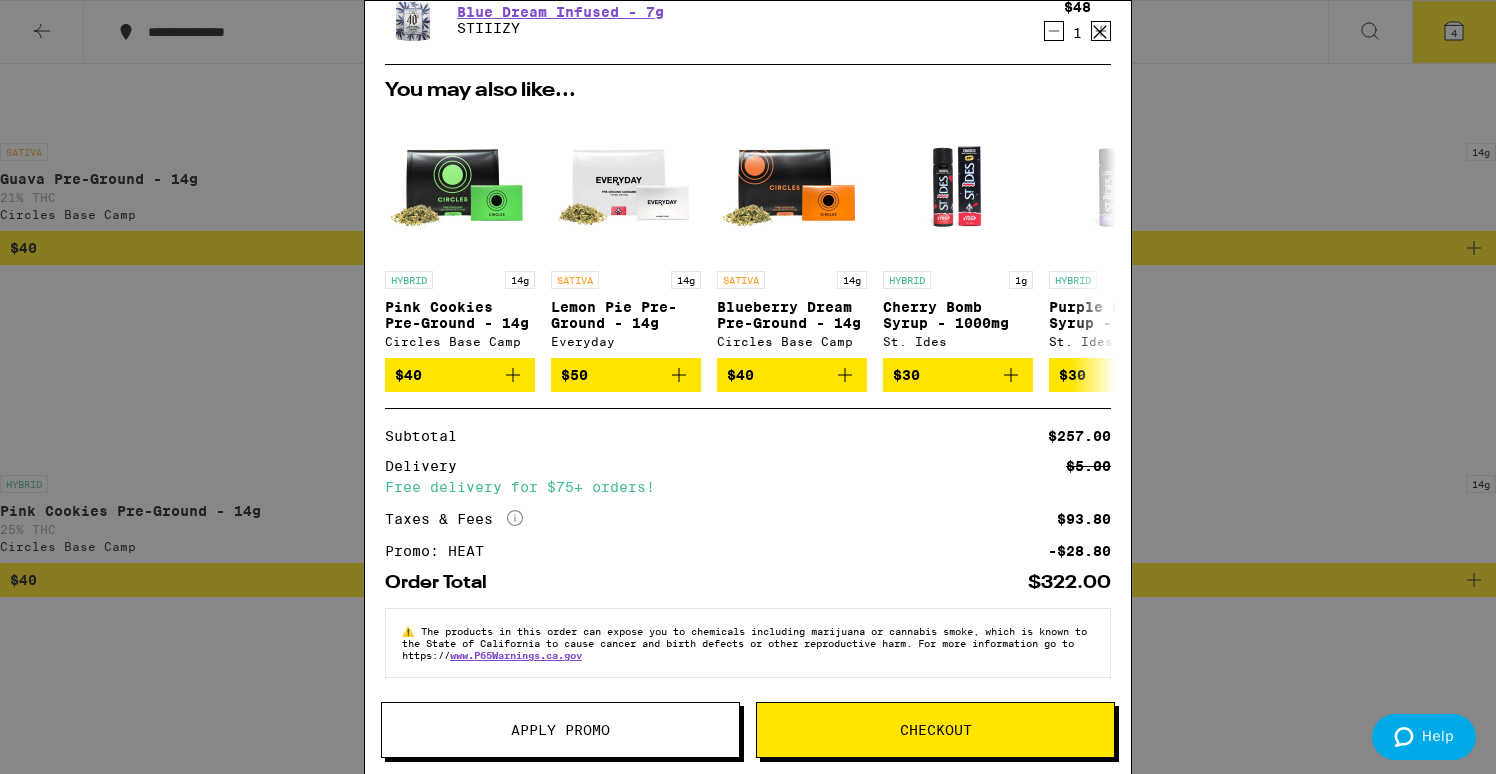 click on "Checkout" at bounding box center [935, 730] 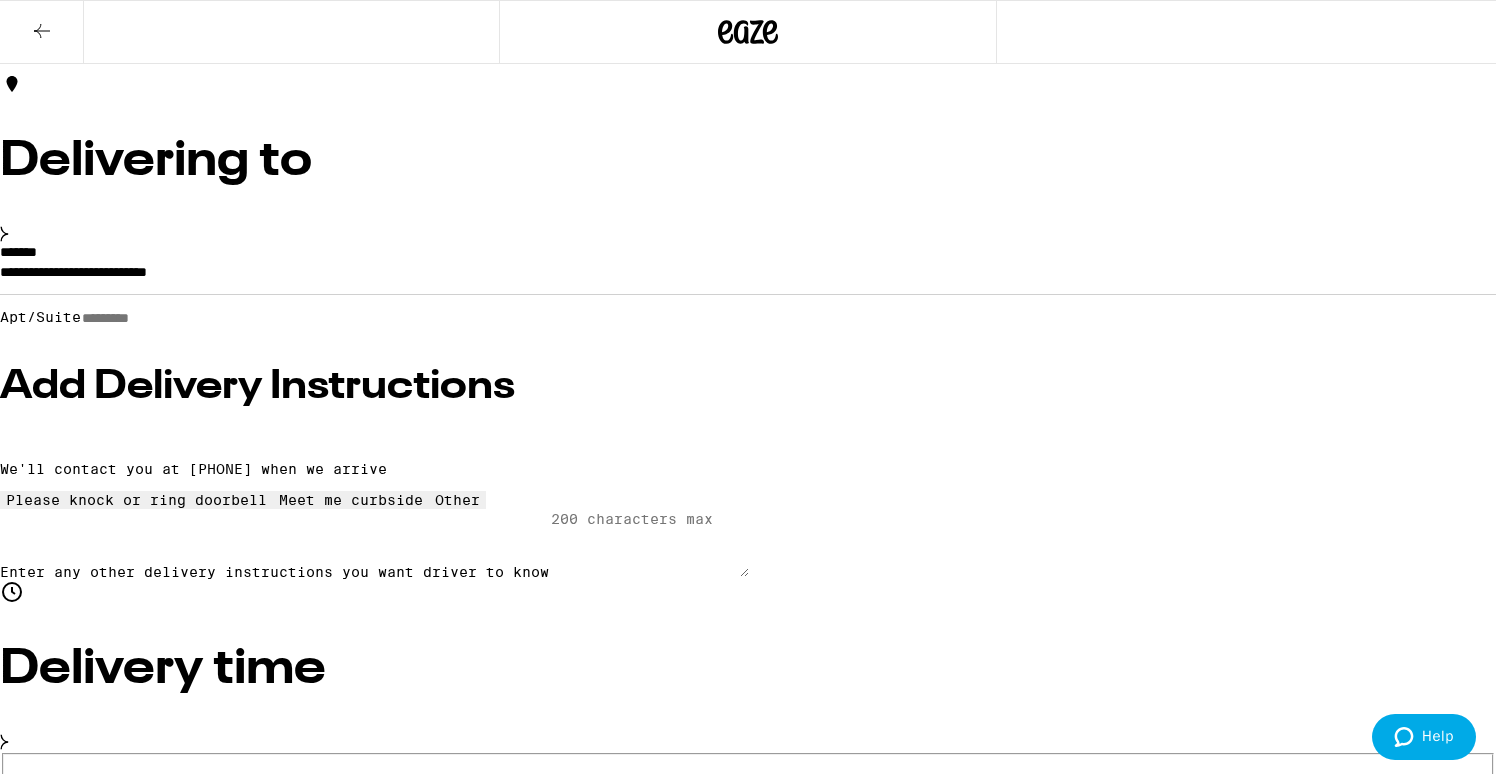 scroll, scrollTop: 51, scrollLeft: 0, axis: vertical 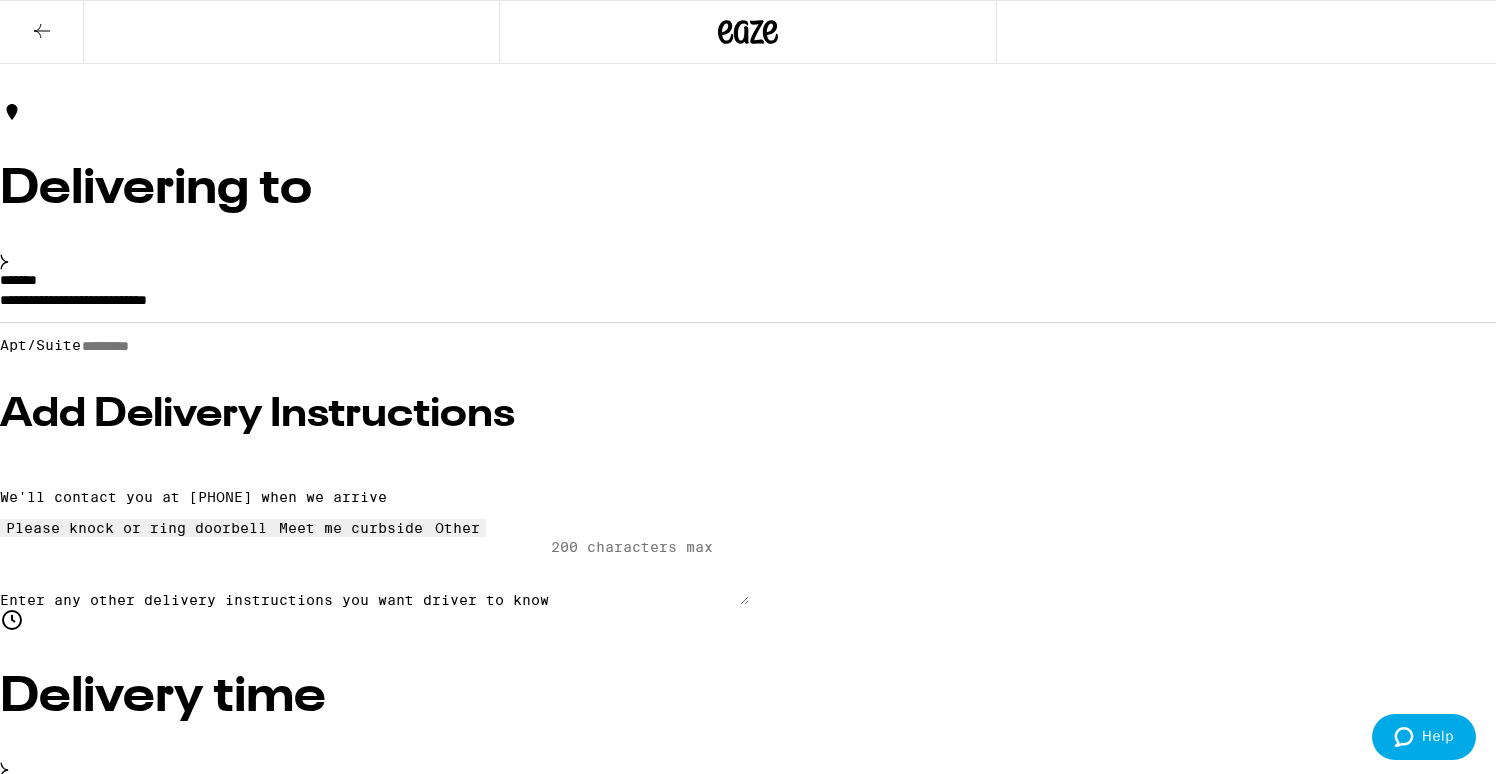 click on "Place Order" at bounding box center (55, 1965) 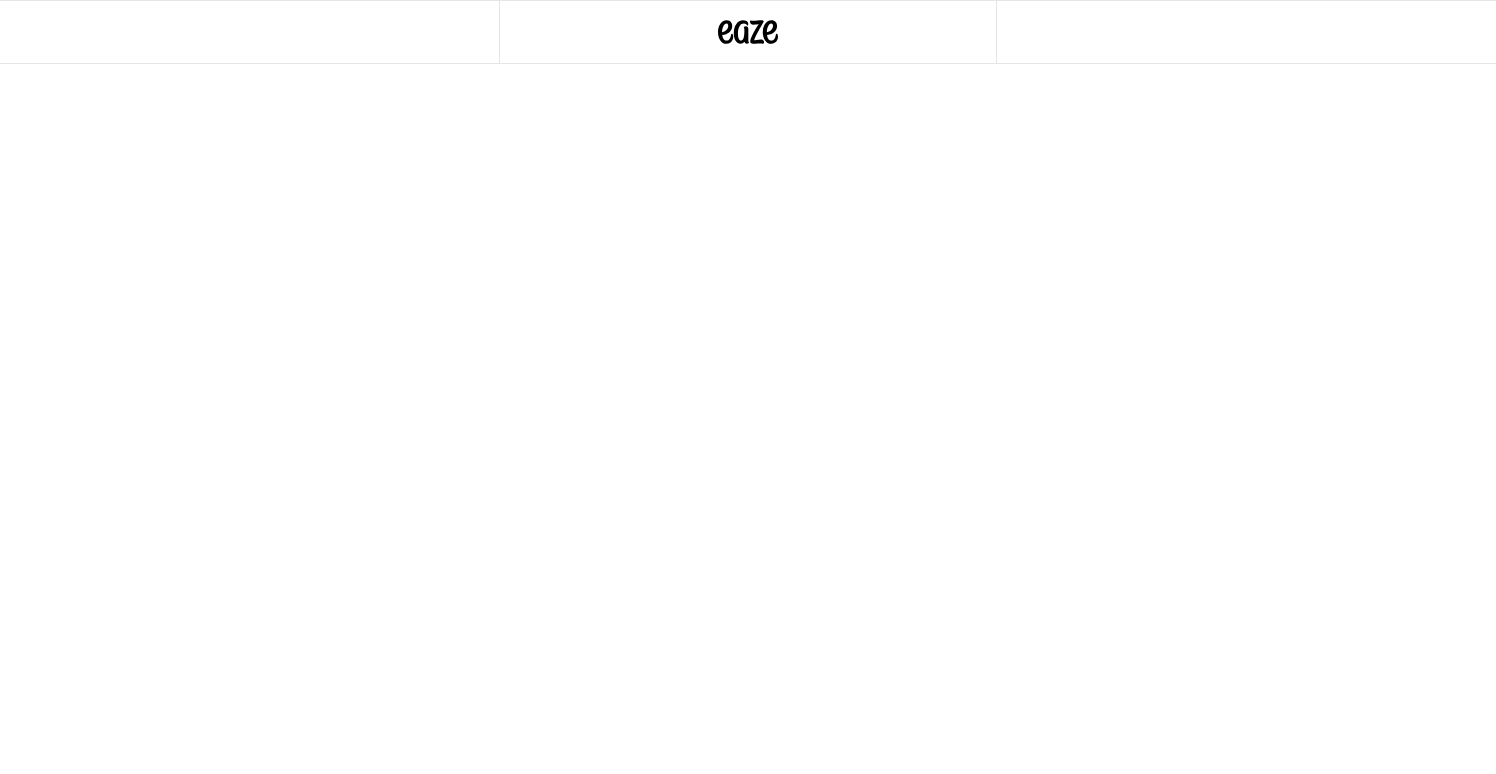scroll, scrollTop: 0, scrollLeft: 0, axis: both 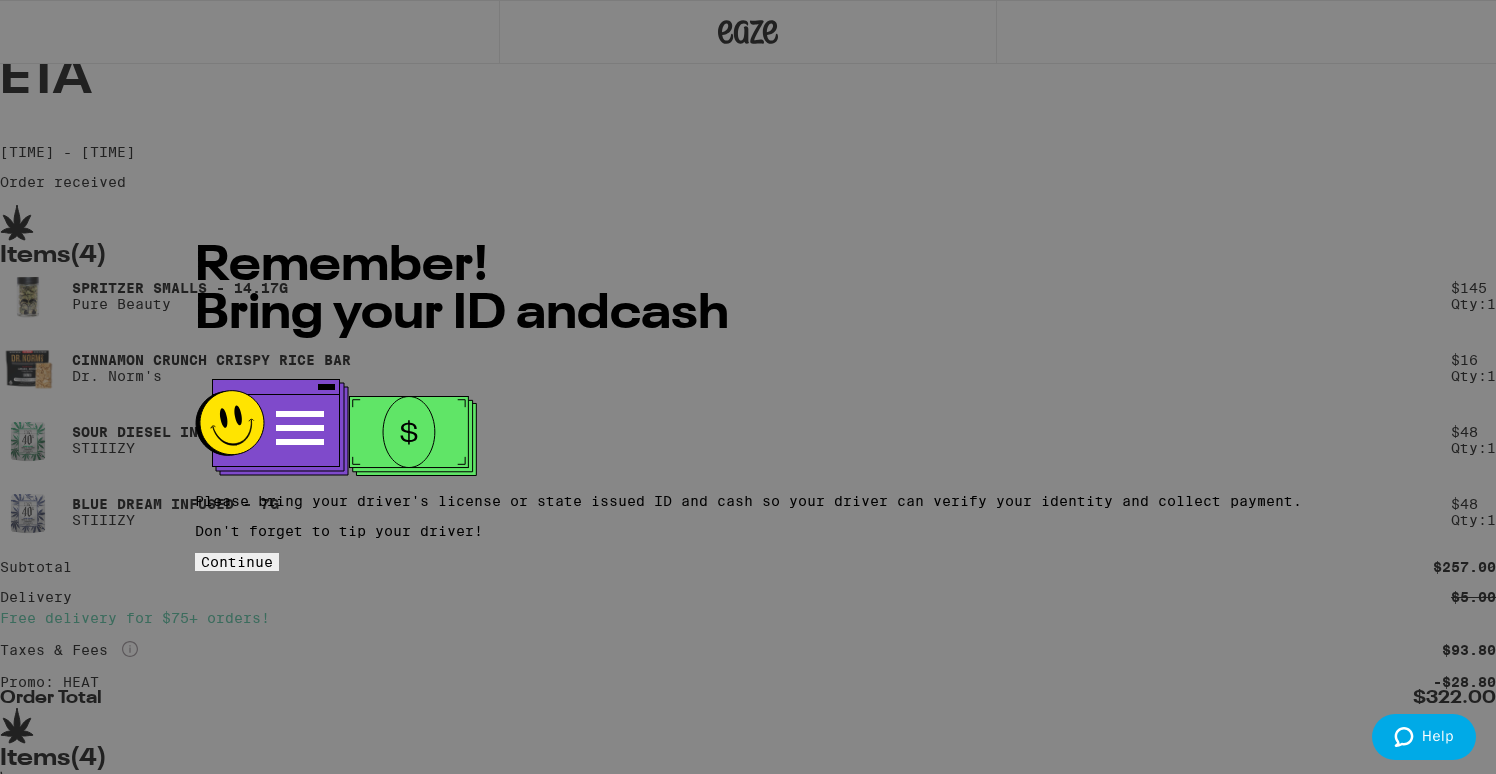 click on "Continue" at bounding box center (237, 562) 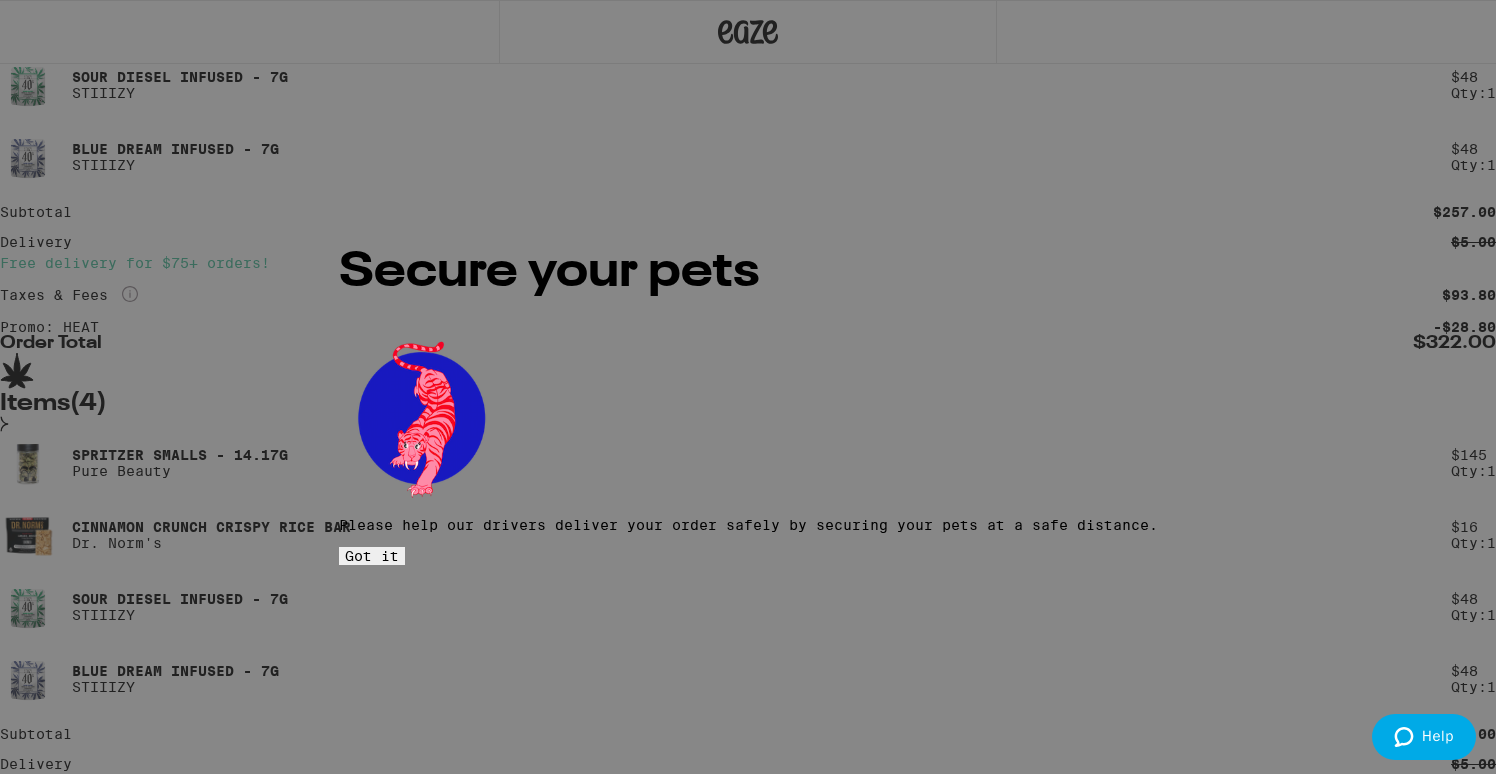 scroll, scrollTop: 385, scrollLeft: 0, axis: vertical 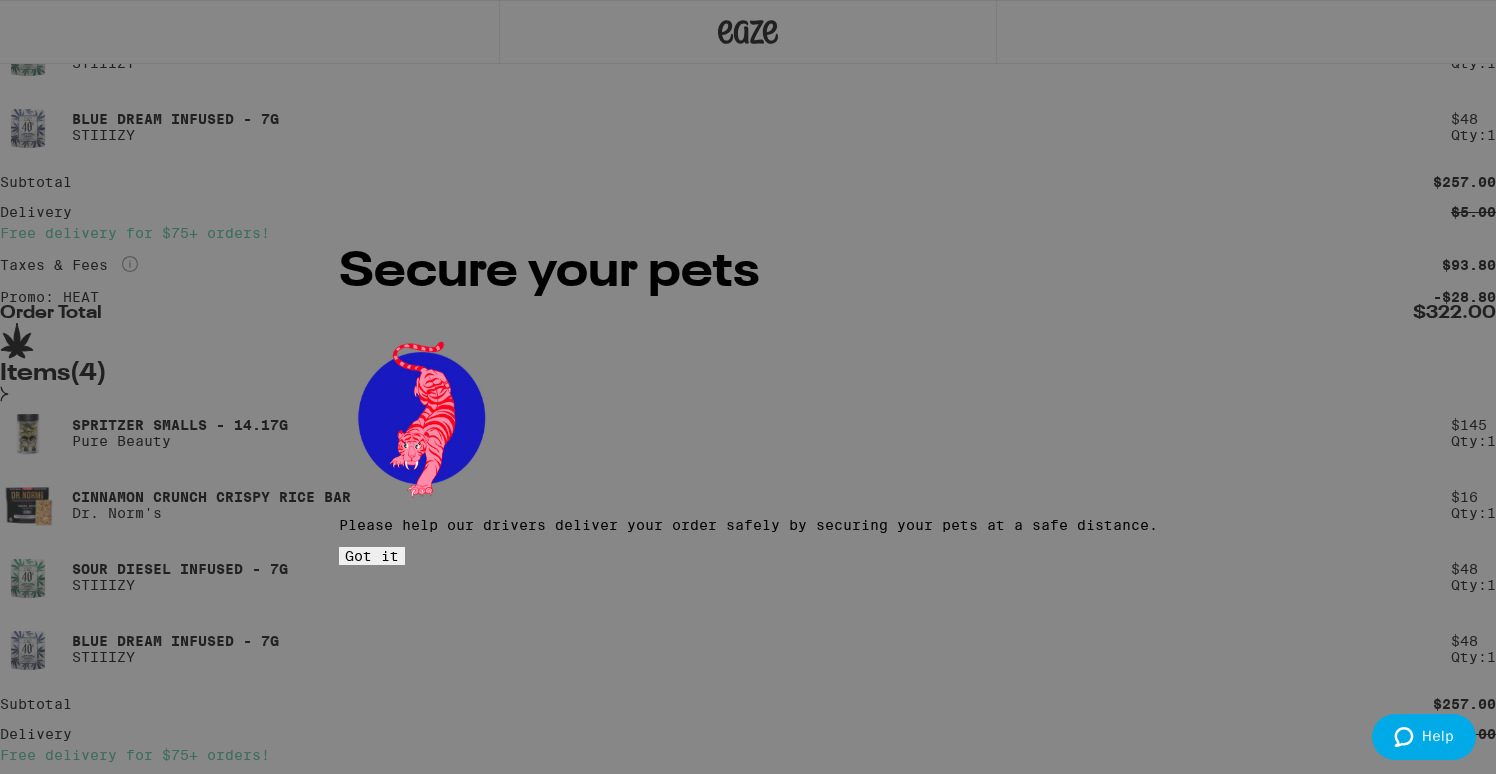 click on "Got it" at bounding box center [372, 556] 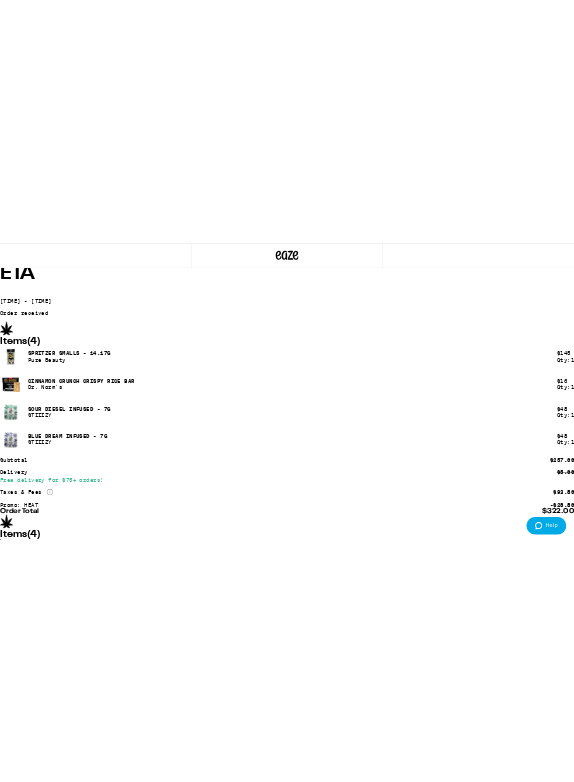 scroll, scrollTop: 0, scrollLeft: 0, axis: both 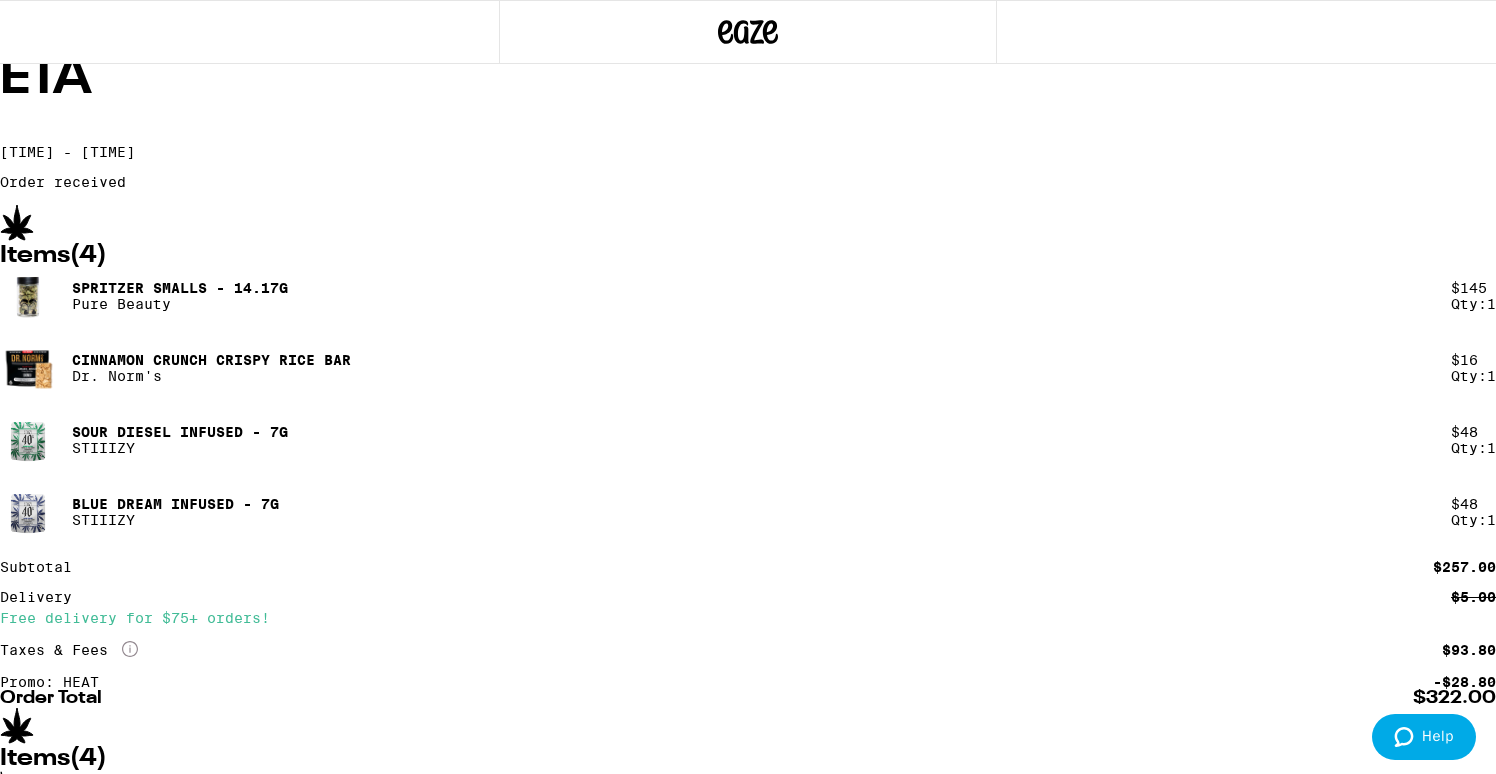click at bounding box center [249, 32] 